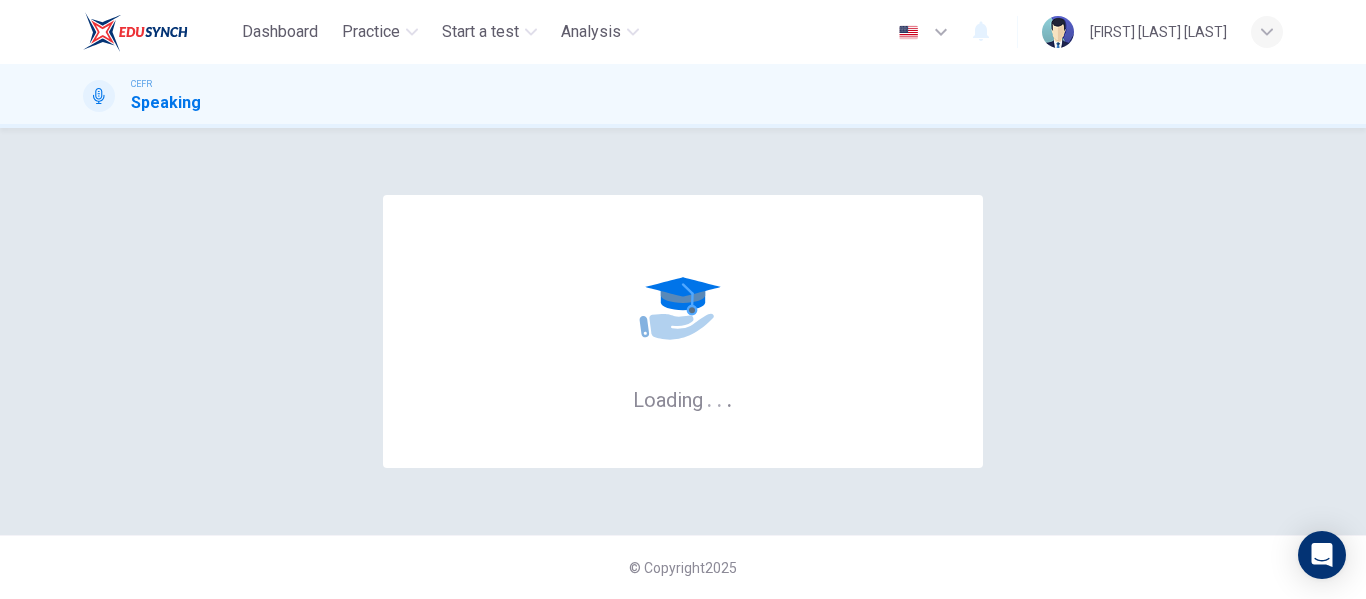 scroll, scrollTop: 0, scrollLeft: 0, axis: both 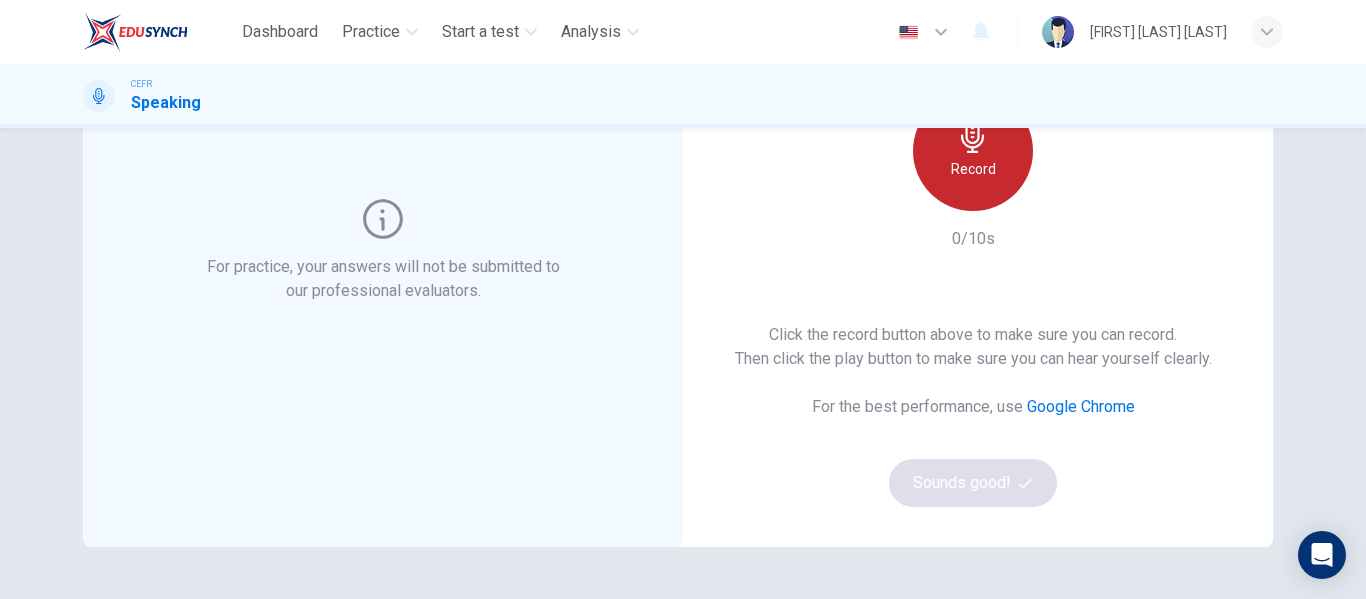 click on "Record" at bounding box center (973, 151) 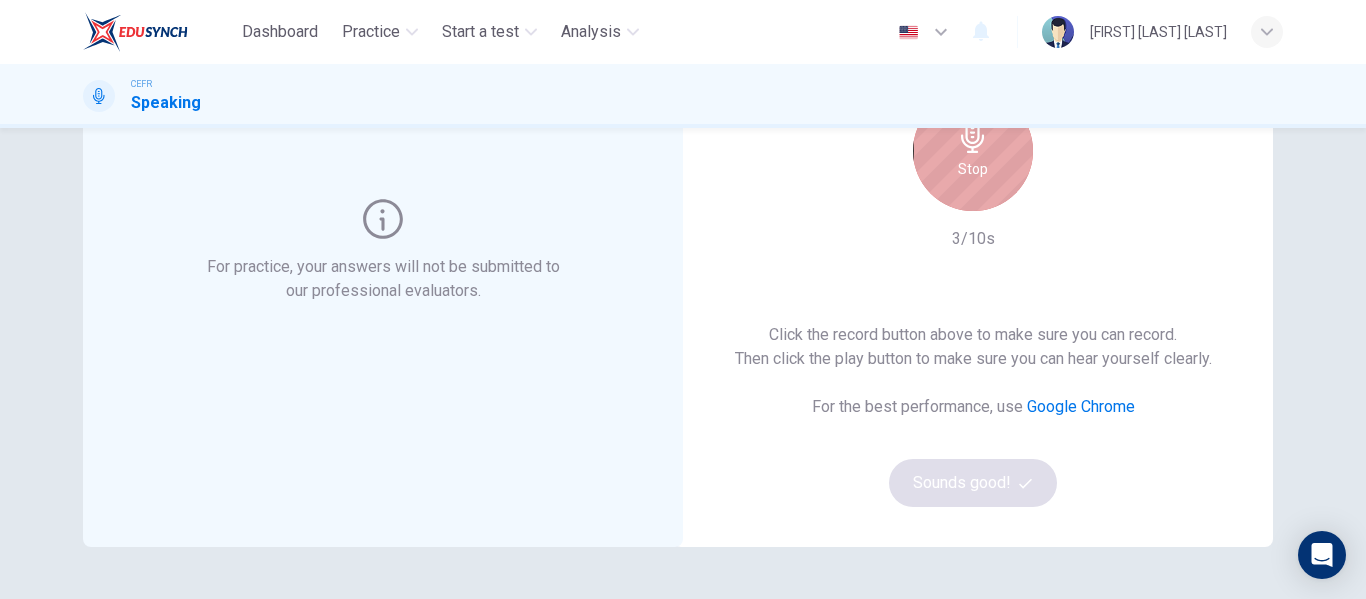 click on "Stop" at bounding box center (973, 151) 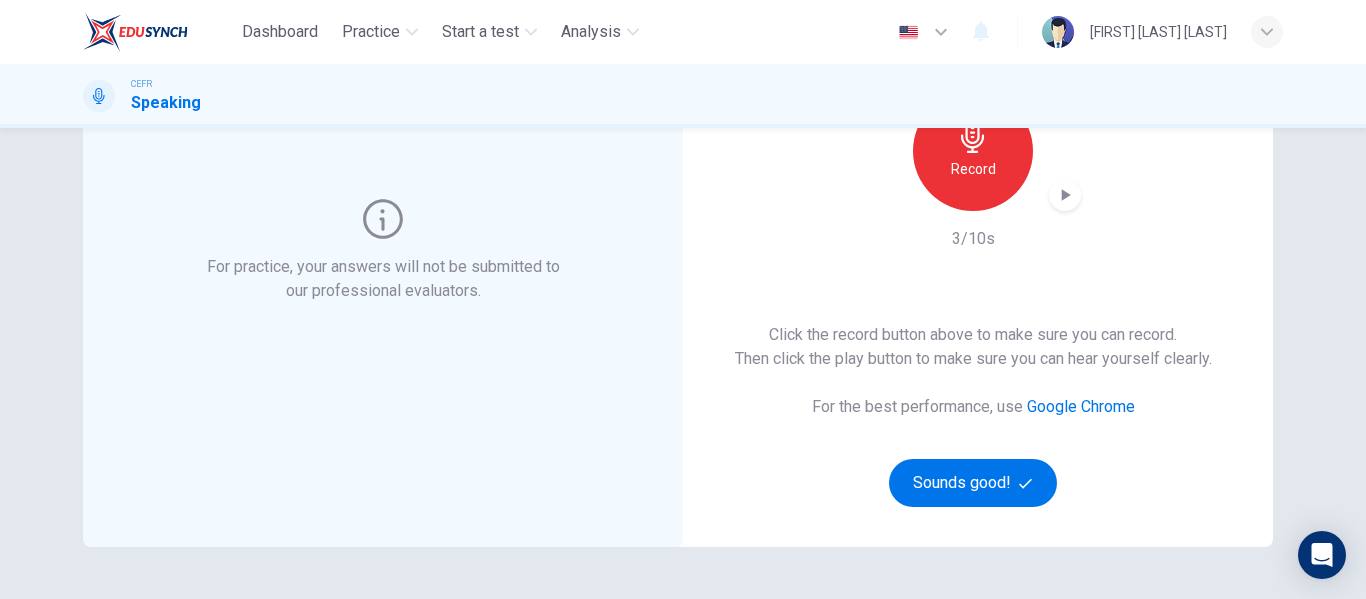 click at bounding box center (1065, 195) 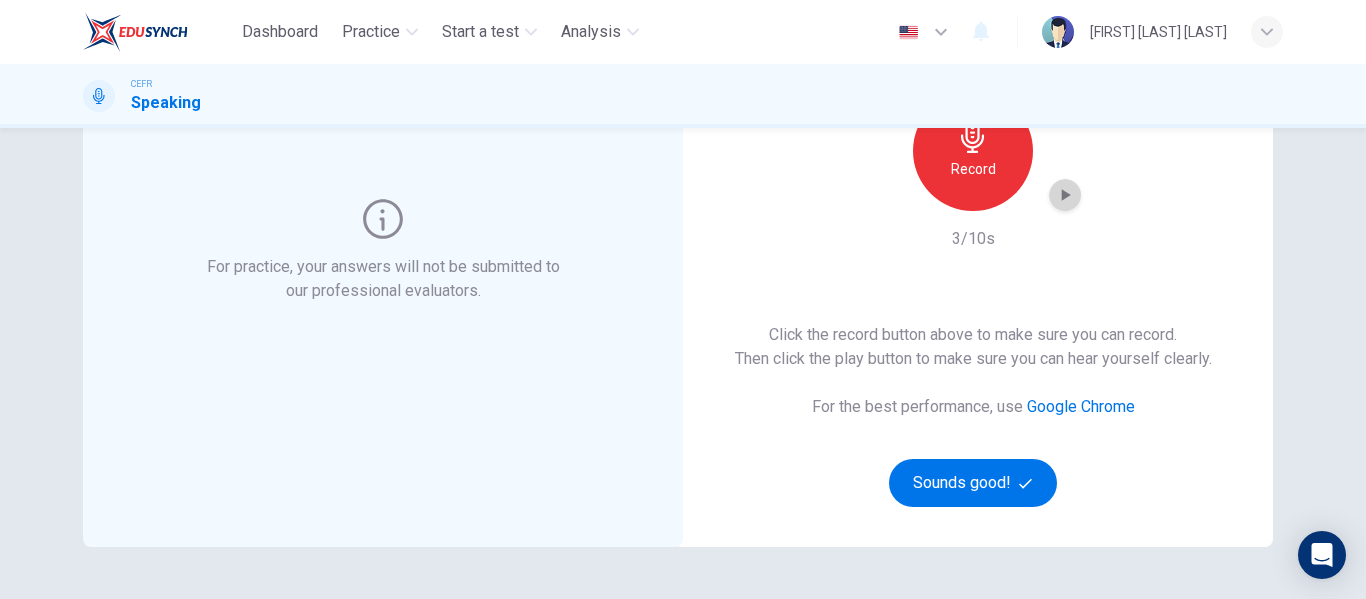 click at bounding box center (1065, 195) 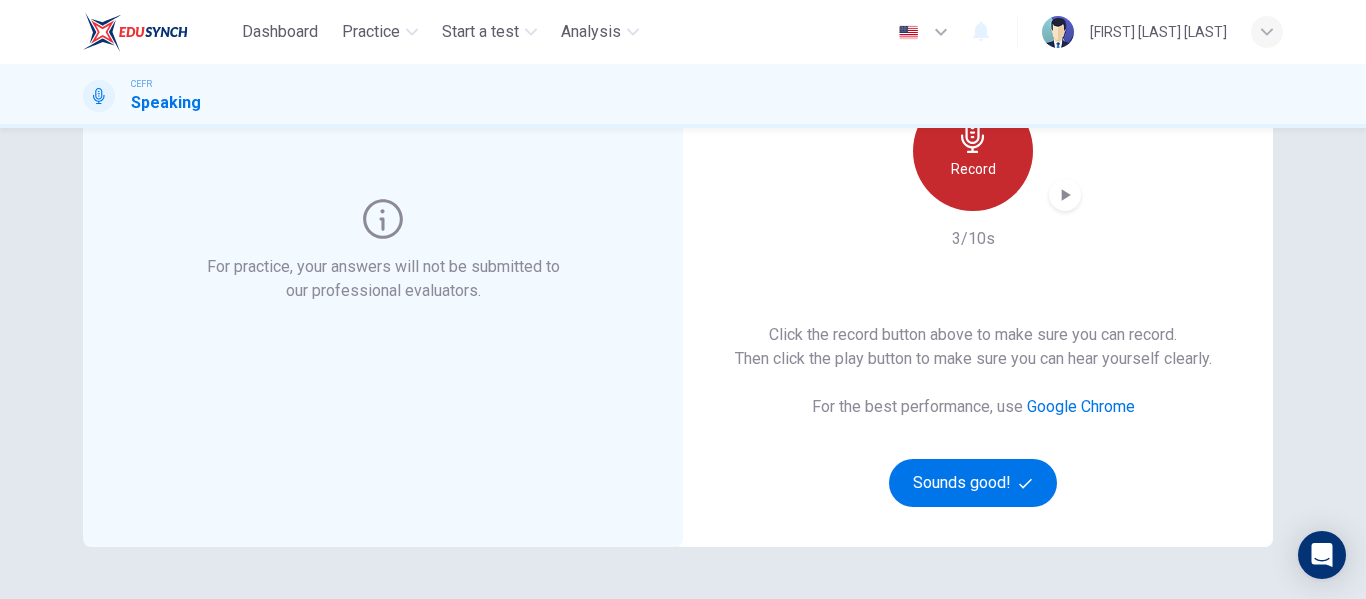 click on "Record" at bounding box center [973, 169] 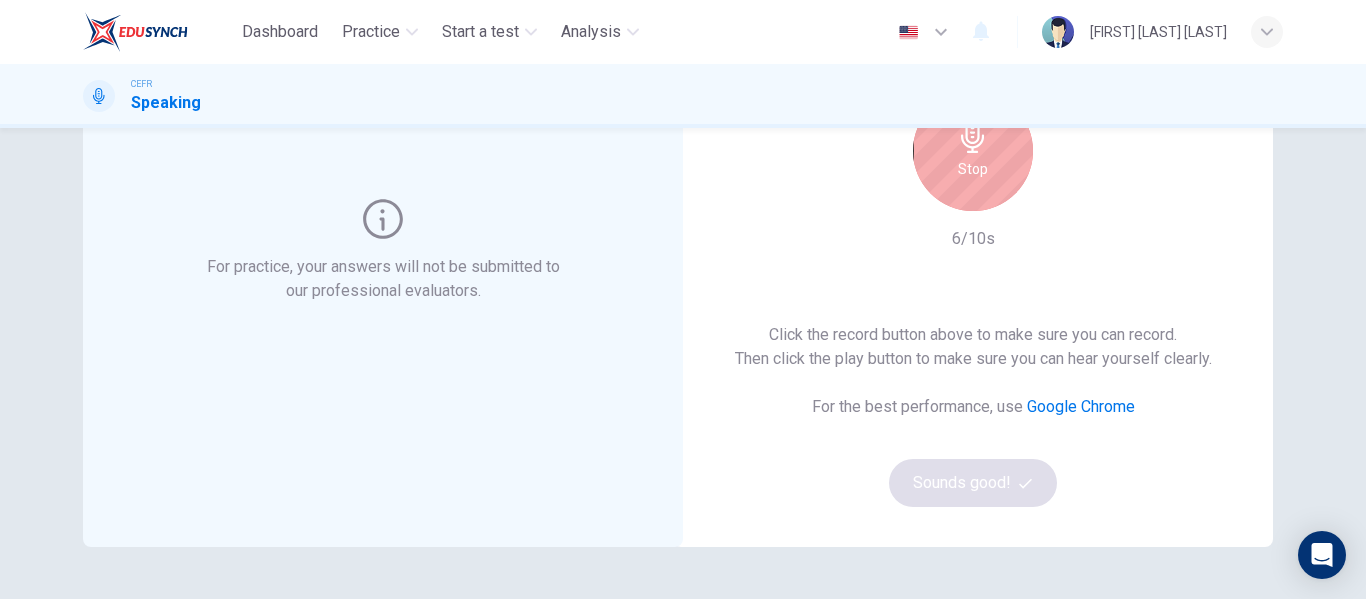 scroll, scrollTop: 132, scrollLeft: 0, axis: vertical 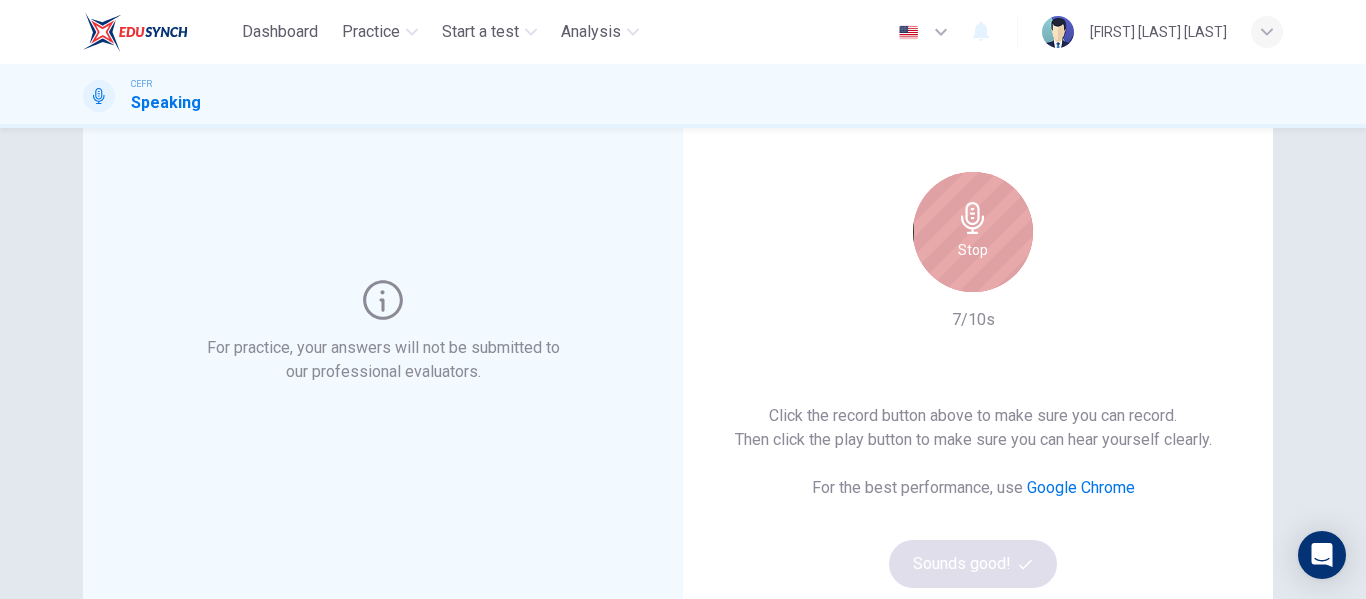 click at bounding box center [973, 218] 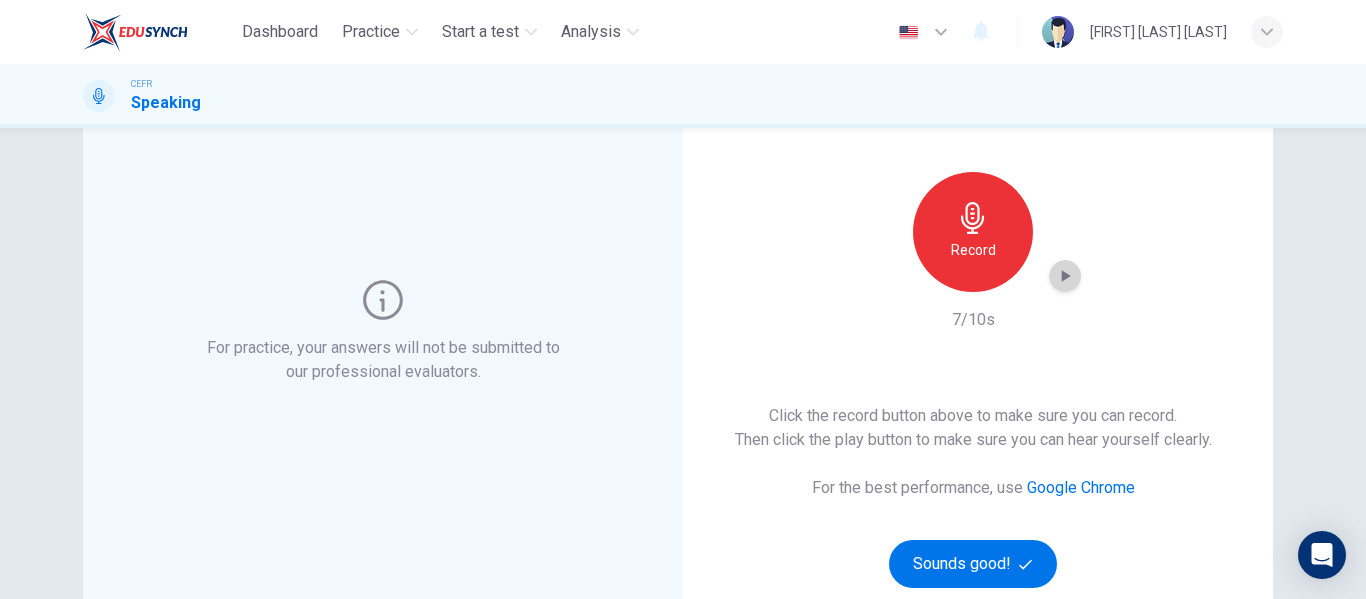 click at bounding box center (1066, 276) 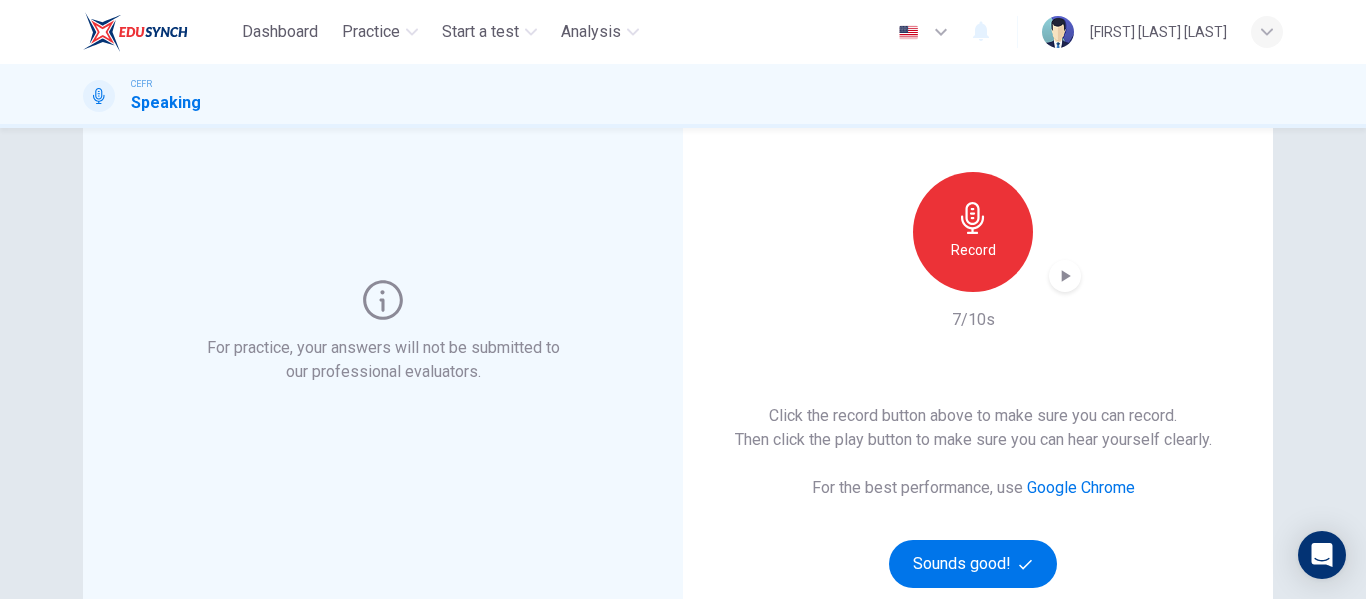 click at bounding box center [1066, 276] 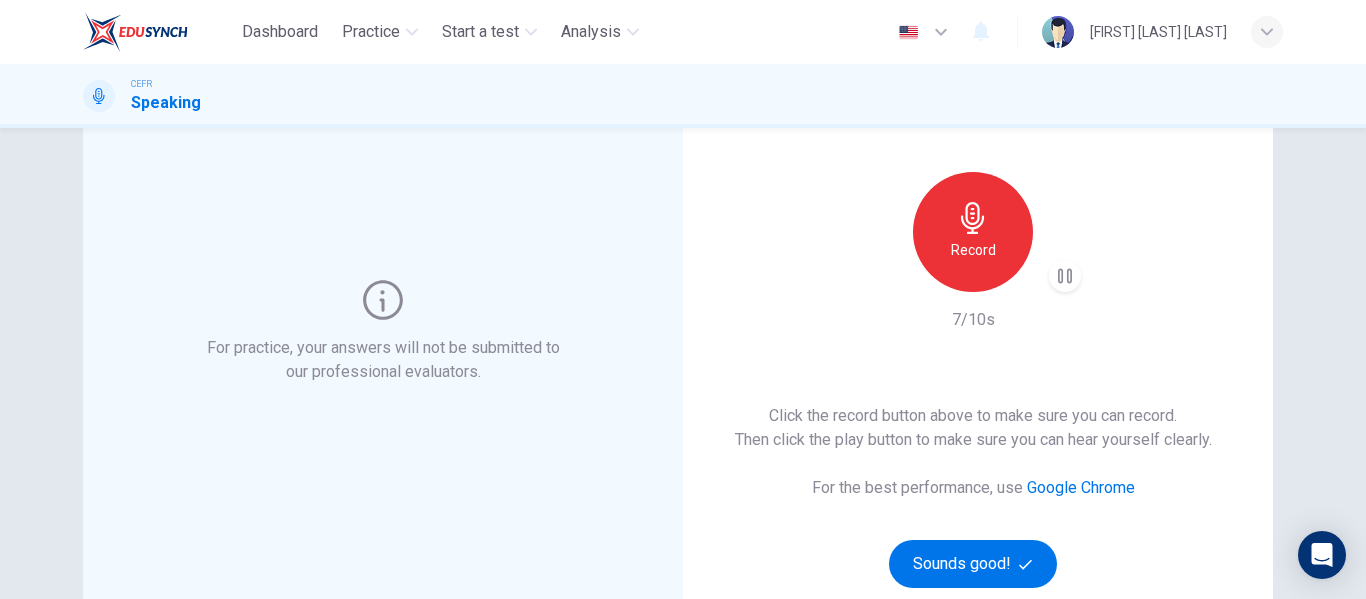 click at bounding box center (1065, 276) 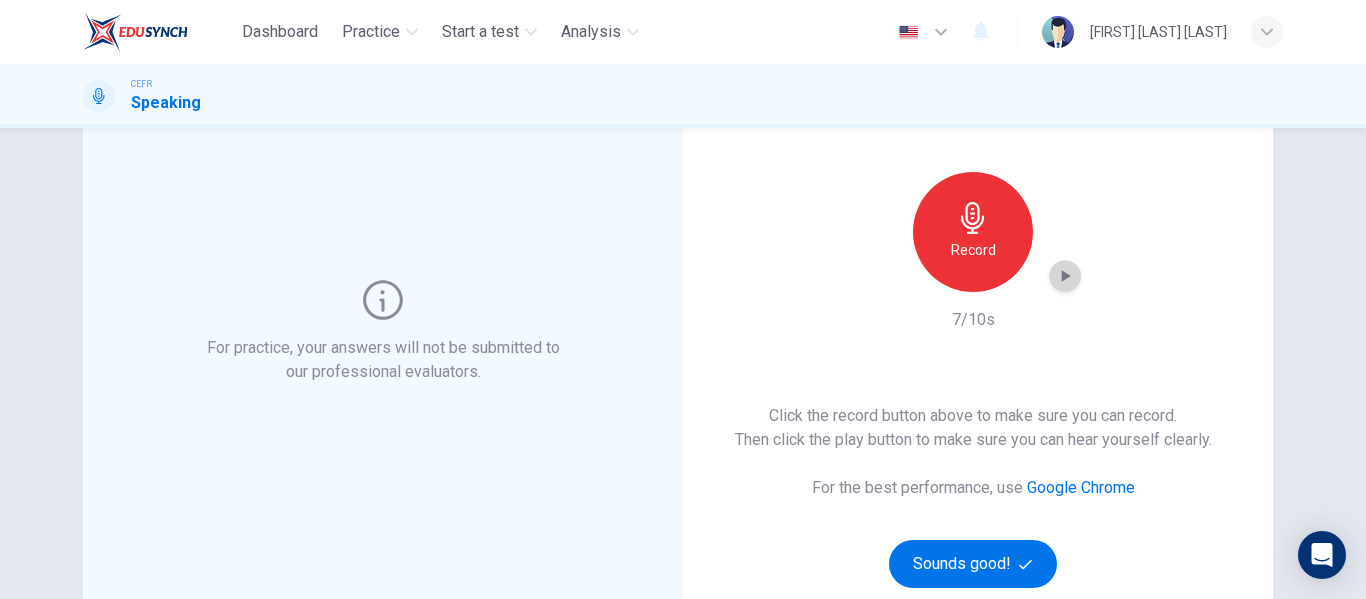 click at bounding box center [1066, 276] 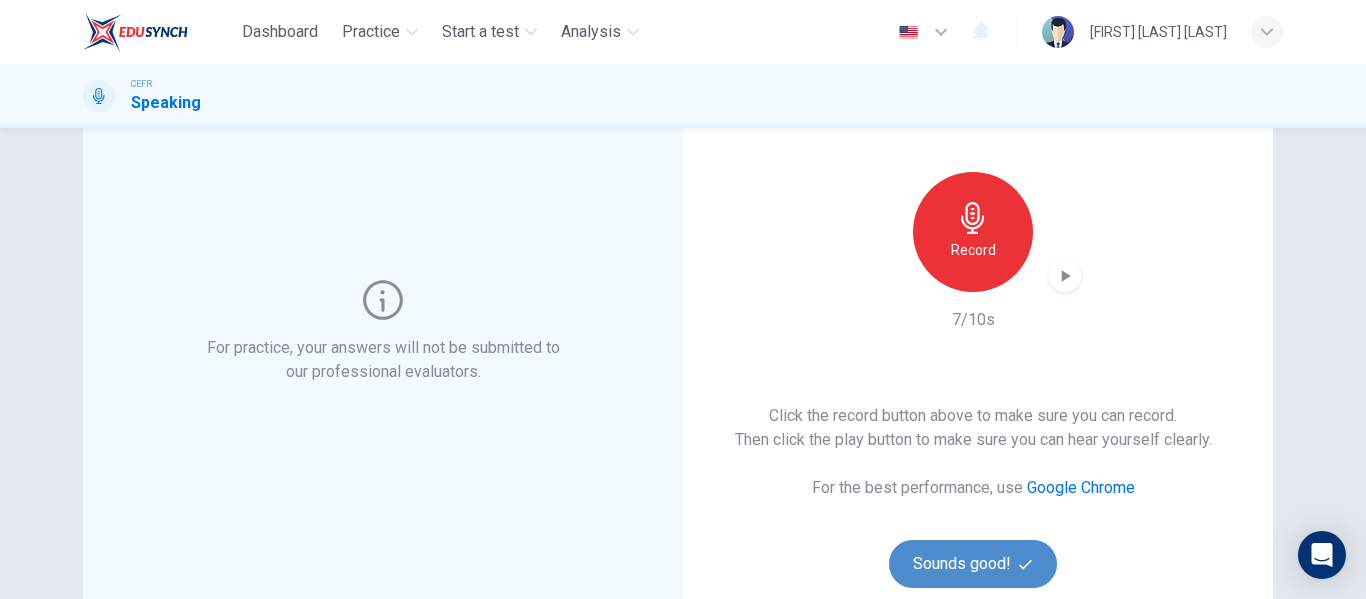 click on "Sounds good!" at bounding box center (973, 564) 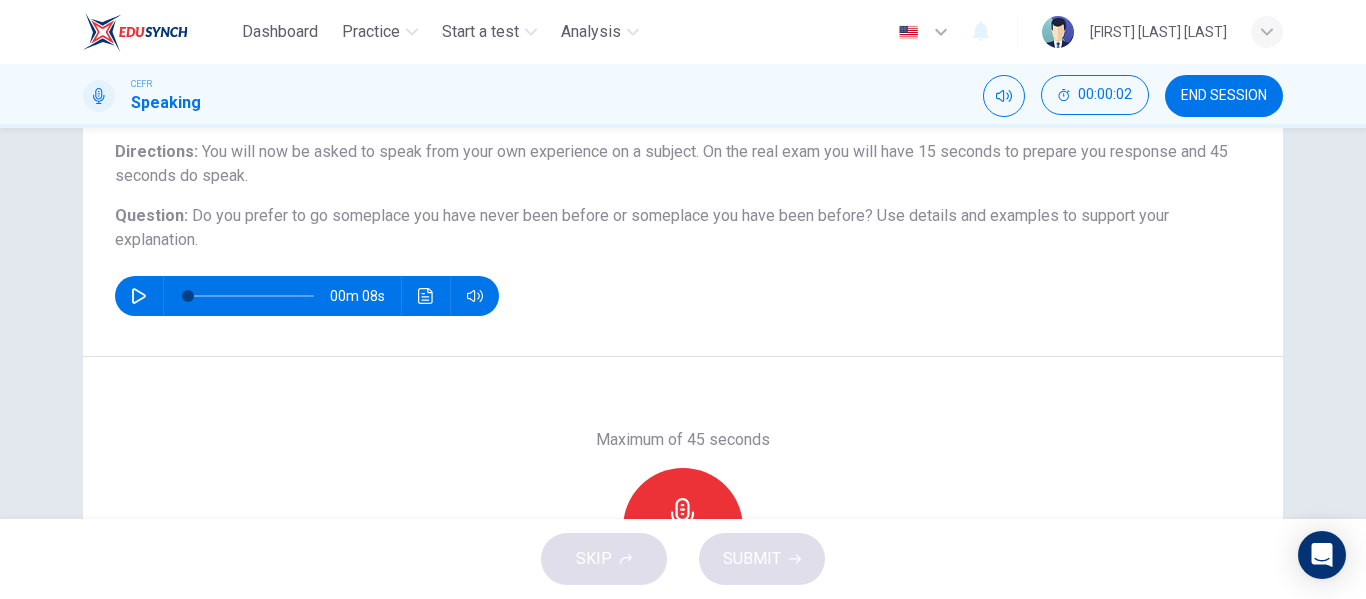 scroll, scrollTop: 246, scrollLeft: 0, axis: vertical 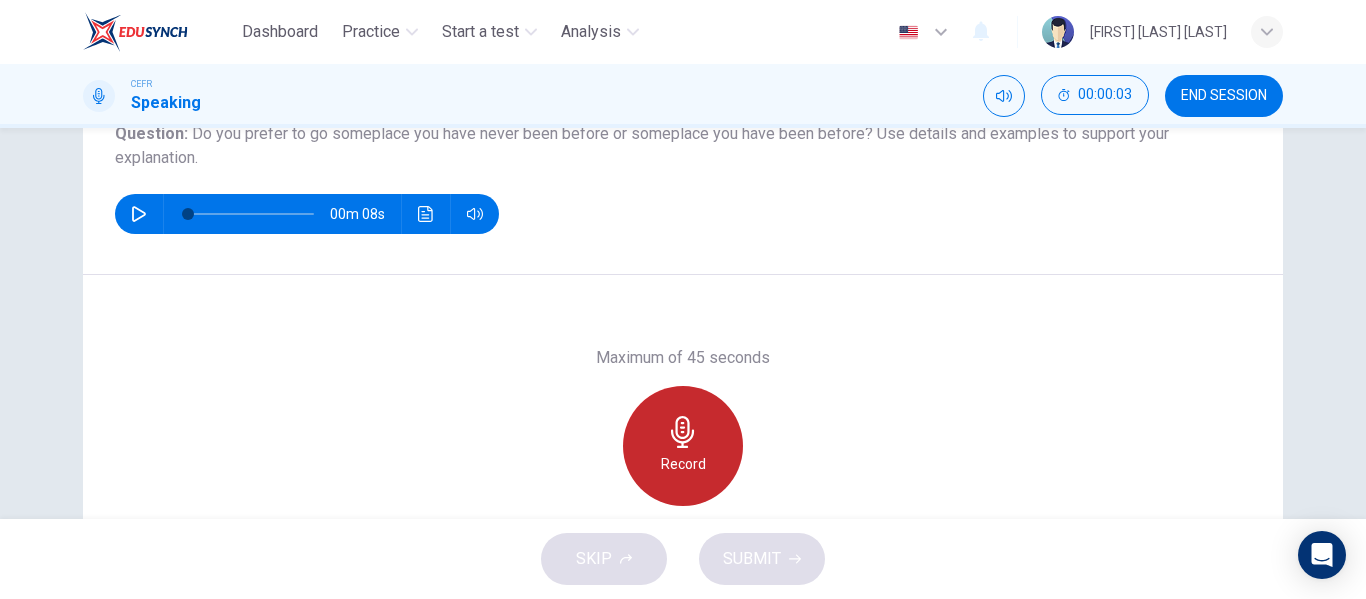 click on "Record" at bounding box center (683, 446) 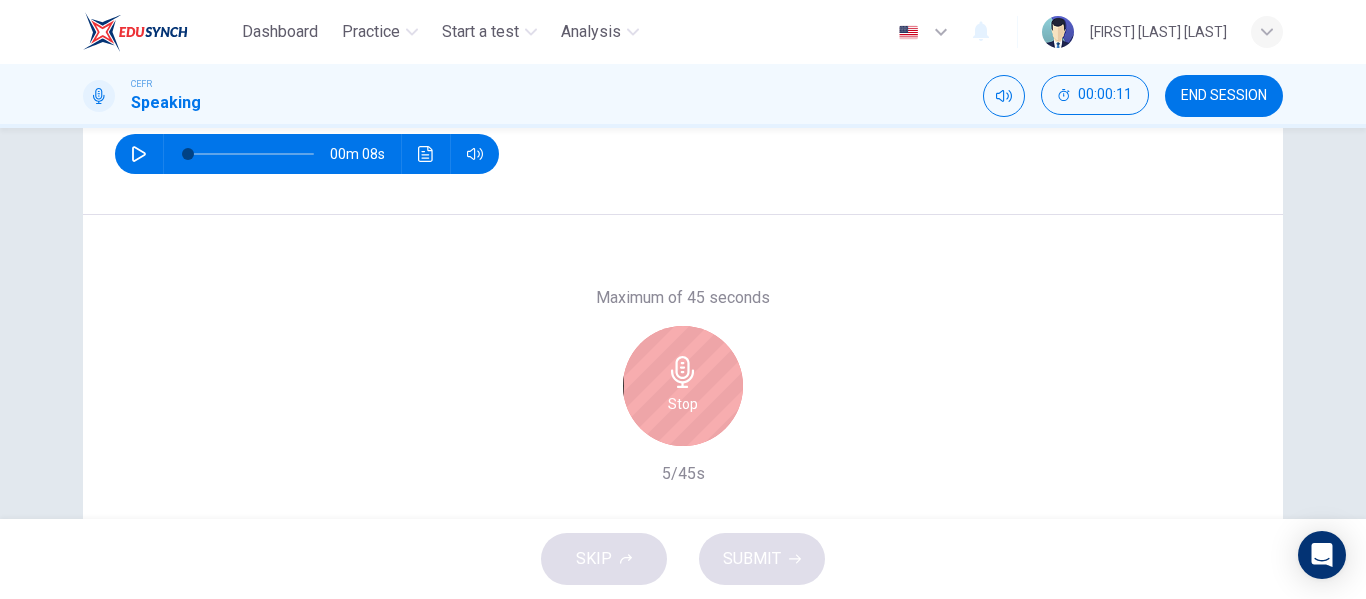 scroll, scrollTop: 311, scrollLeft: 0, axis: vertical 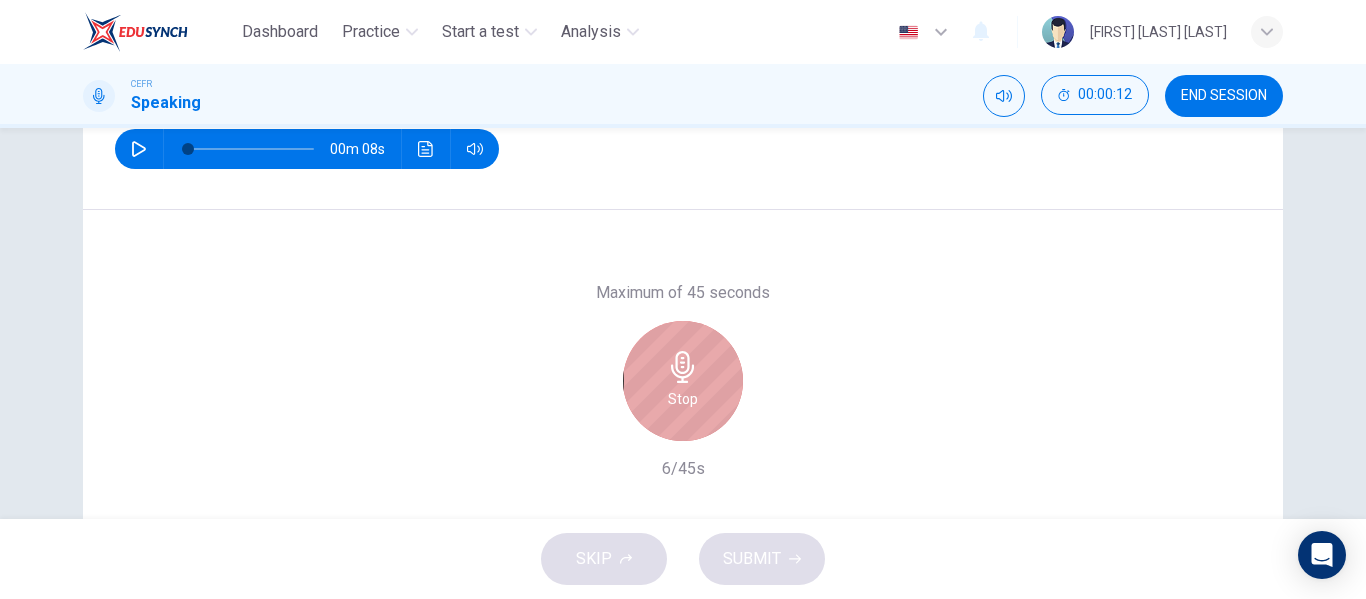 click at bounding box center (682, 367) 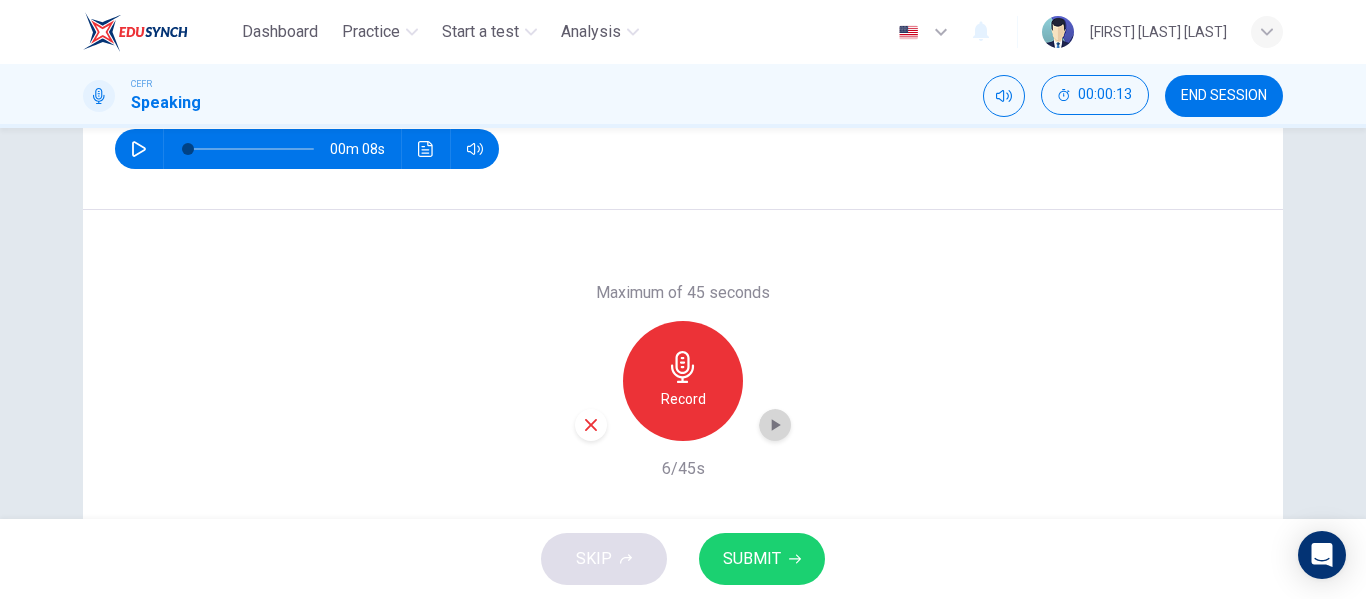 click at bounding box center (776, 425) 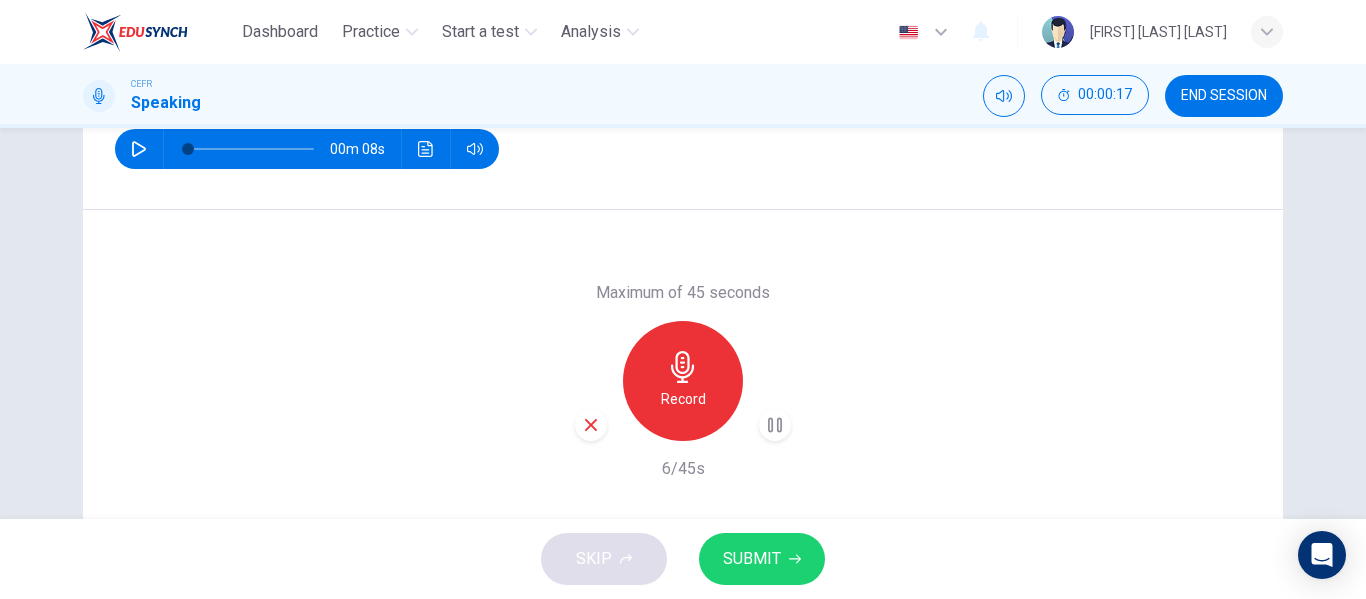 type 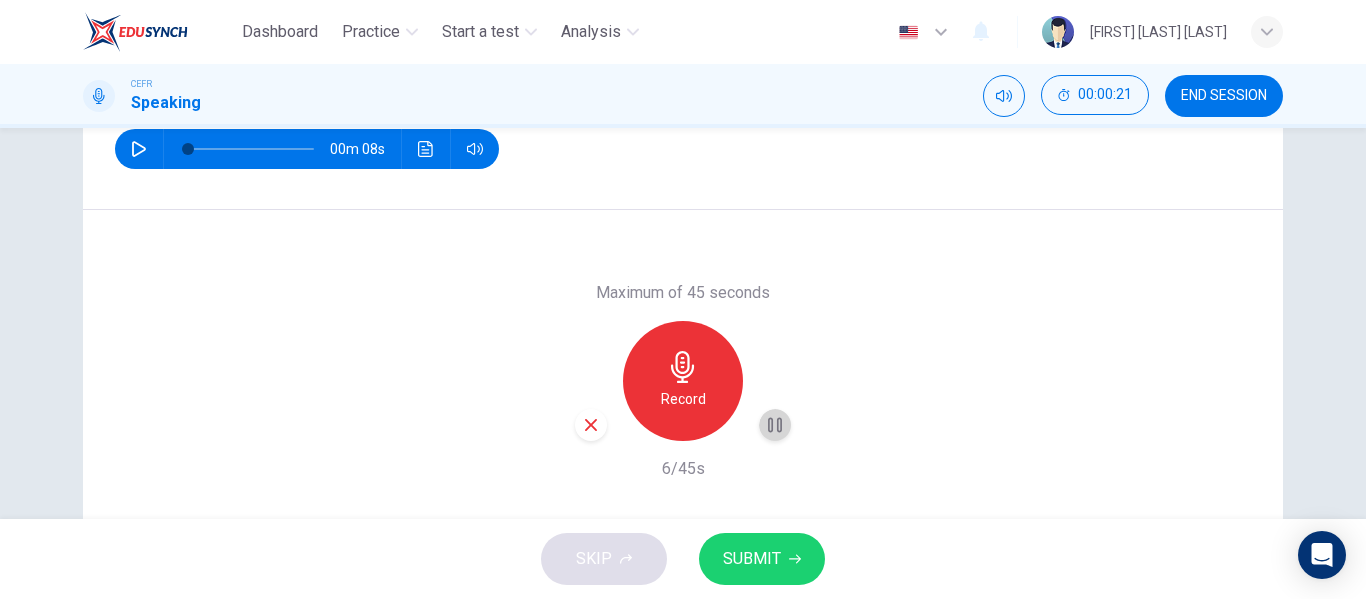 click at bounding box center (775, 425) 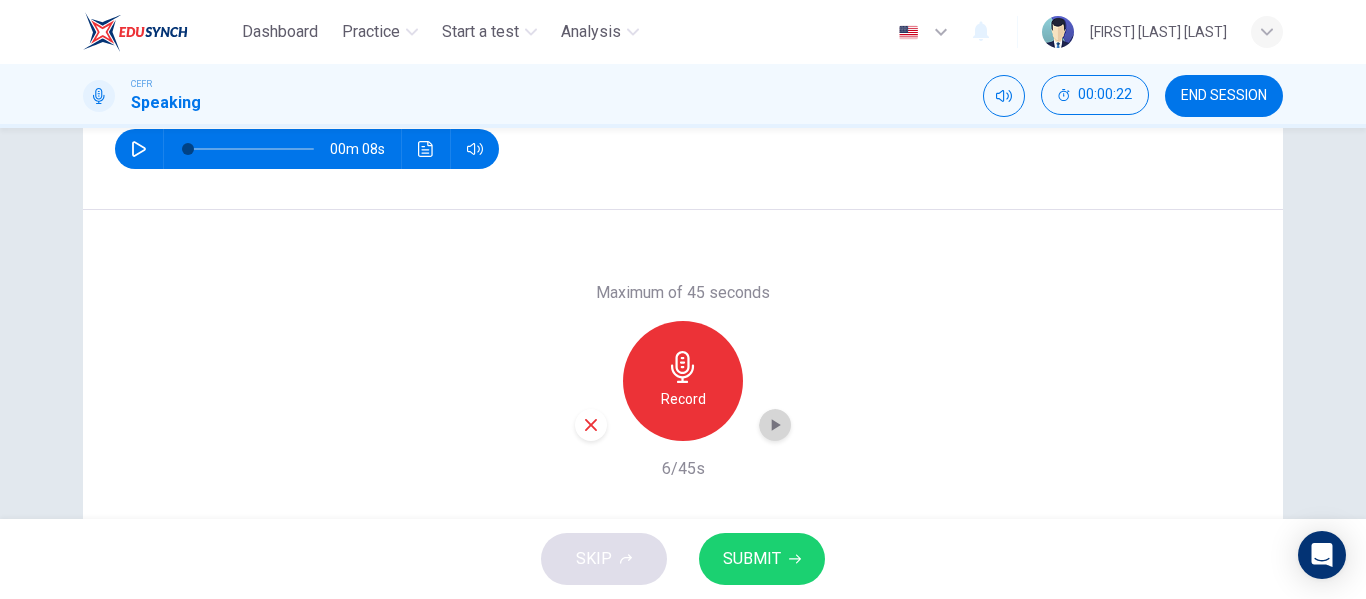 click at bounding box center (775, 425) 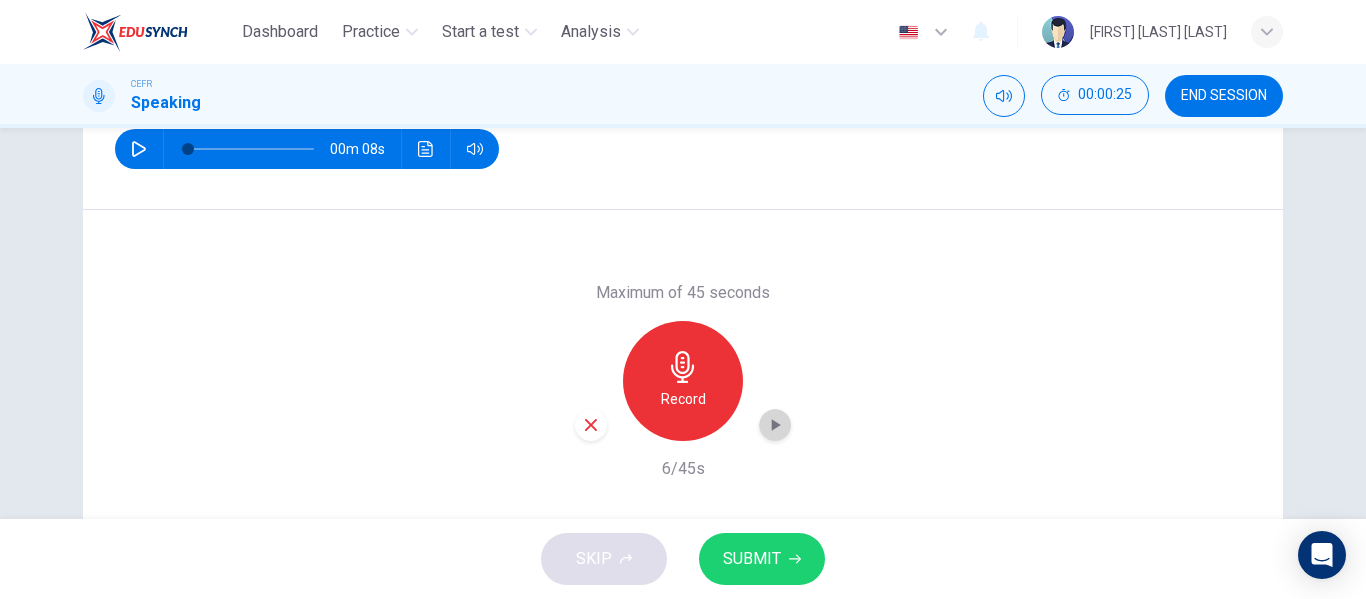 click at bounding box center [775, 425] 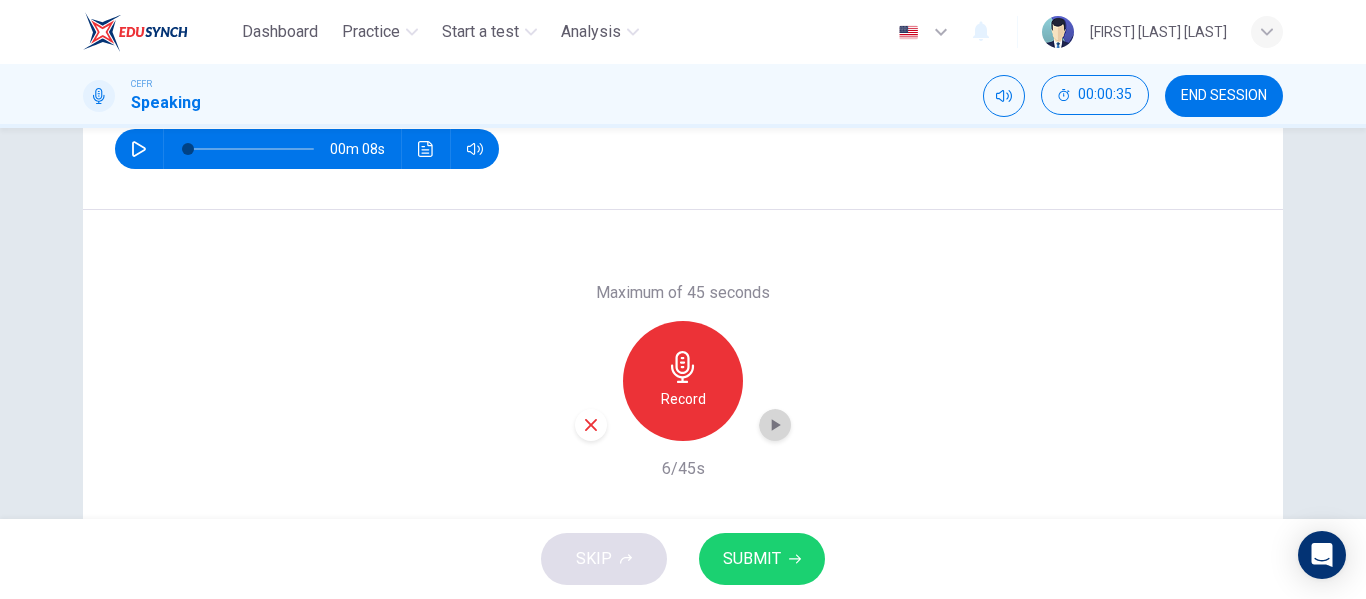click at bounding box center [775, 425] 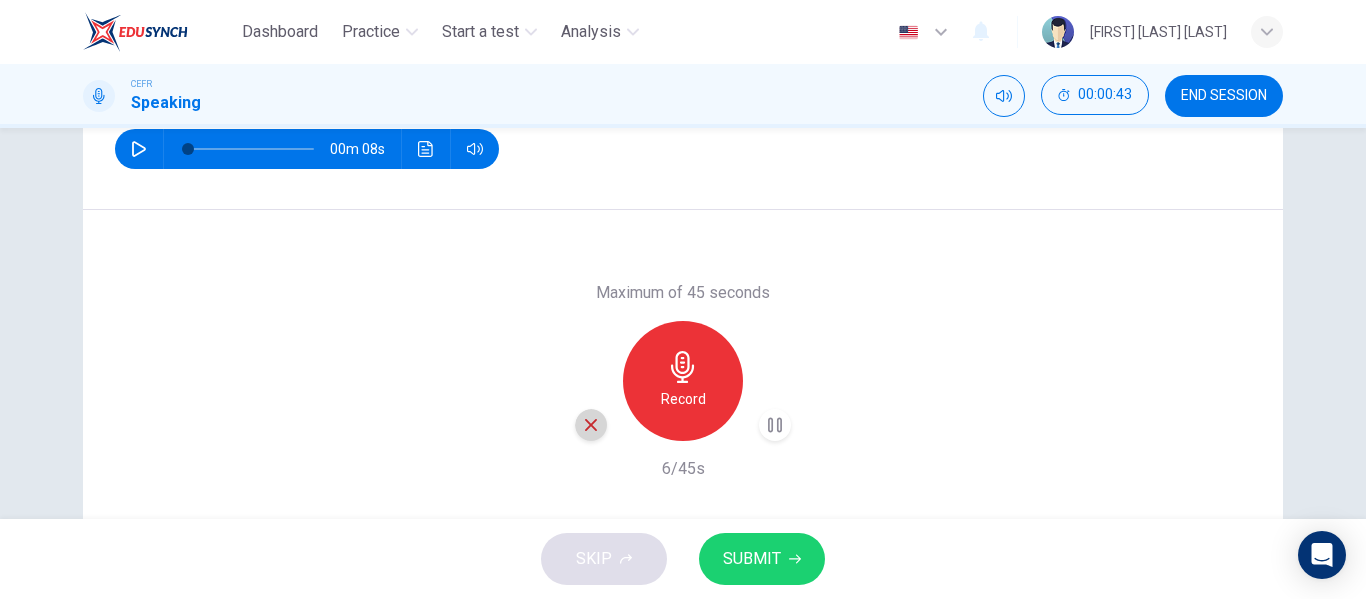click at bounding box center [591, 425] 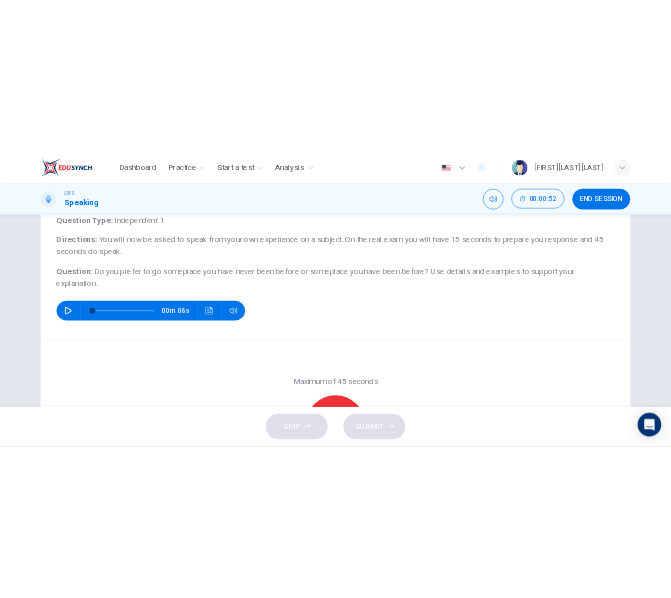 scroll, scrollTop: 139, scrollLeft: 0, axis: vertical 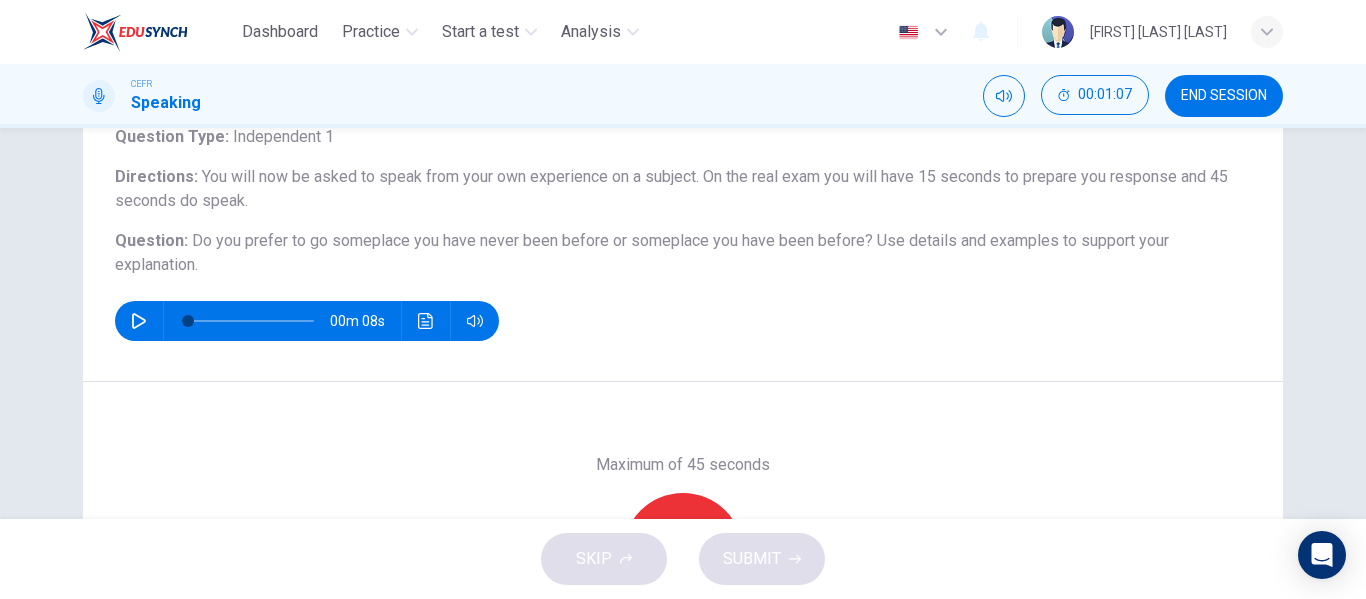 drag, startPoint x: 179, startPoint y: 241, endPoint x: 284, endPoint y: 238, distance: 105.04285 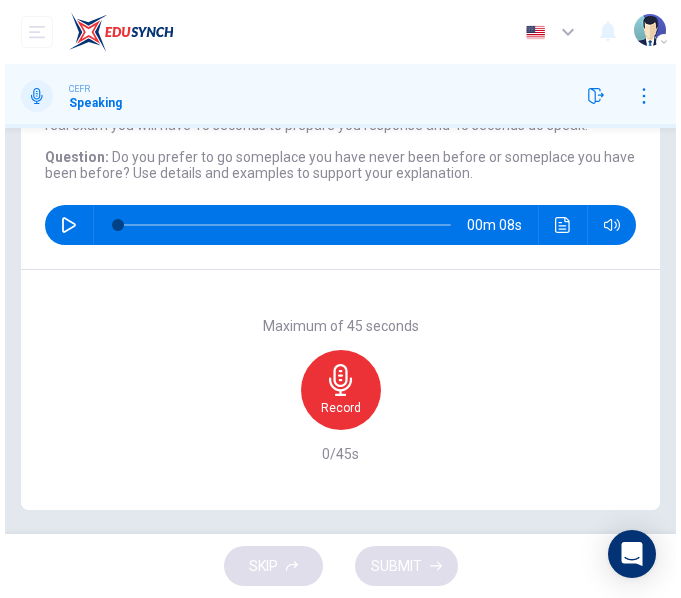 scroll, scrollTop: 278, scrollLeft: 0, axis: vertical 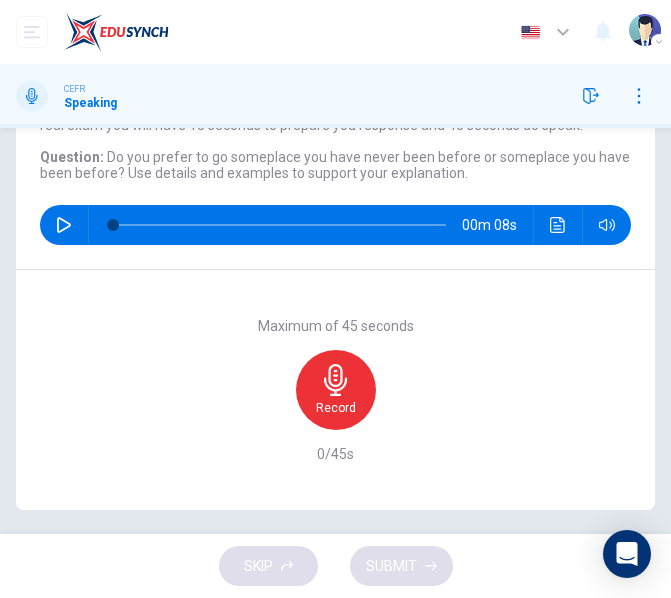 drag, startPoint x: 323, startPoint y: 432, endPoint x: 305, endPoint y: 400, distance: 36.71512 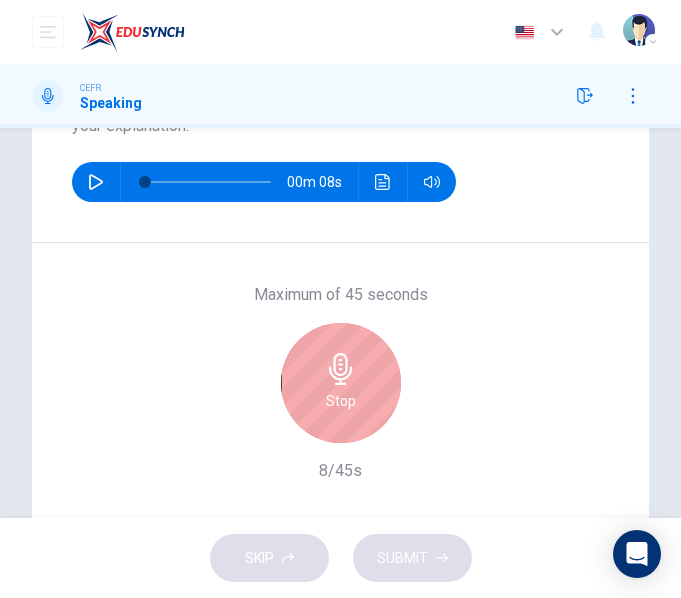 scroll, scrollTop: 342, scrollLeft: 0, axis: vertical 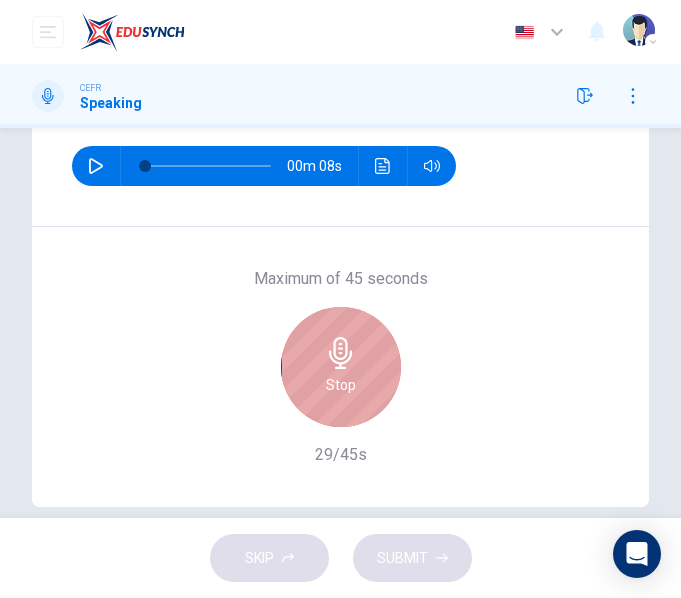 click on "Stop" at bounding box center (341, 385) 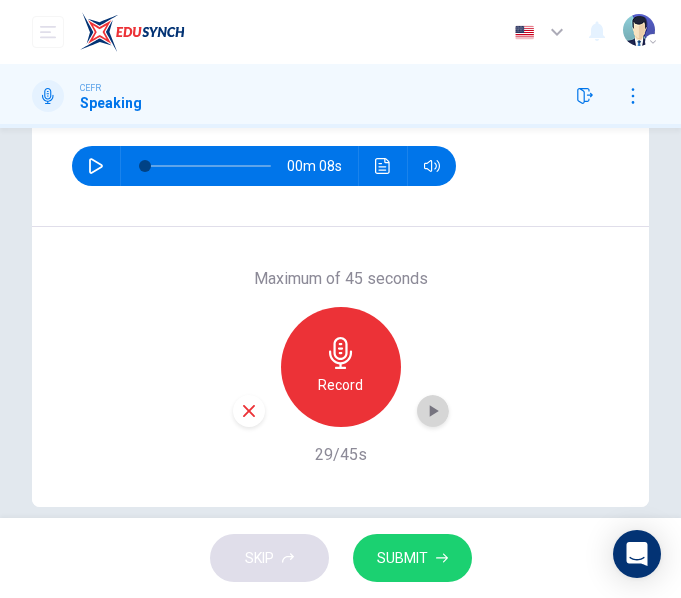 click at bounding box center [433, 411] 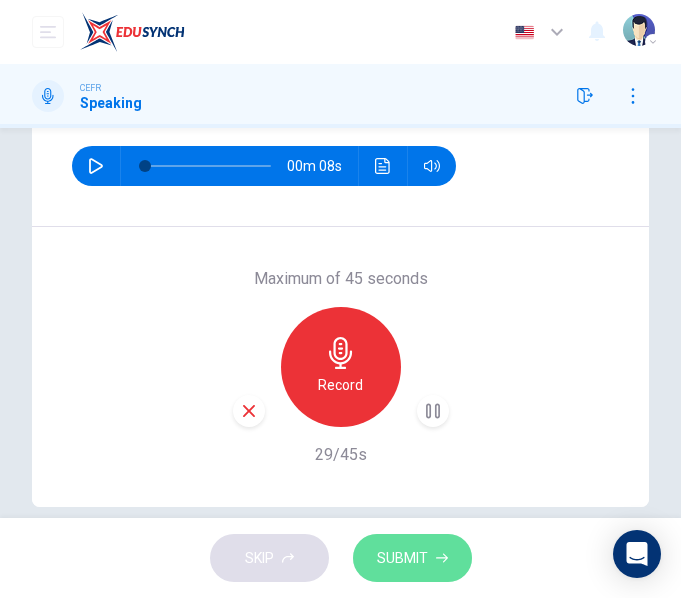 click on "SUBMIT" at bounding box center (402, 558) 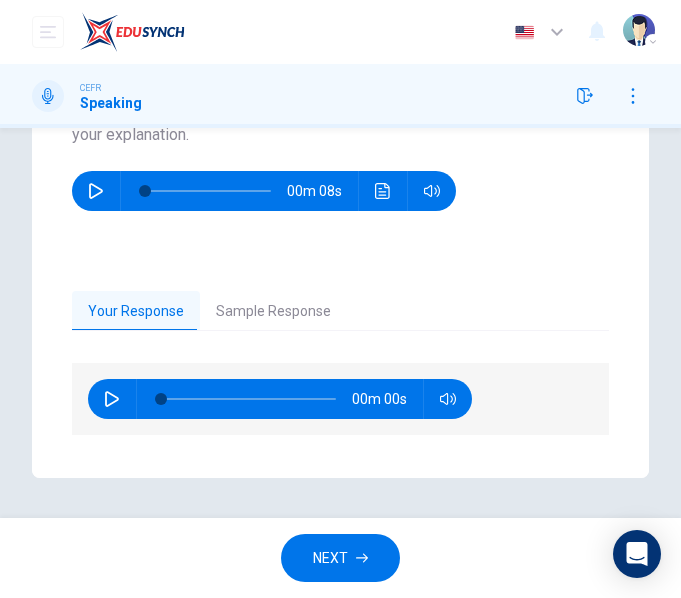 scroll, scrollTop: 317, scrollLeft: 0, axis: vertical 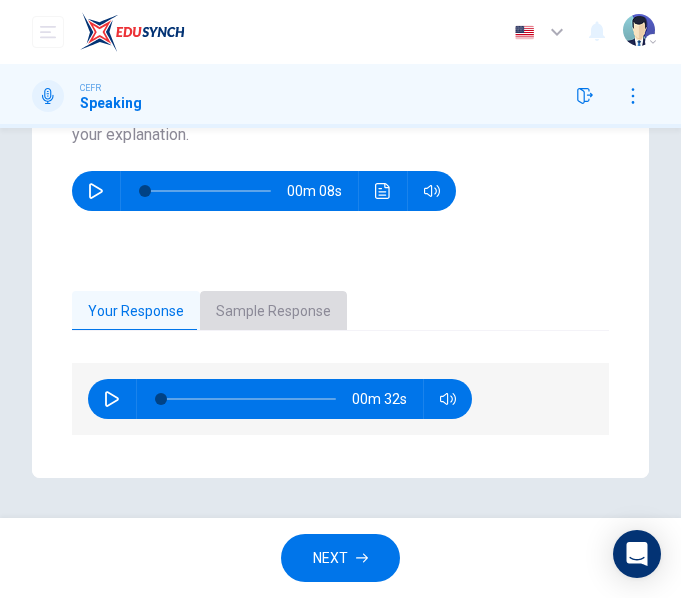 click on "Sample Response" at bounding box center (273, 312) 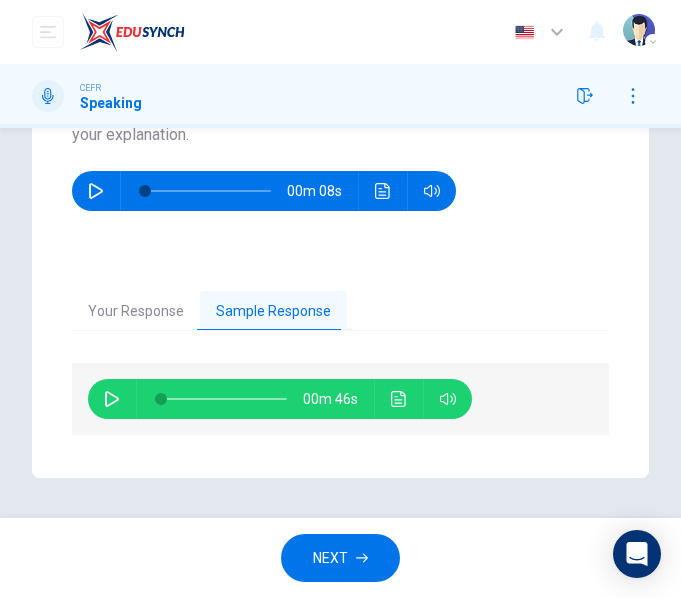 click on "00m 46s" at bounding box center [280, 399] 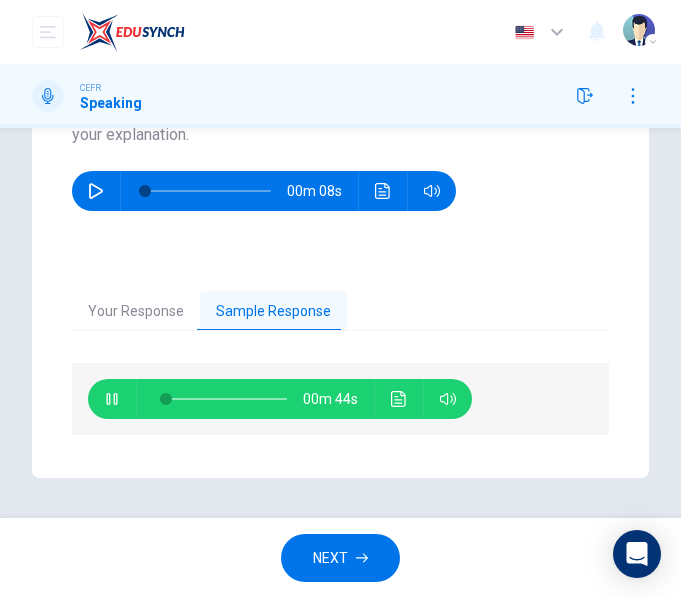 click at bounding box center [399, 399] 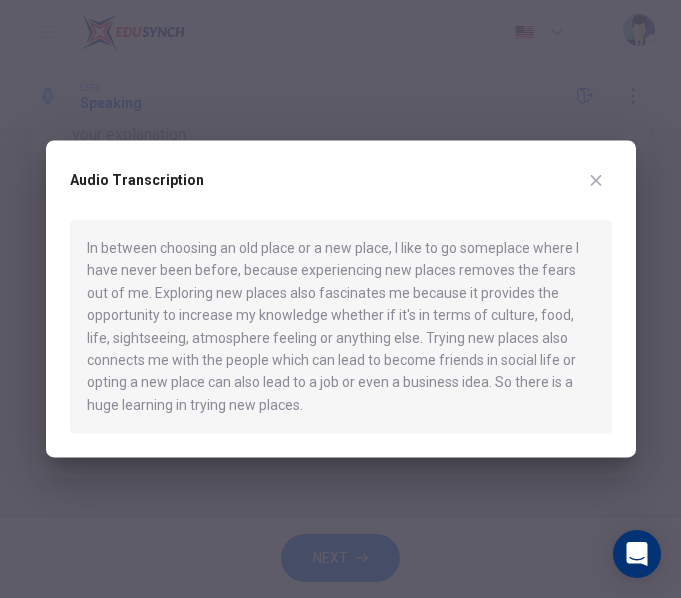 drag, startPoint x: 89, startPoint y: 249, endPoint x: 204, endPoint y: 256, distance: 115.212845 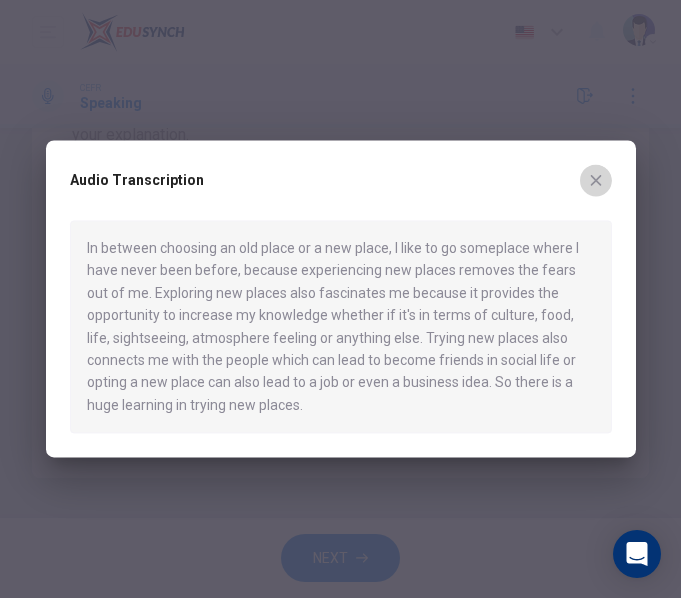 click at bounding box center (595, 180) 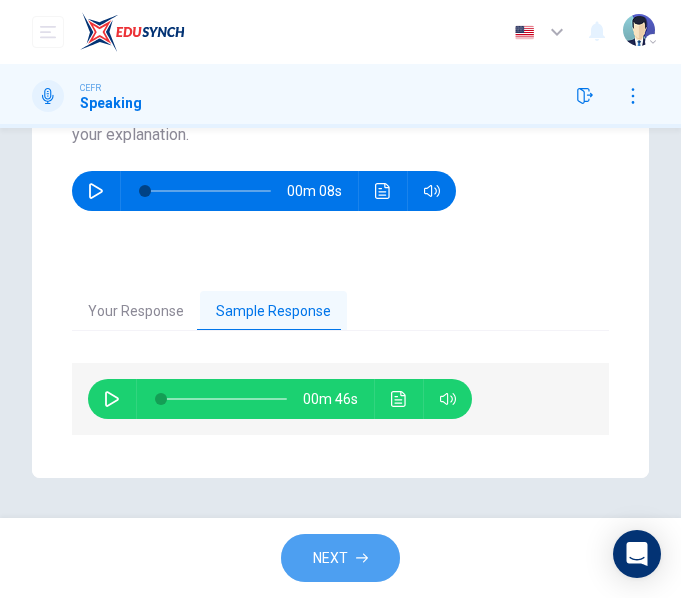 click on "NEXT" at bounding box center (340, 558) 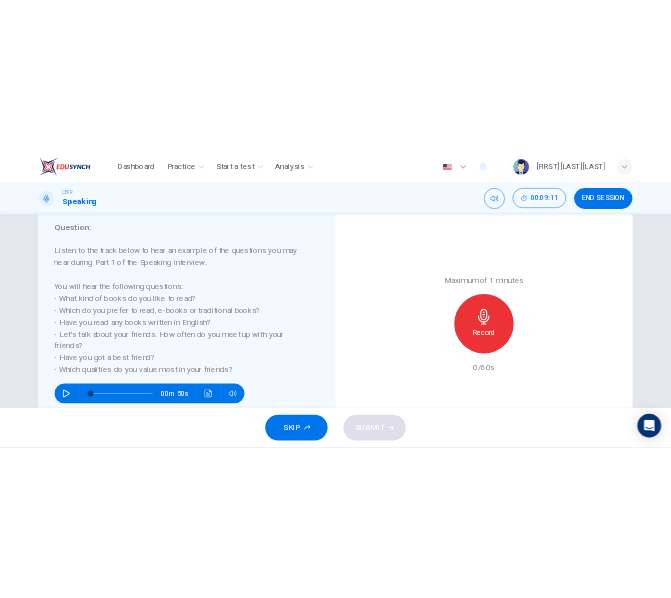 scroll, scrollTop: 285, scrollLeft: 0, axis: vertical 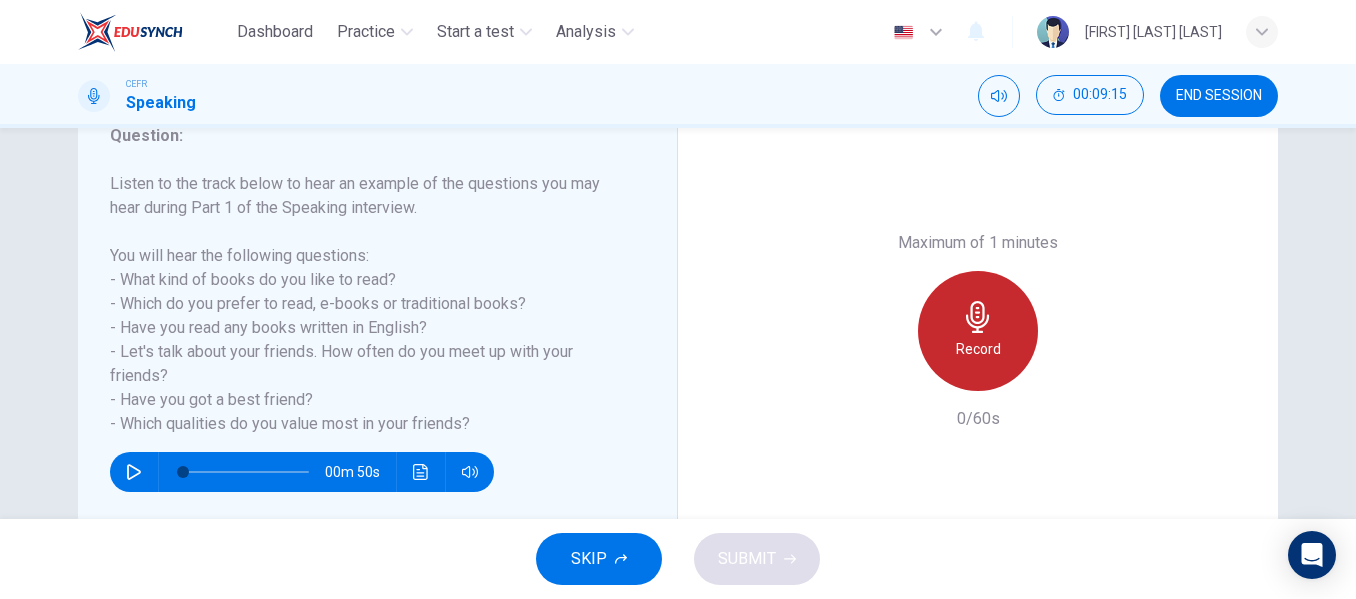 click on "Record" at bounding box center [978, 331] 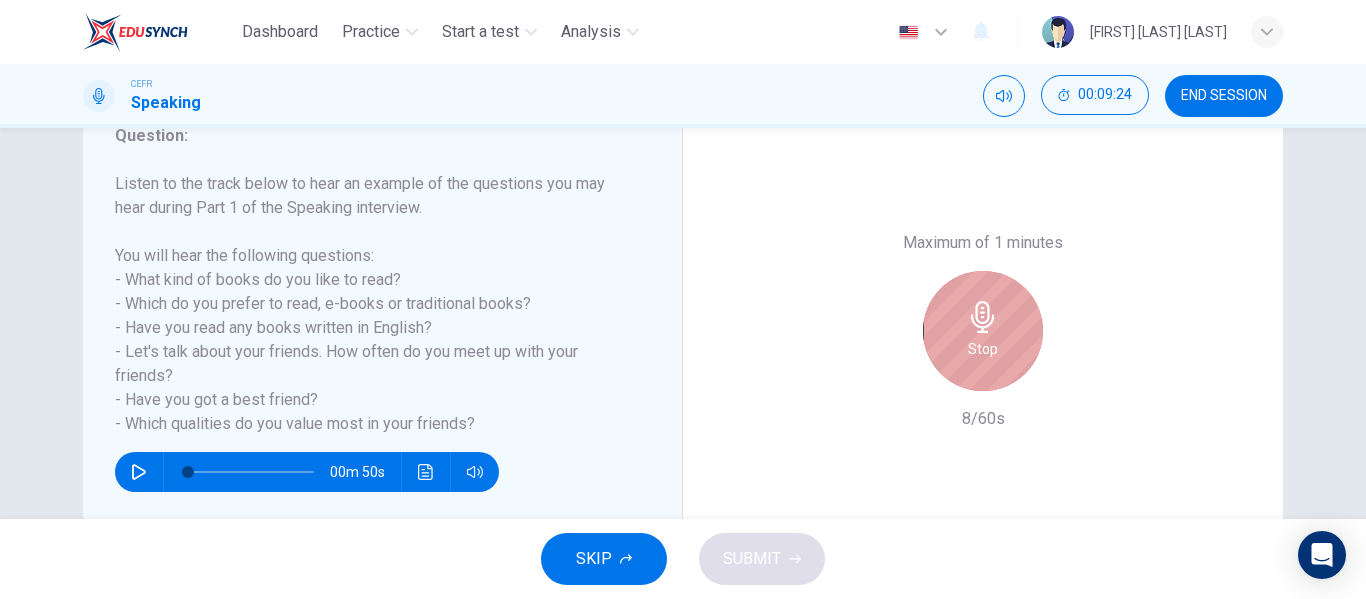 click on "Stop" at bounding box center (983, 331) 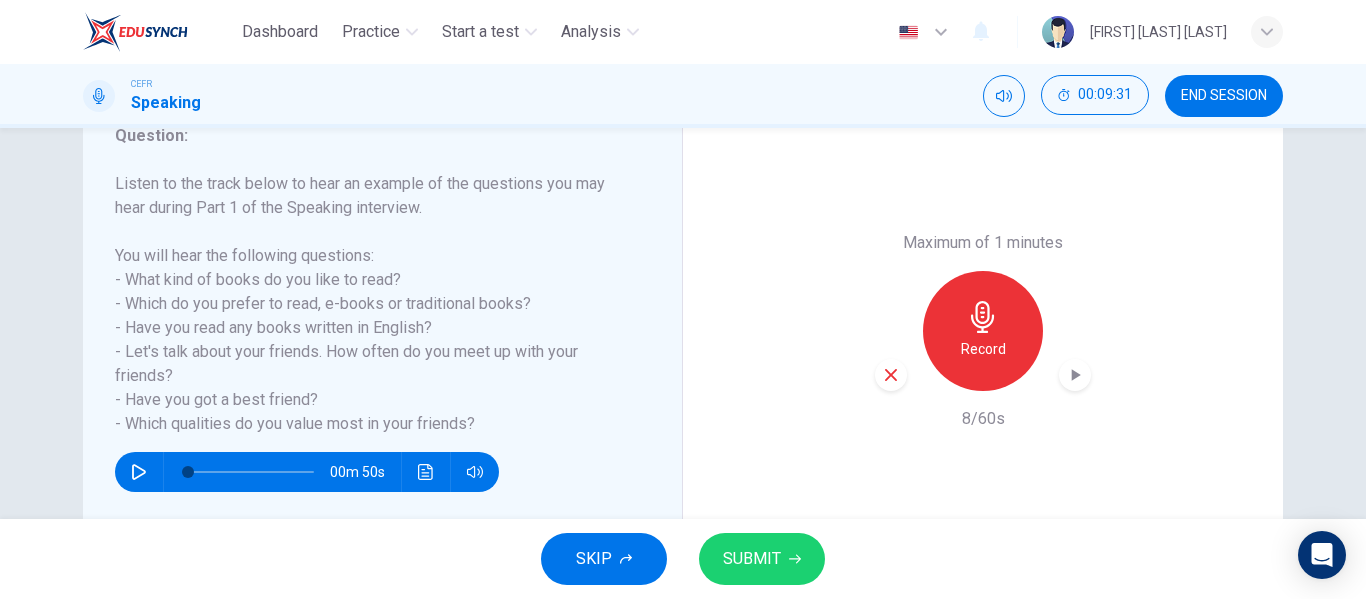 drag, startPoint x: 129, startPoint y: 281, endPoint x: 192, endPoint y: 292, distance: 63.953106 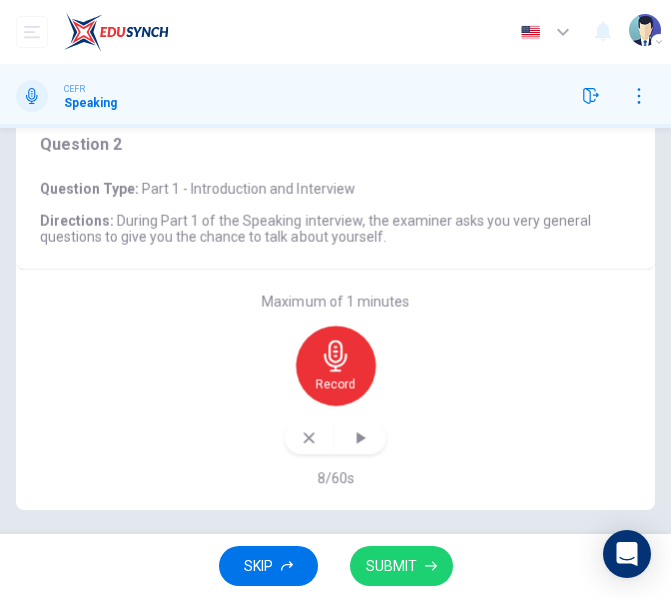scroll, scrollTop: 267, scrollLeft: 0, axis: vertical 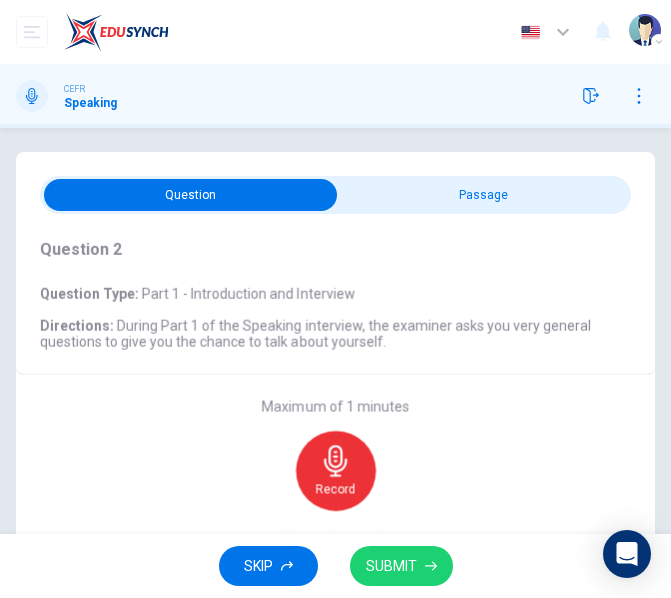 click at bounding box center [191, 195] 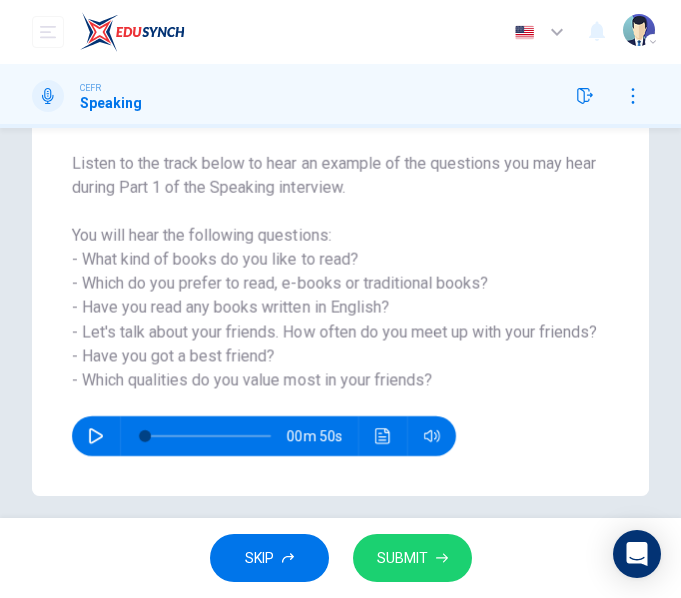 scroll, scrollTop: 186, scrollLeft: 0, axis: vertical 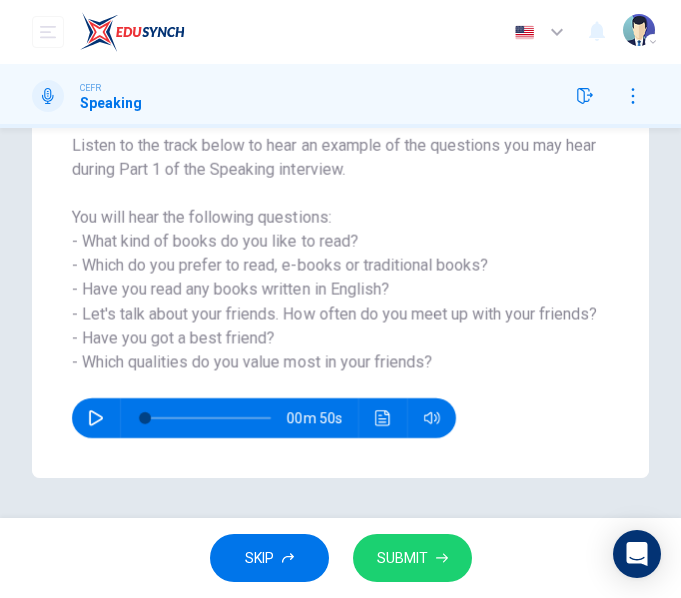 drag, startPoint x: 86, startPoint y: 288, endPoint x: 181, endPoint y: 294, distance: 95.189285 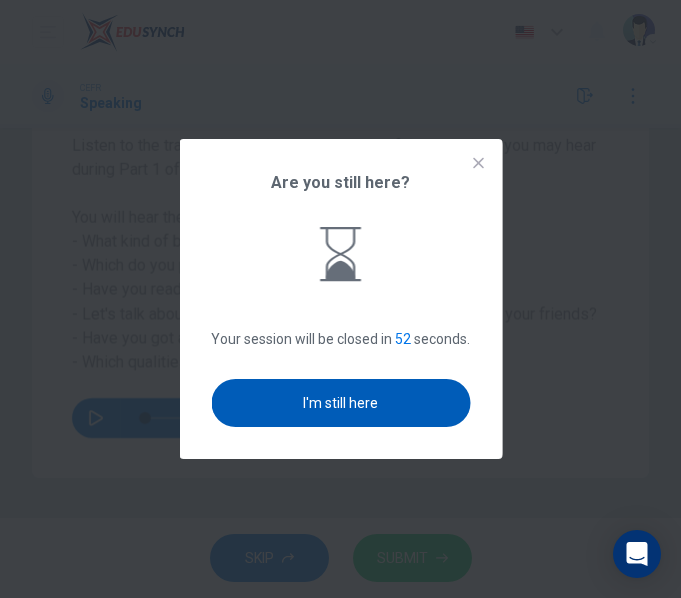 click on "I'm still here" at bounding box center [340, 403] 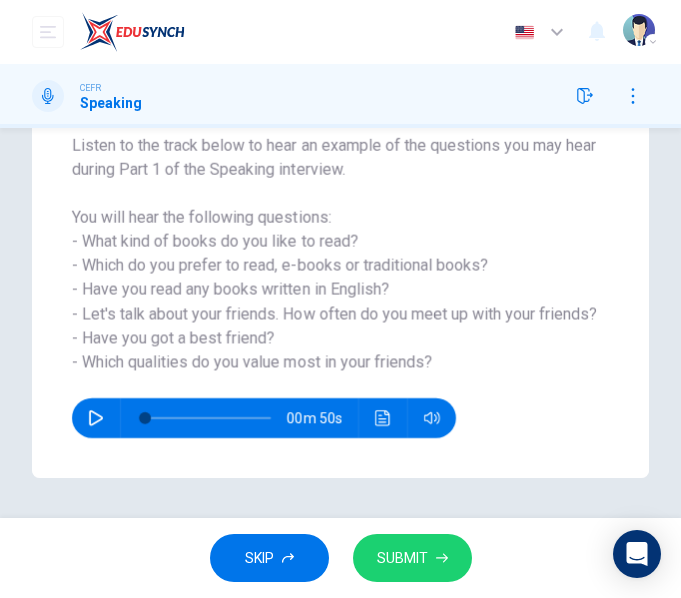 scroll, scrollTop: 0, scrollLeft: 0, axis: both 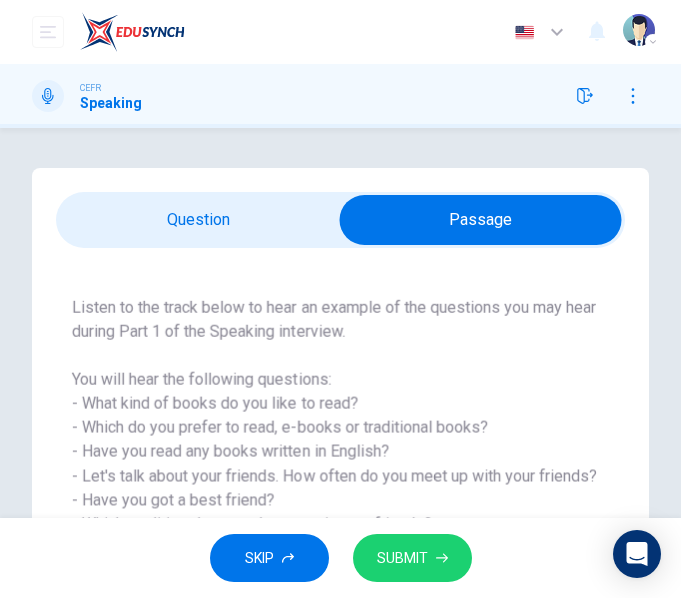 click on "Question Passage Question   2 Question Type :   Part 1 - Introduction and Interview Directions :   During Part 1 of the Speaking interview, the examiner asks you very general questions to give you the chance to talk about yourself. Maximum of 1 minutes Record 8/60s Question : Listen to the track below to hear an example of the questions you may hear during Part 1 of the Speaking interview.  You will hear the following questions:
- What kind of books do you like to read?
- Which do you prefer to read, e-books or traditional books?
- Have you read any books written in English?
- Let's talk about your friends. How often do you meet up with your friends?
- Have you got a best friend?
- Which qualities do you value most in your friends? 00m 50s Maximum of 1 minutes Record 8/60s" at bounding box center (340, 404) 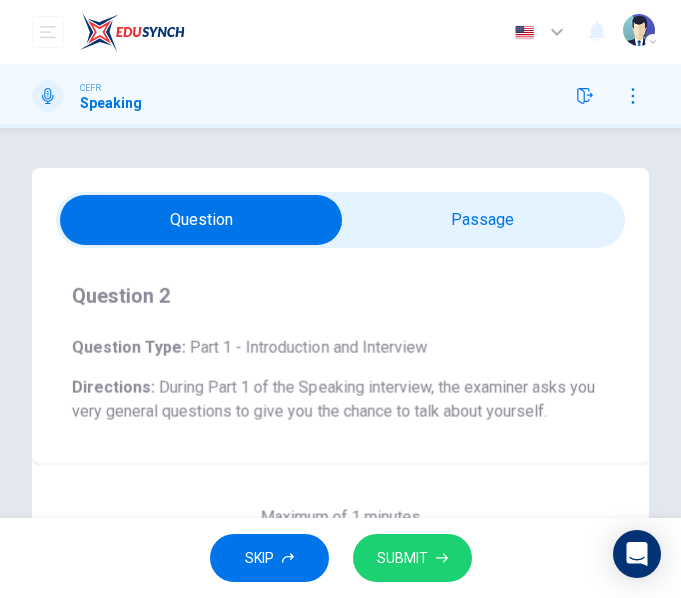 scroll, scrollTop: 267, scrollLeft: 0, axis: vertical 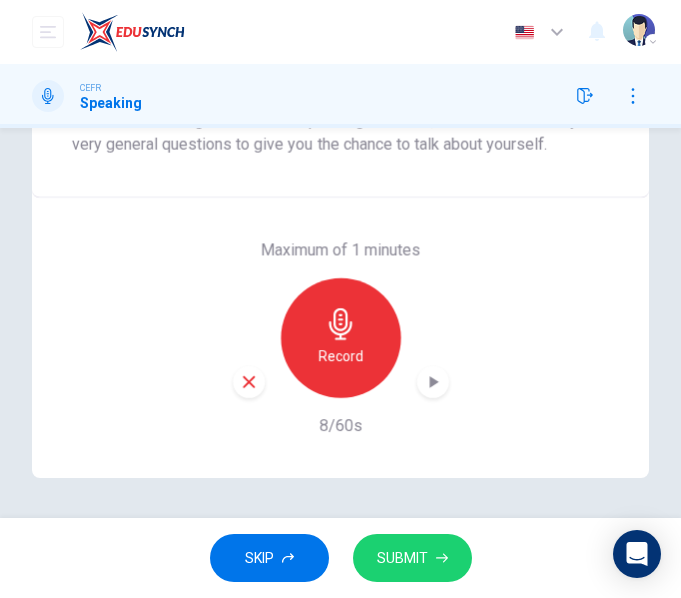 click on "Maximum of 1 minutes Record 8/60s" at bounding box center (340, 338) 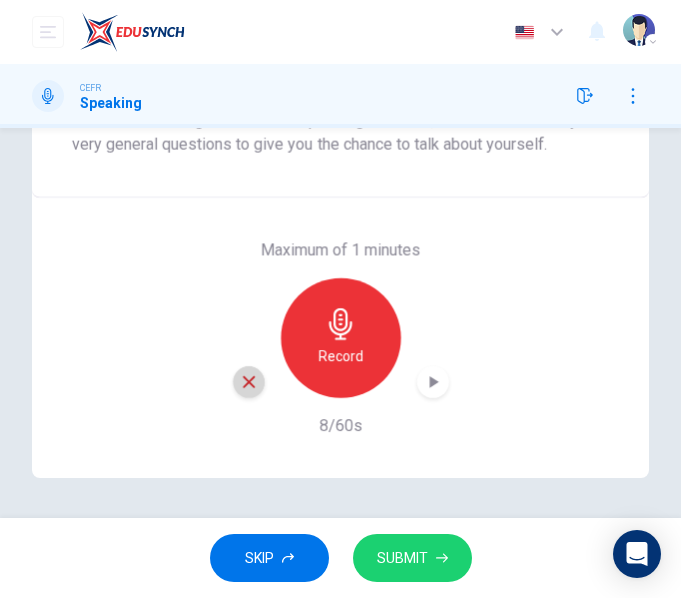 click at bounding box center (249, 382) 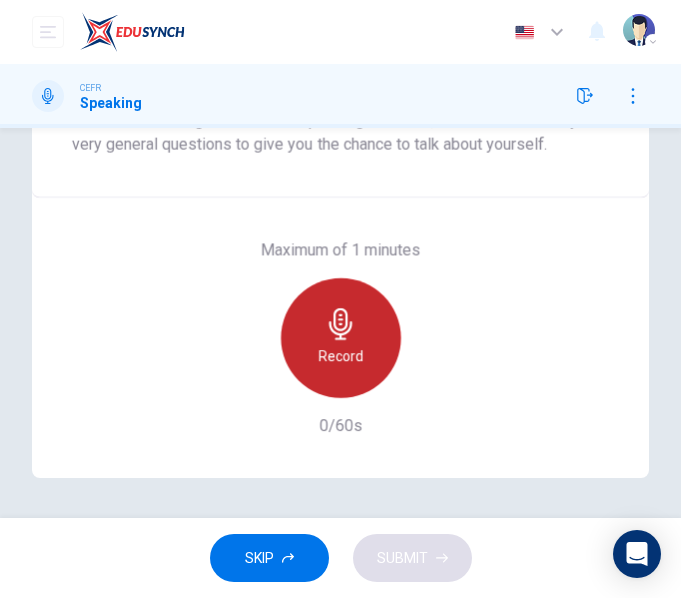 click on "Record" at bounding box center (341, 338) 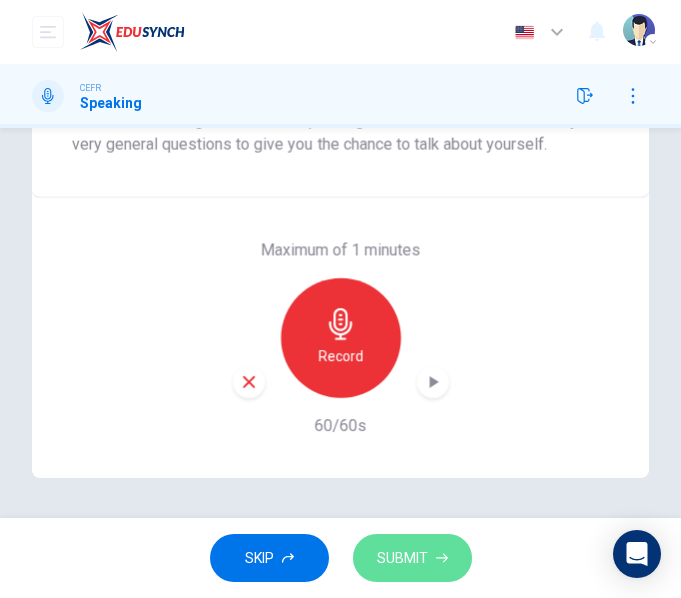 click on "SUBMIT" at bounding box center [412, 558] 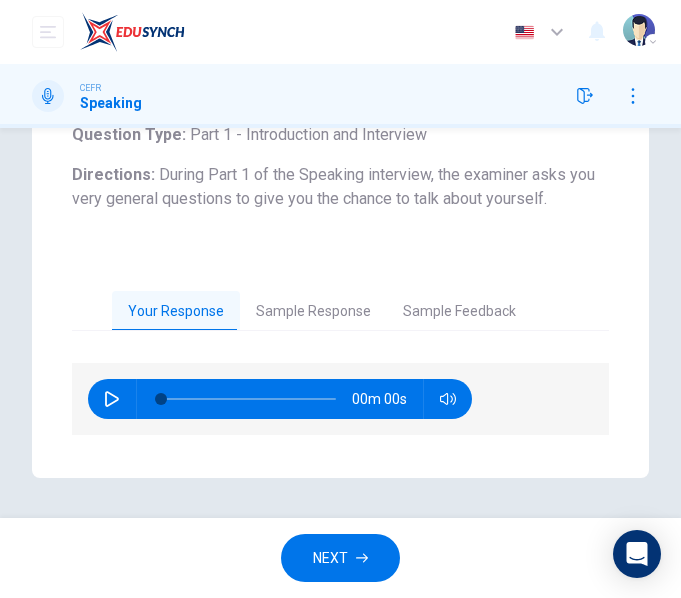 scroll, scrollTop: 213, scrollLeft: 0, axis: vertical 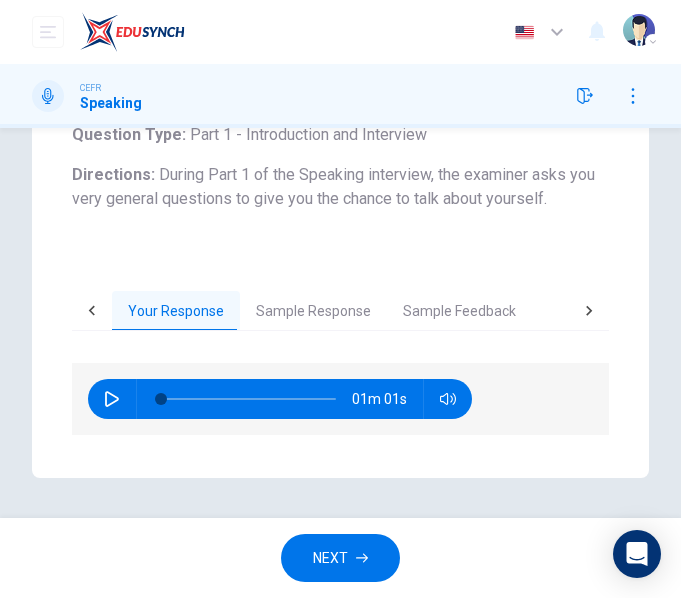 click on "Sample Response" at bounding box center [313, 312] 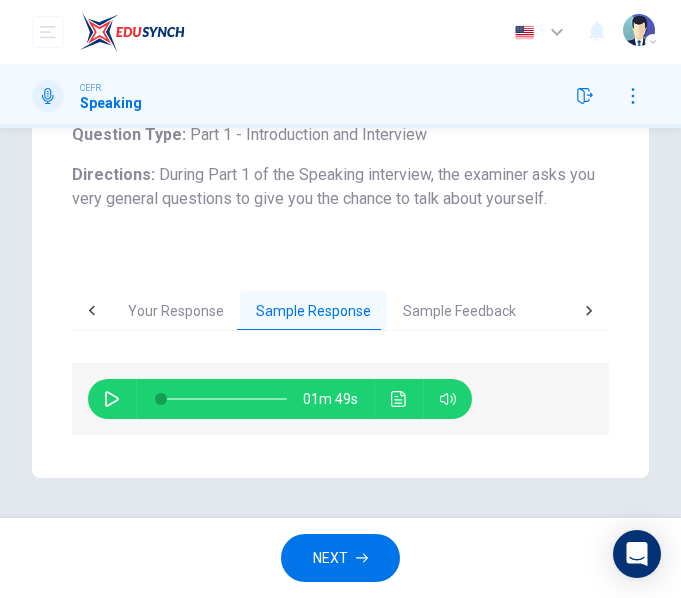 click at bounding box center [398, 399] 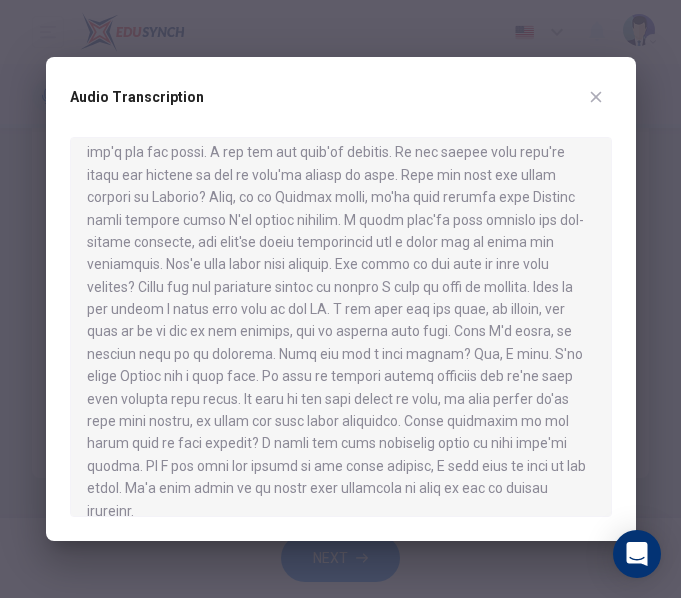 scroll, scrollTop: 0, scrollLeft: 0, axis: both 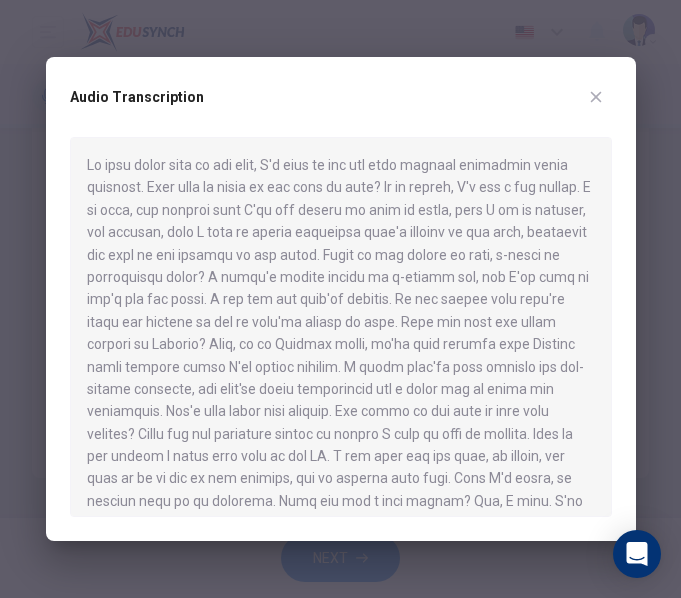 drag, startPoint x: 86, startPoint y: 163, endPoint x: 417, endPoint y: 222, distance: 336.2172 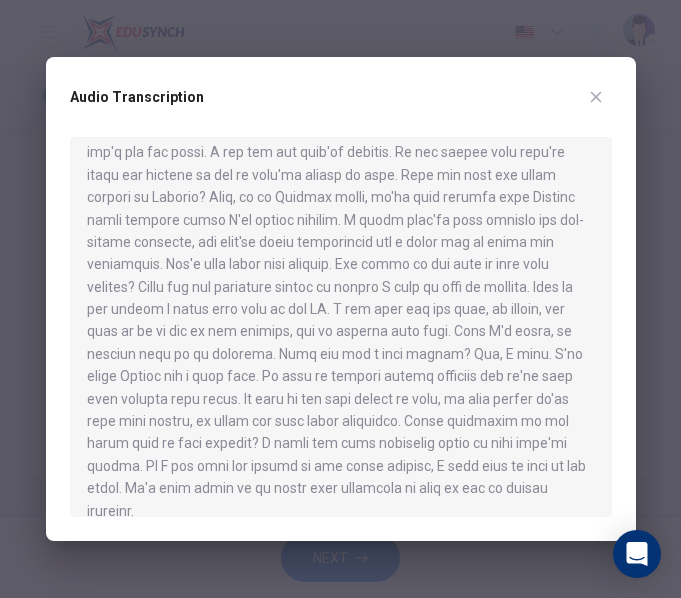 scroll, scrollTop: 0, scrollLeft: 0, axis: both 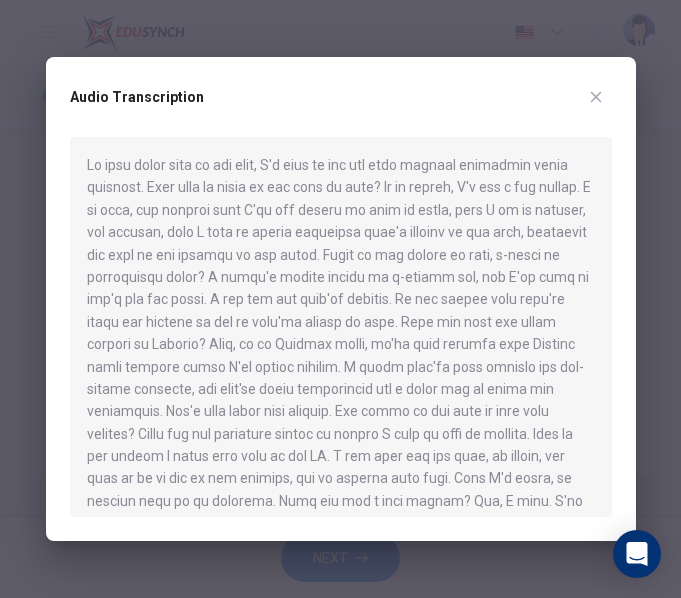 drag, startPoint x: 156, startPoint y: 176, endPoint x: 359, endPoint y: 204, distance: 204.92194 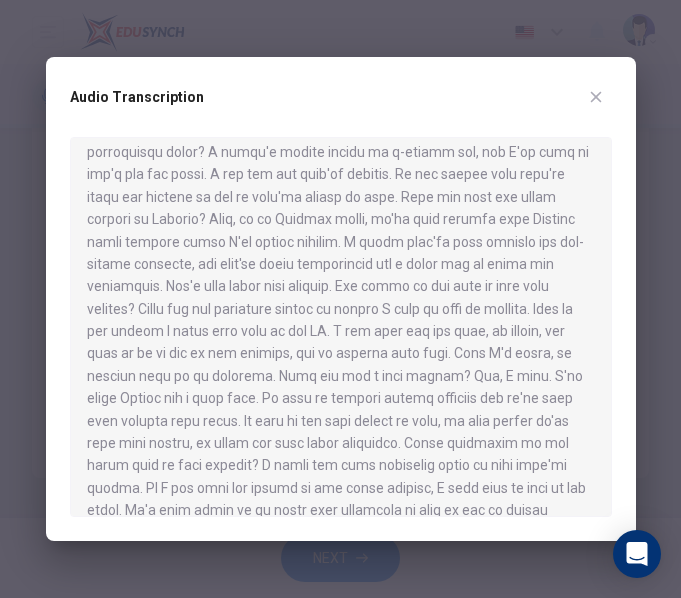 scroll, scrollTop: 147, scrollLeft: 0, axis: vertical 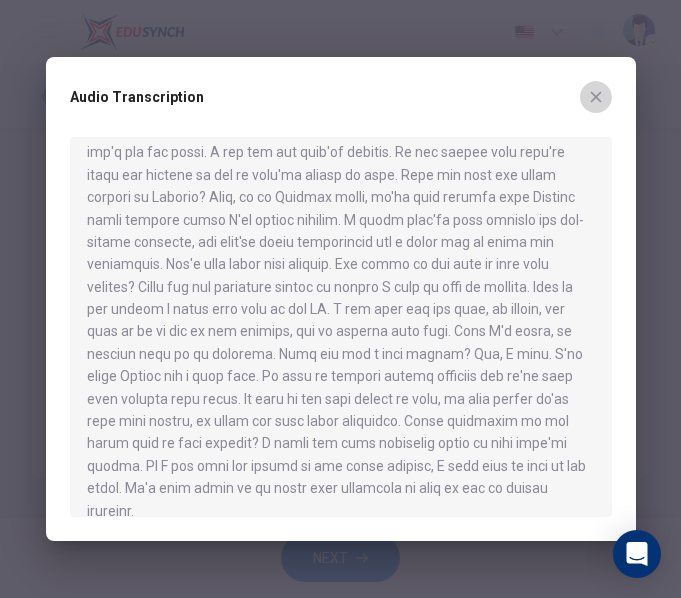 click at bounding box center [596, 97] 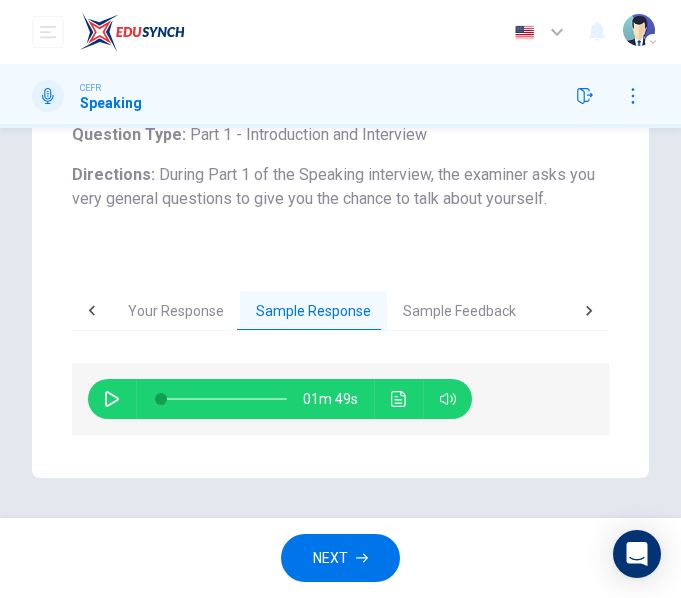 drag, startPoint x: 115, startPoint y: 392, endPoint x: 226, endPoint y: 404, distance: 111.64677 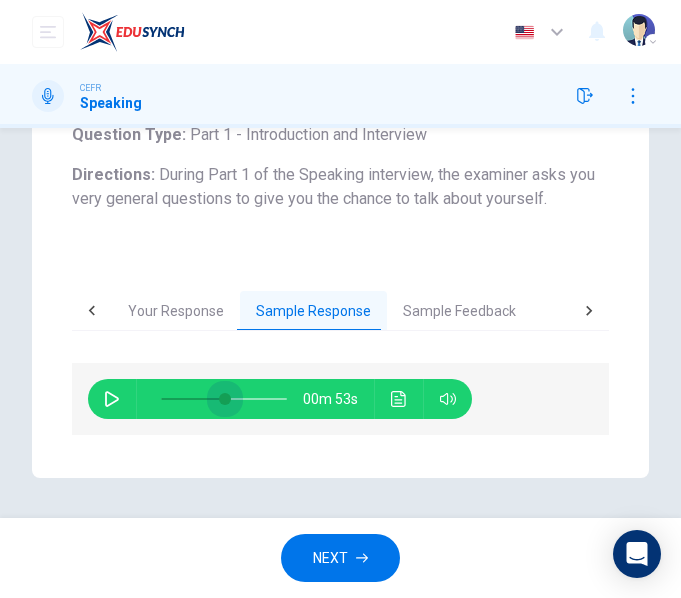 click at bounding box center [224, 399] 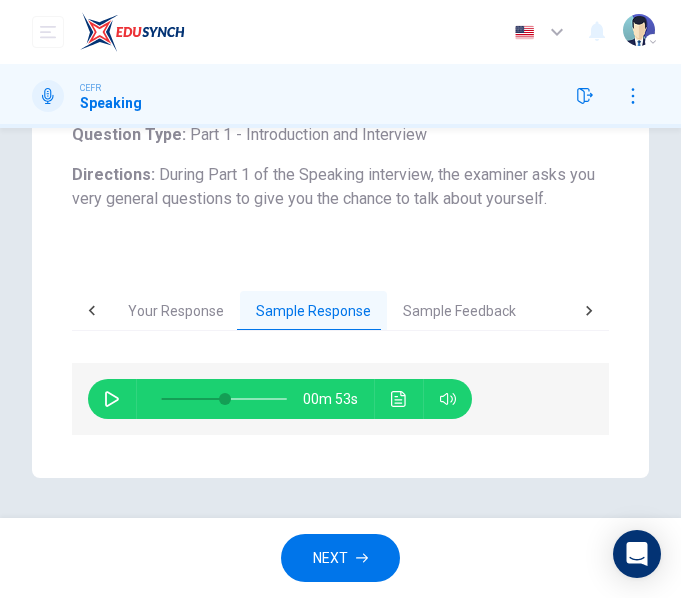 click at bounding box center (112, 399) 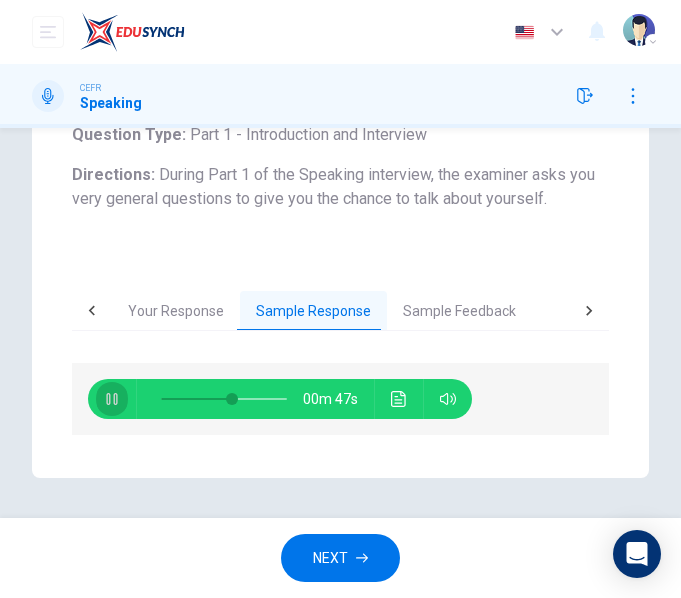 click at bounding box center [112, 399] 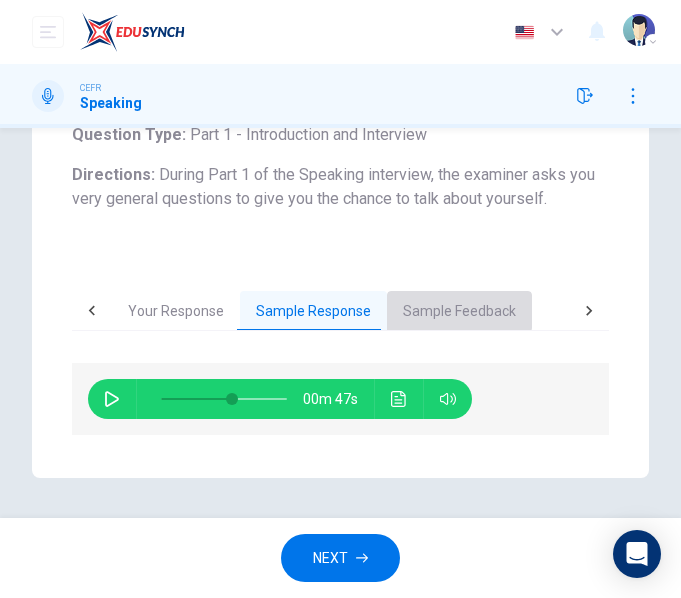 click on "Sample Feedback" at bounding box center [459, 312] 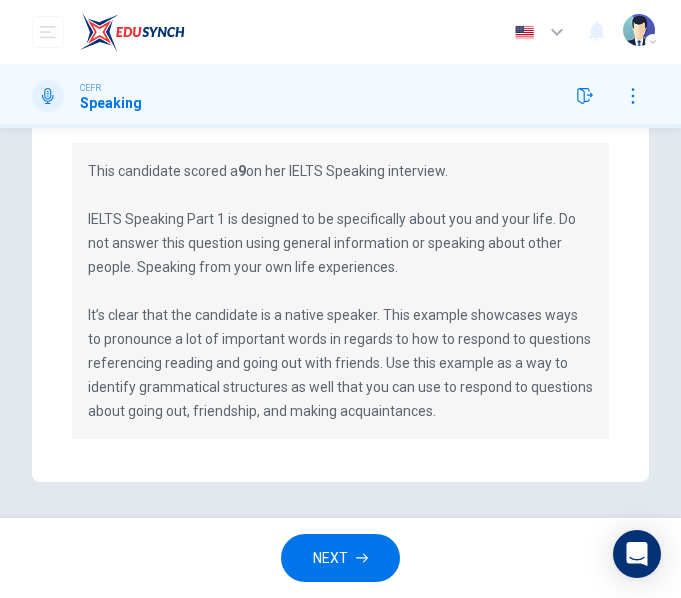 scroll, scrollTop: 437, scrollLeft: 0, axis: vertical 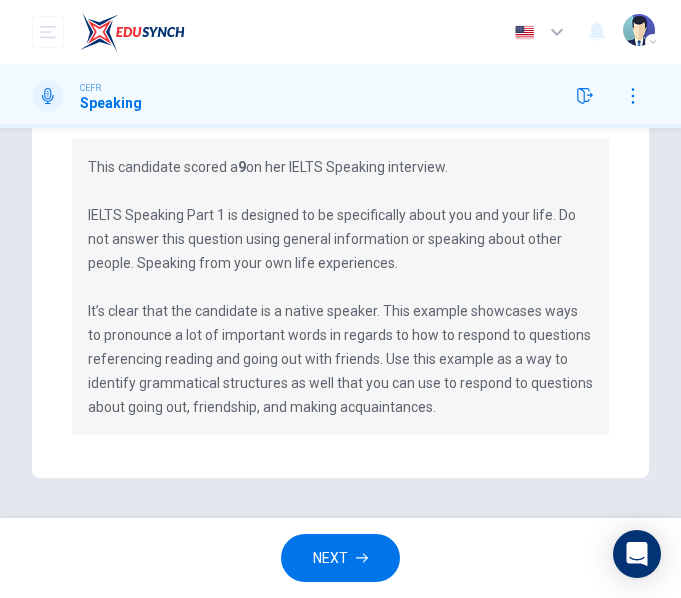 drag, startPoint x: 324, startPoint y: 248, endPoint x: 364, endPoint y: 254, distance: 40.4475 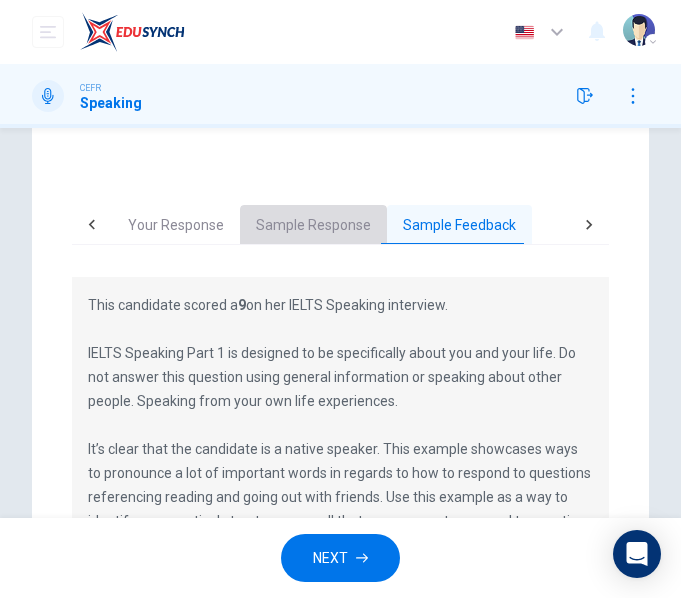 click on "Sample Response" at bounding box center (313, 226) 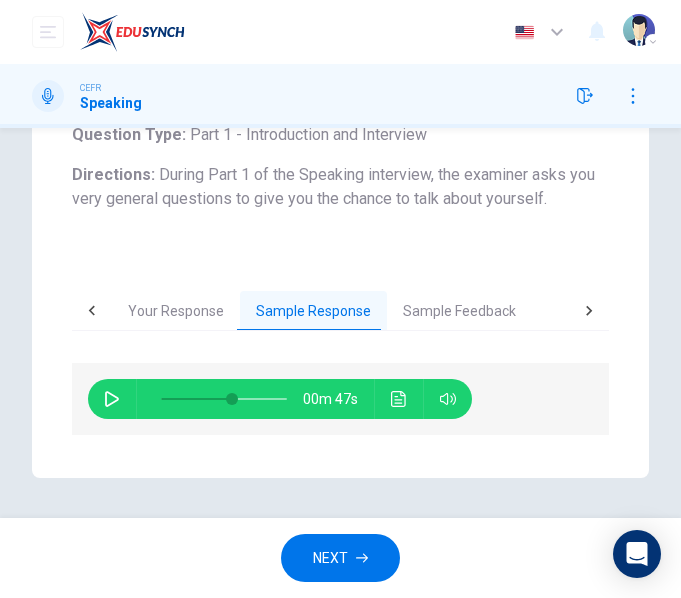 scroll, scrollTop: 213, scrollLeft: 0, axis: vertical 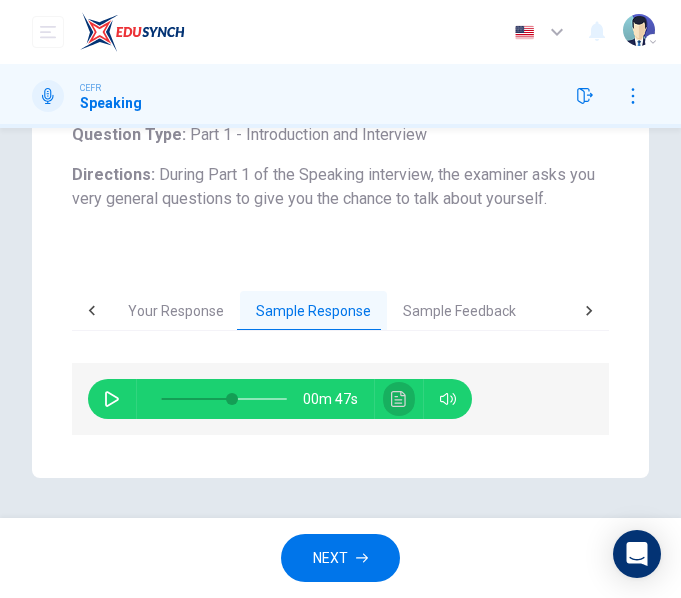 click at bounding box center [399, 399] 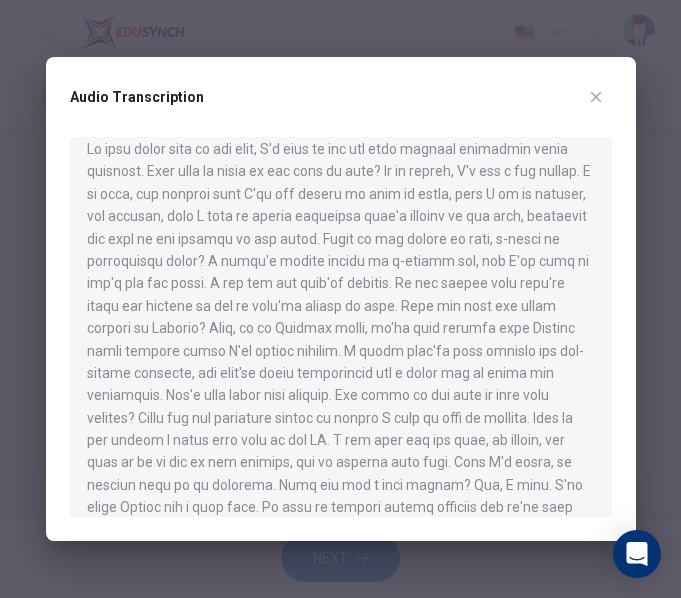 scroll, scrollTop: 17, scrollLeft: 0, axis: vertical 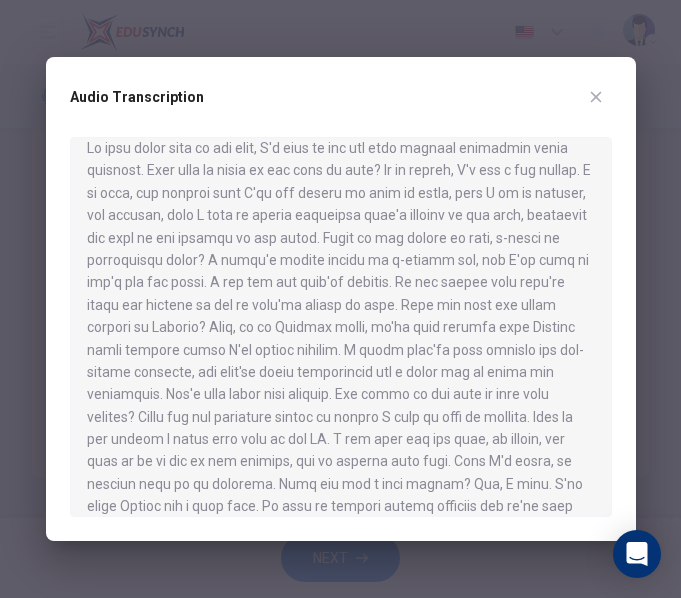 type 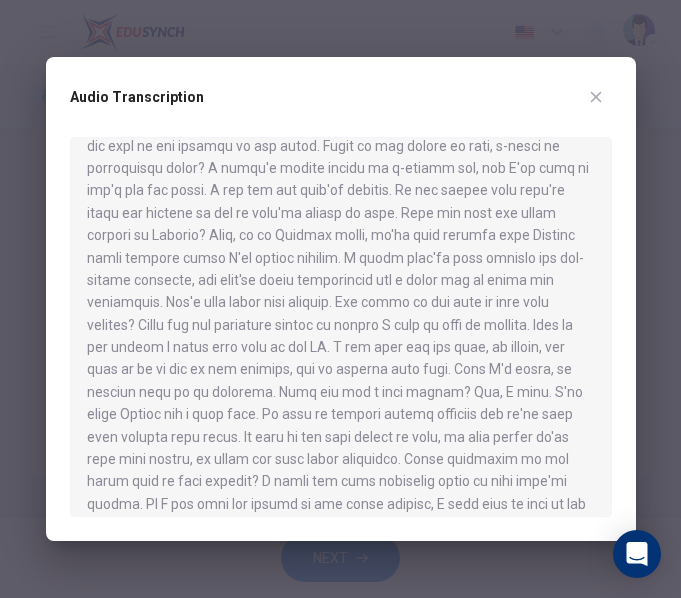scroll, scrollTop: 147, scrollLeft: 0, axis: vertical 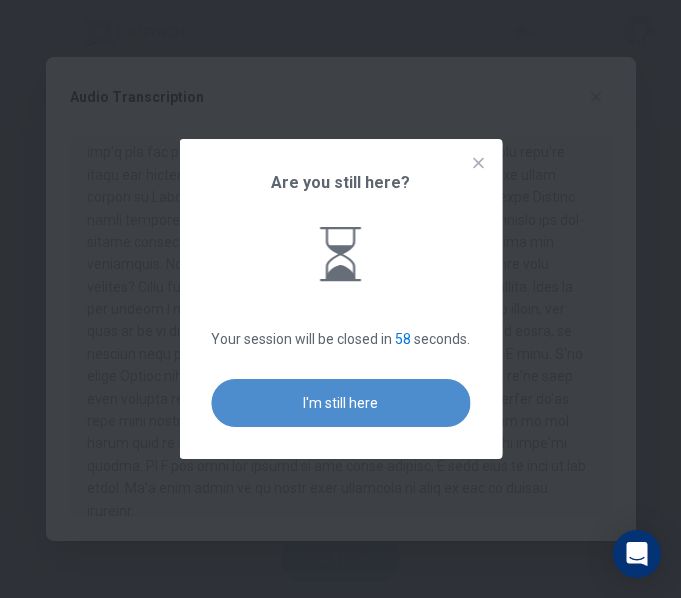 click on "I'm still here" at bounding box center (340, 403) 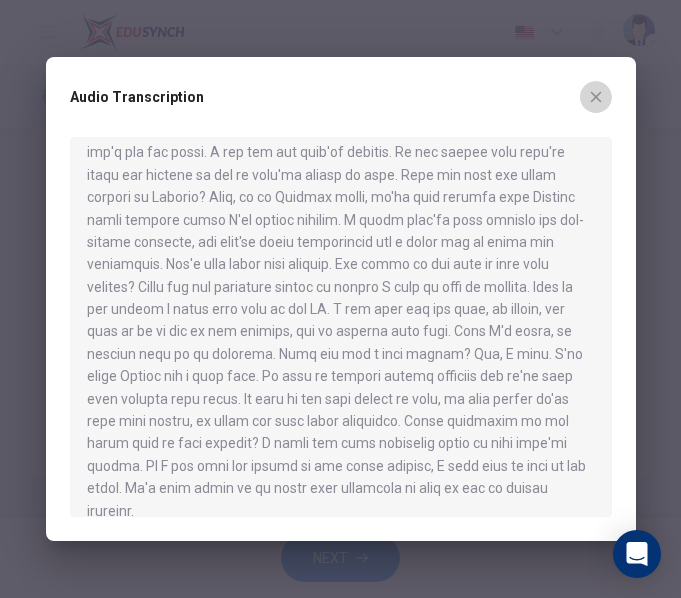 click at bounding box center [596, 97] 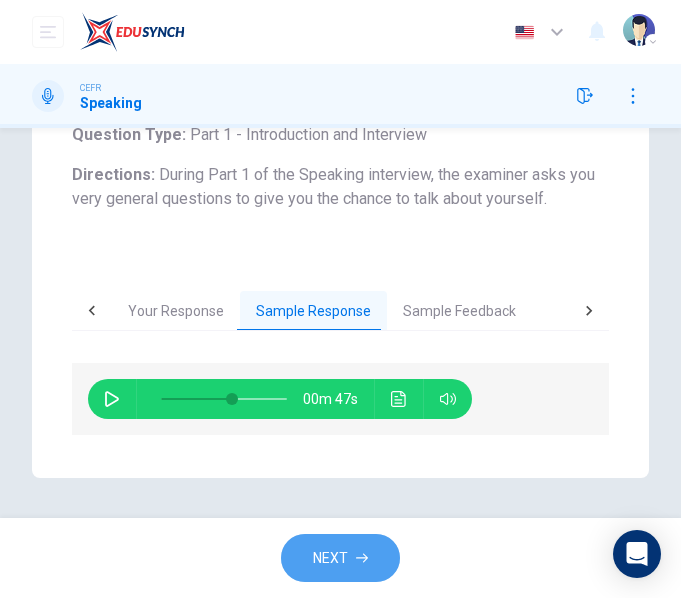 click on "NEXT" at bounding box center (340, 558) 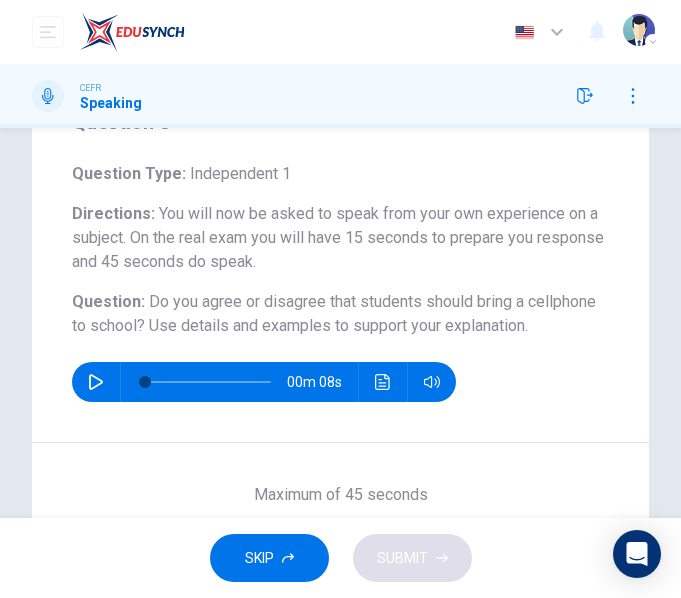 scroll, scrollTop: 143, scrollLeft: 0, axis: vertical 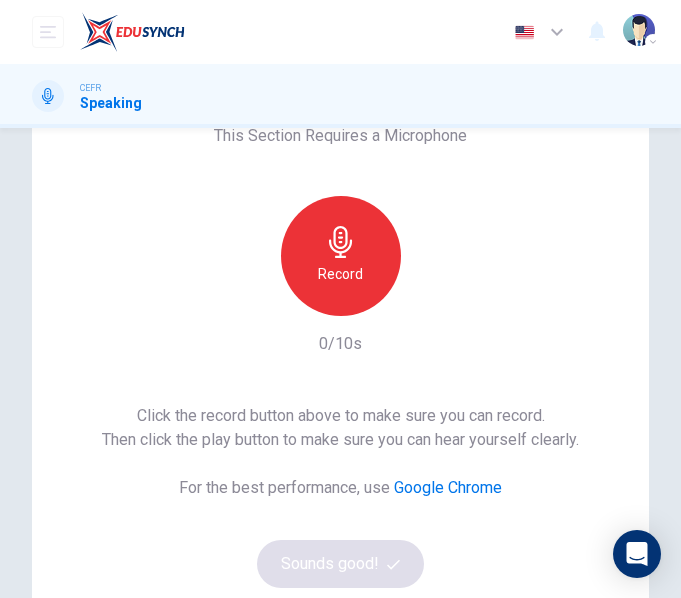 click on "Record" at bounding box center (341, 256) 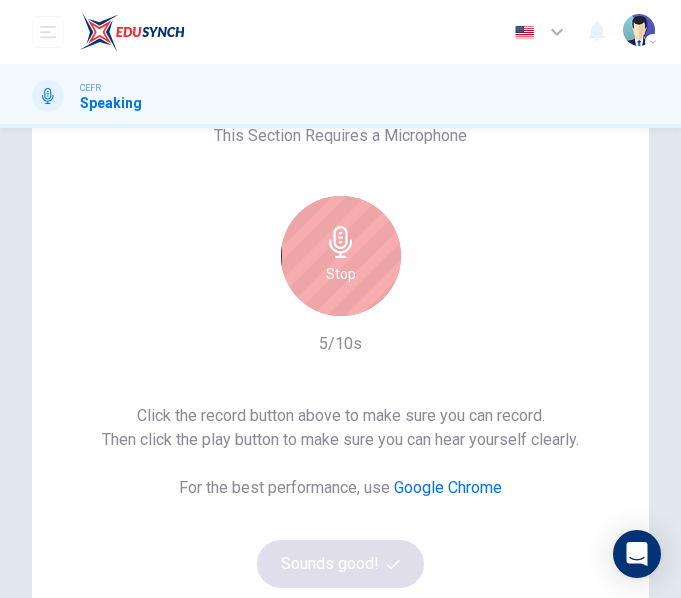 click at bounding box center (340, 242) 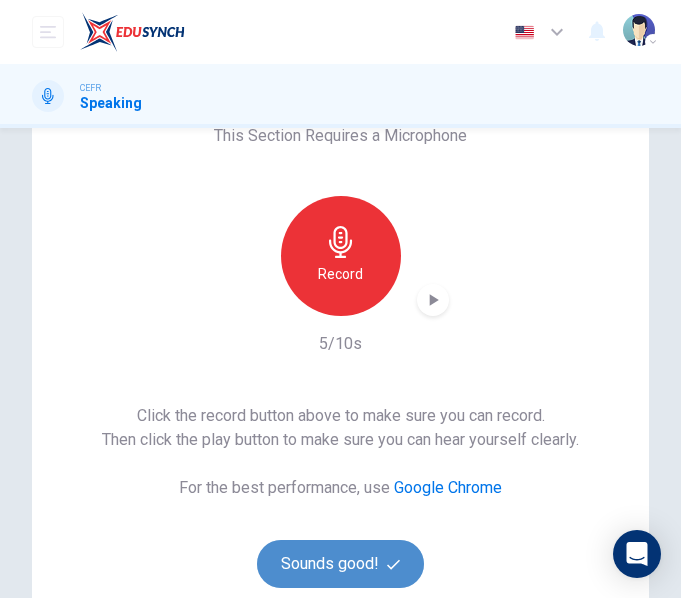 click on "Sounds good!" at bounding box center [341, 564] 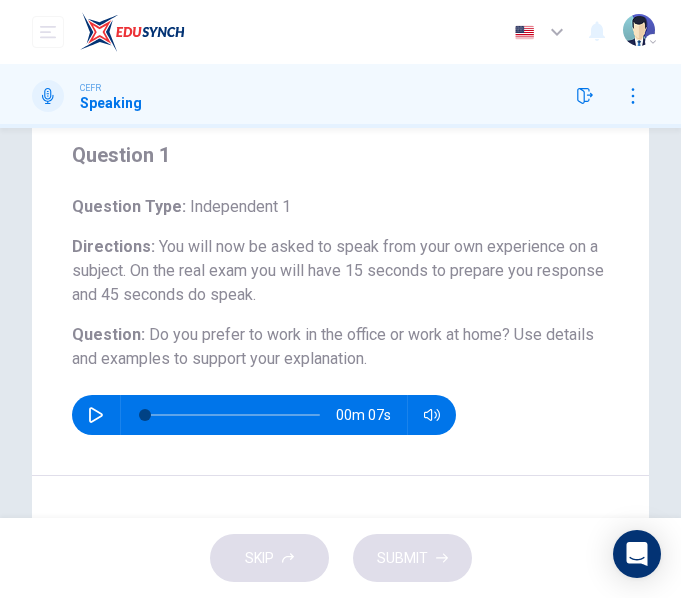 scroll, scrollTop: 68, scrollLeft: 0, axis: vertical 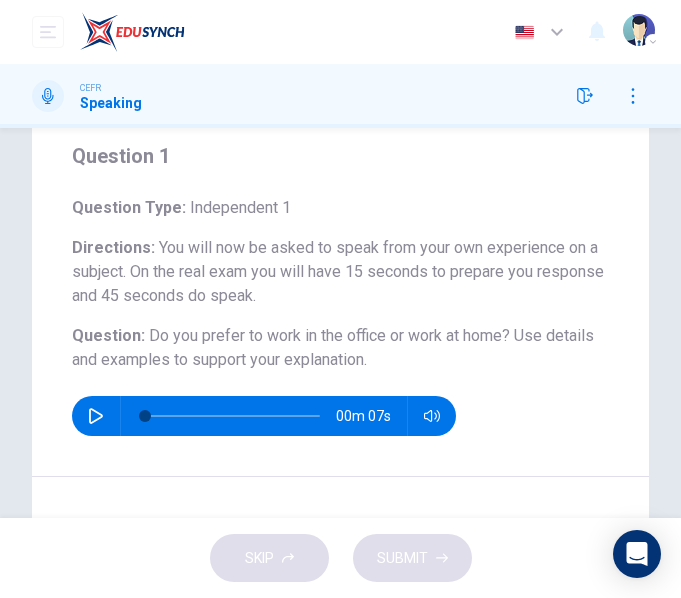 drag, startPoint x: 150, startPoint y: 336, endPoint x: 217, endPoint y: 350, distance: 68.44706 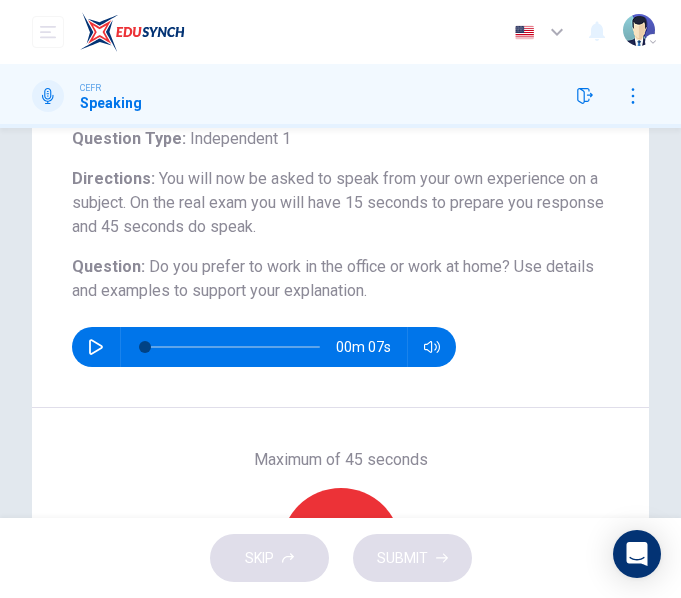 scroll, scrollTop: 75, scrollLeft: 0, axis: vertical 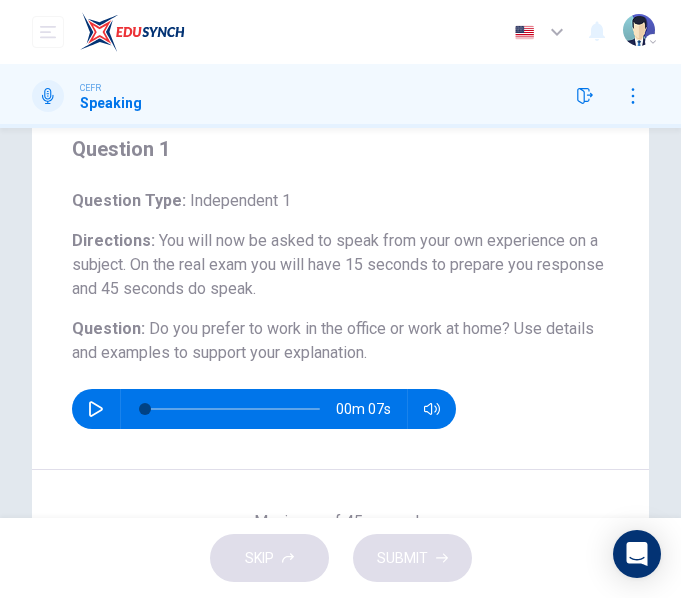 drag, startPoint x: 148, startPoint y: 333, endPoint x: 362, endPoint y: 355, distance: 215.12787 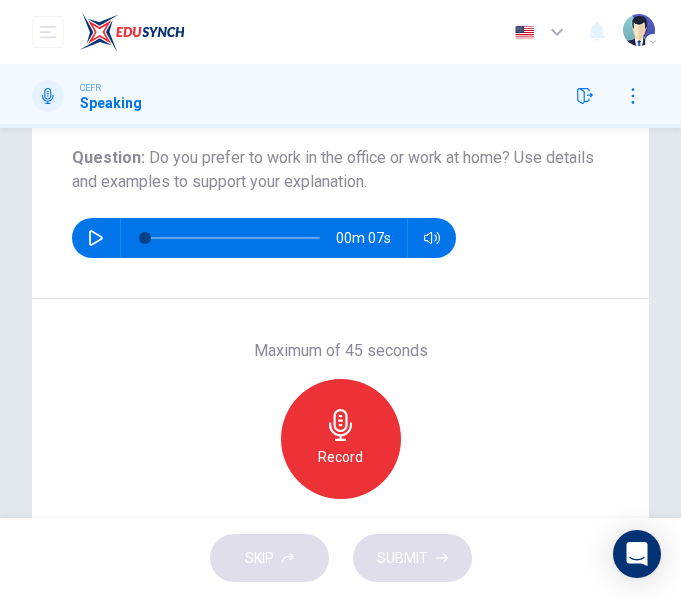 scroll, scrollTop: 288, scrollLeft: 0, axis: vertical 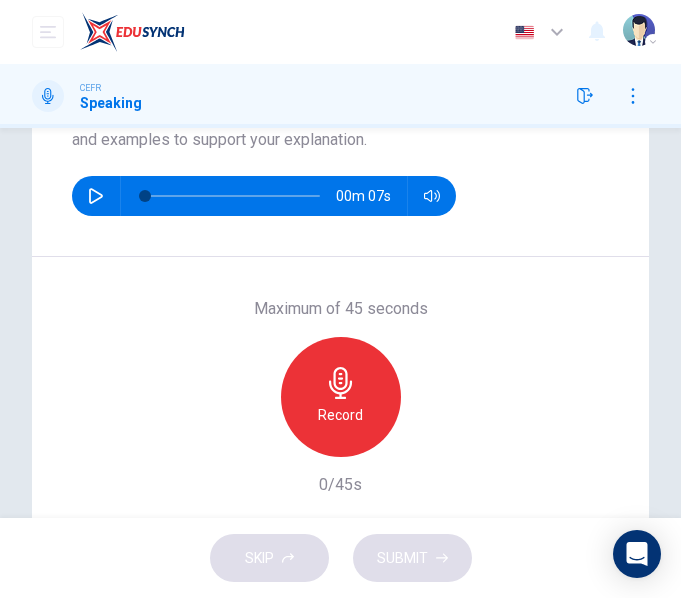 click on "Record" at bounding box center (341, 397) 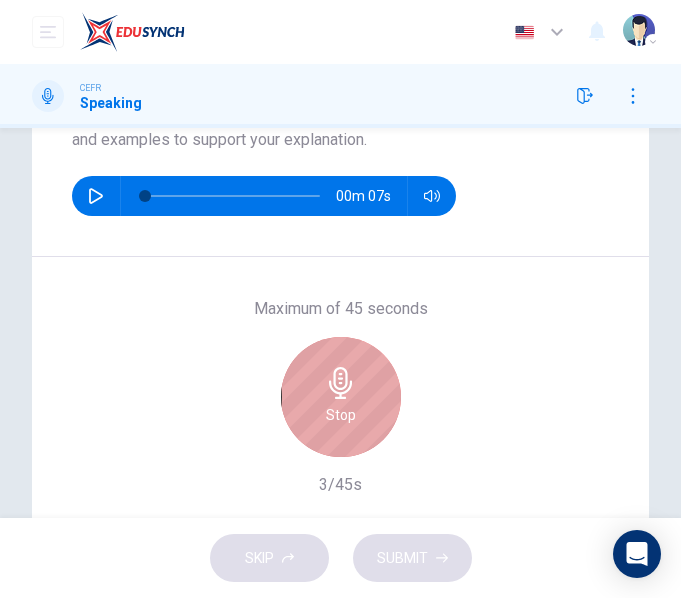click on "Stop" at bounding box center (341, 397) 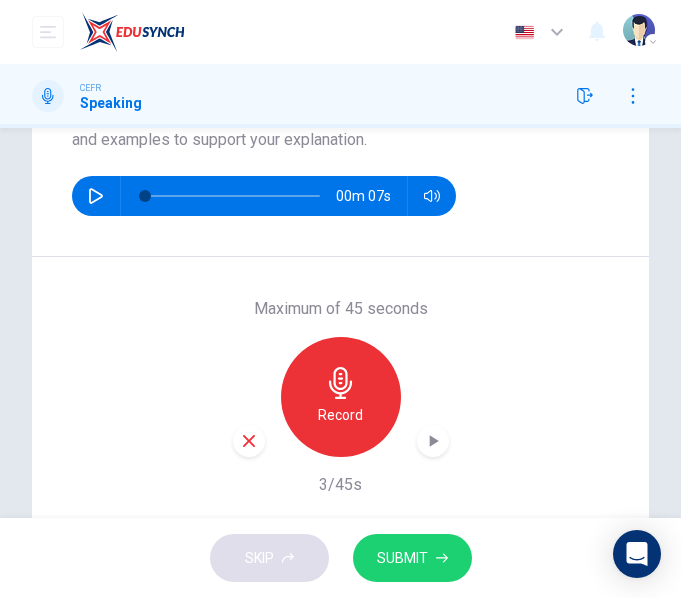 click on "SUBMIT" at bounding box center [402, 558] 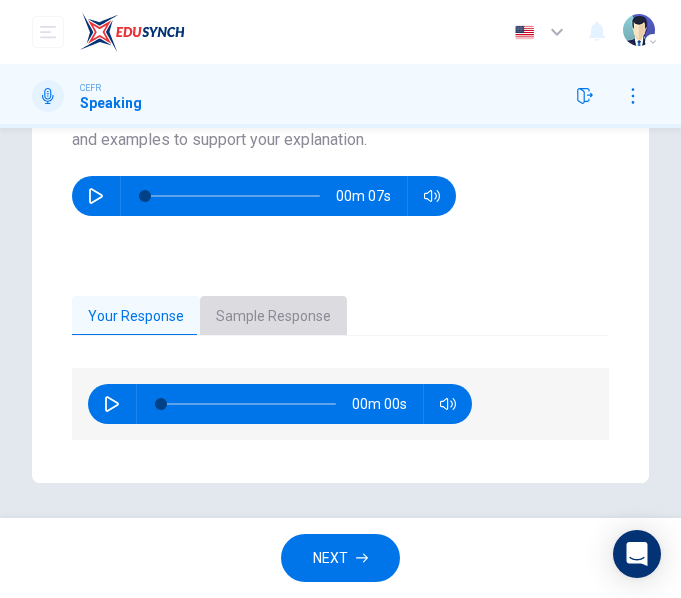 click on "Sample Response" at bounding box center (273, 317) 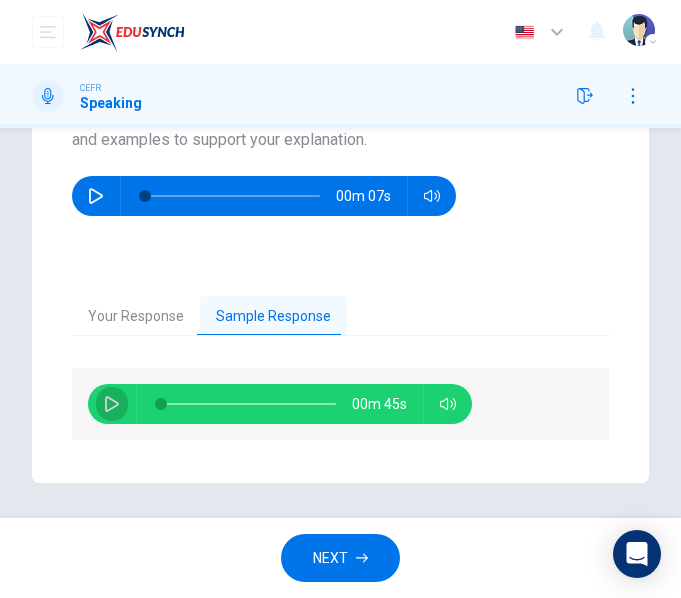 click at bounding box center (112, 404) 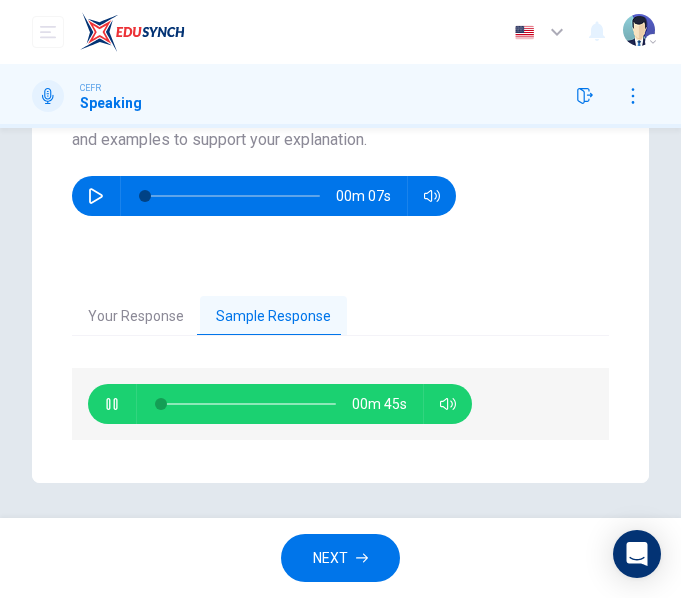 click at bounding box center (112, 404) 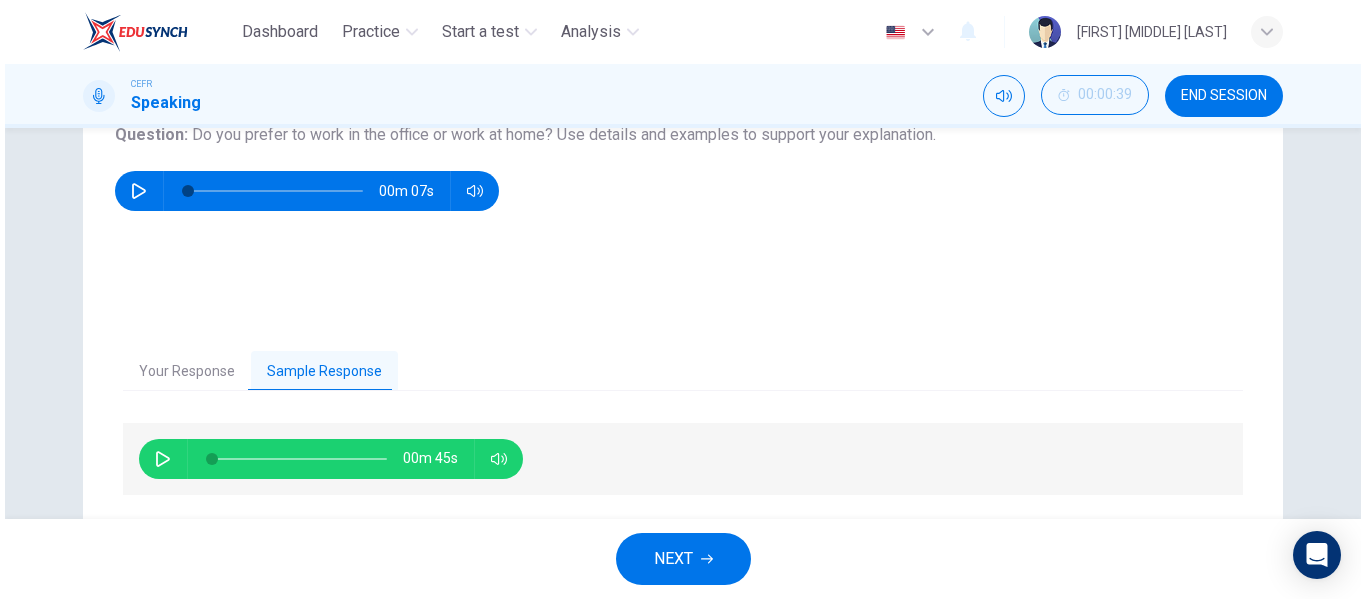 scroll, scrollTop: 384, scrollLeft: 0, axis: vertical 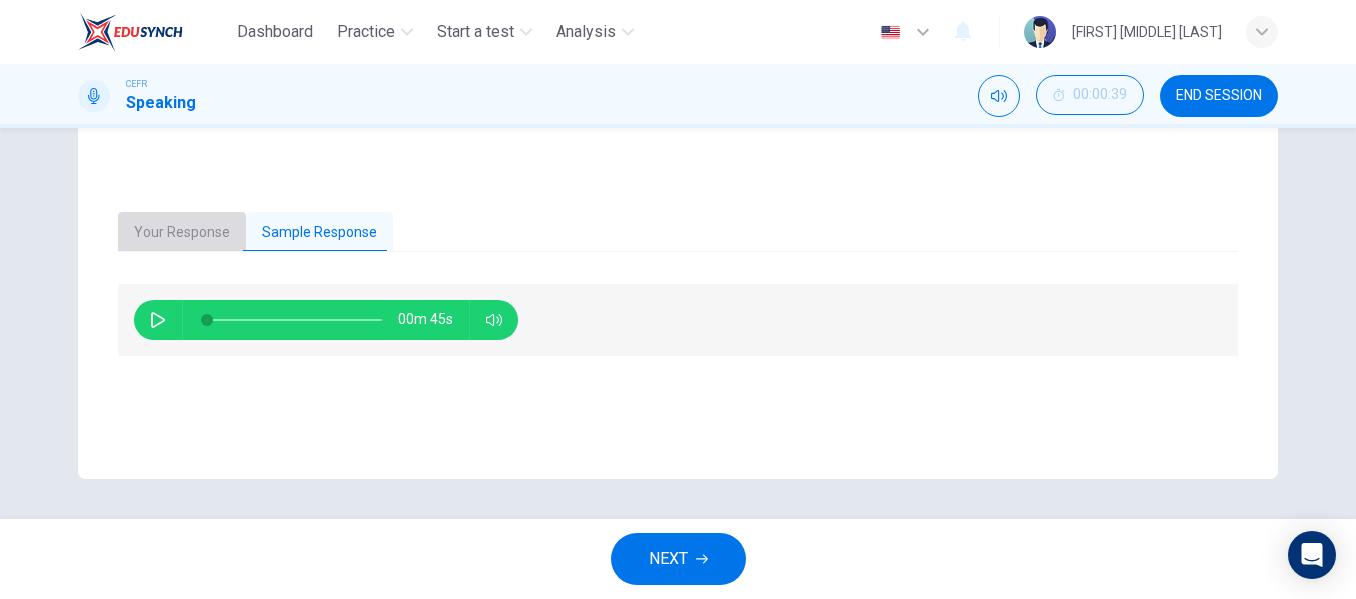 click on "Your Response" at bounding box center [182, 233] 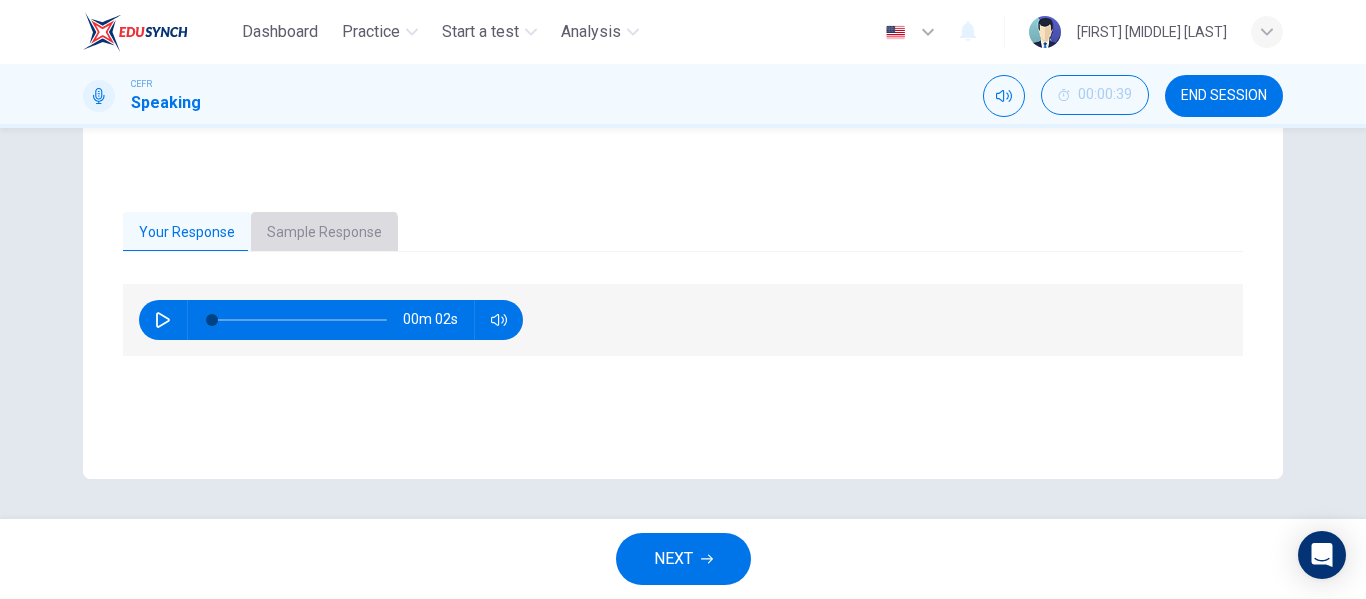 click on "Sample Response" at bounding box center (324, 233) 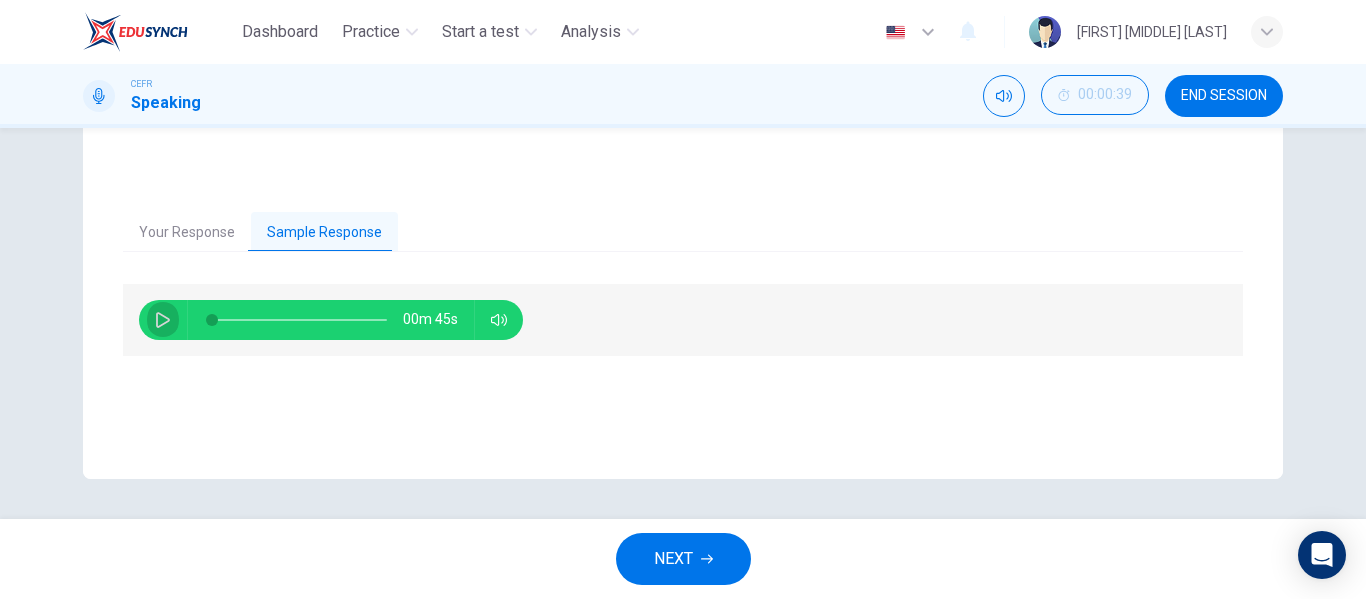 click at bounding box center (163, 320) 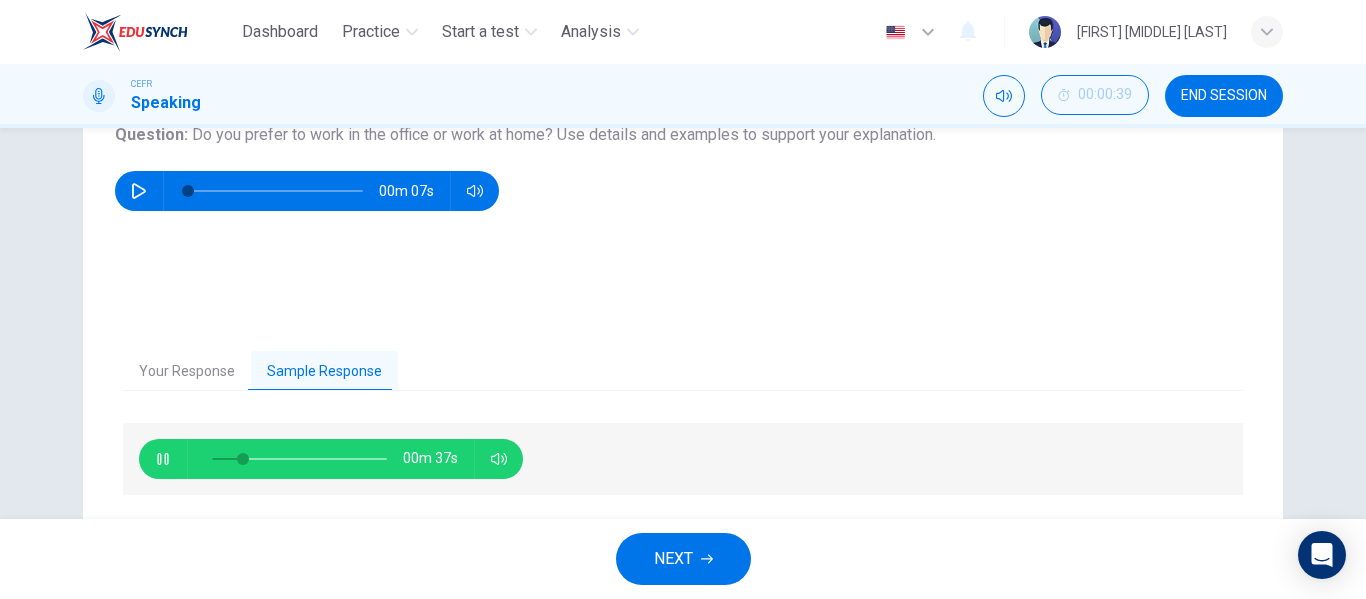 scroll, scrollTop: 248, scrollLeft: 0, axis: vertical 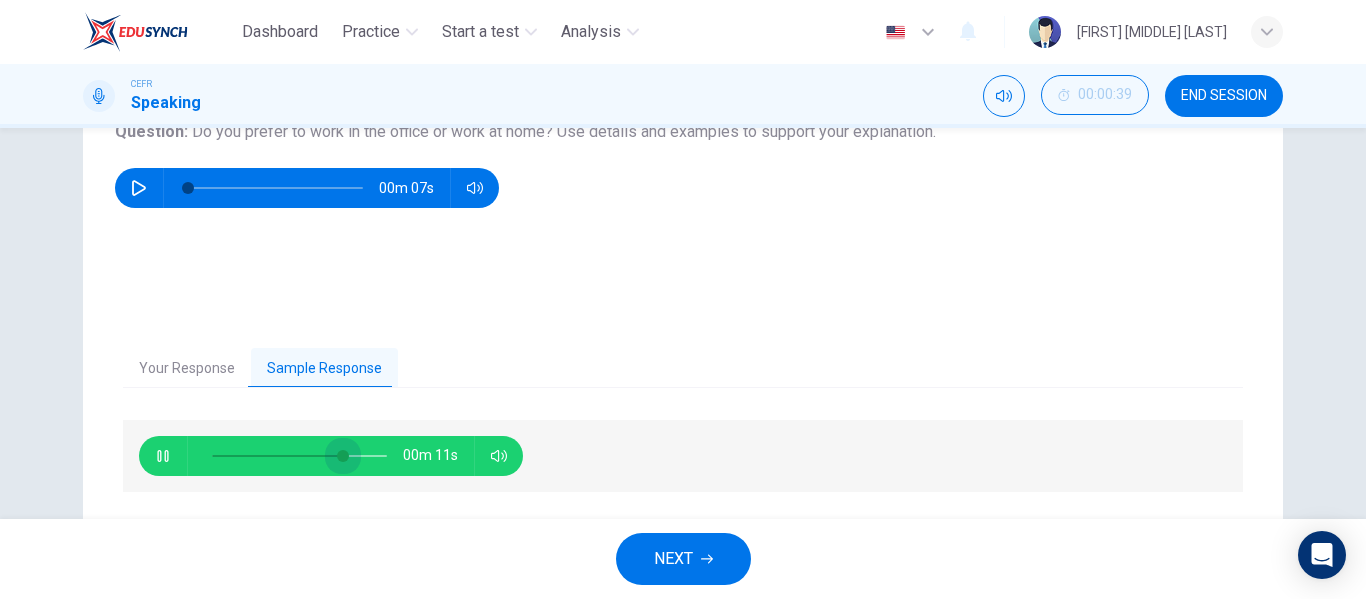 click at bounding box center [299, 456] 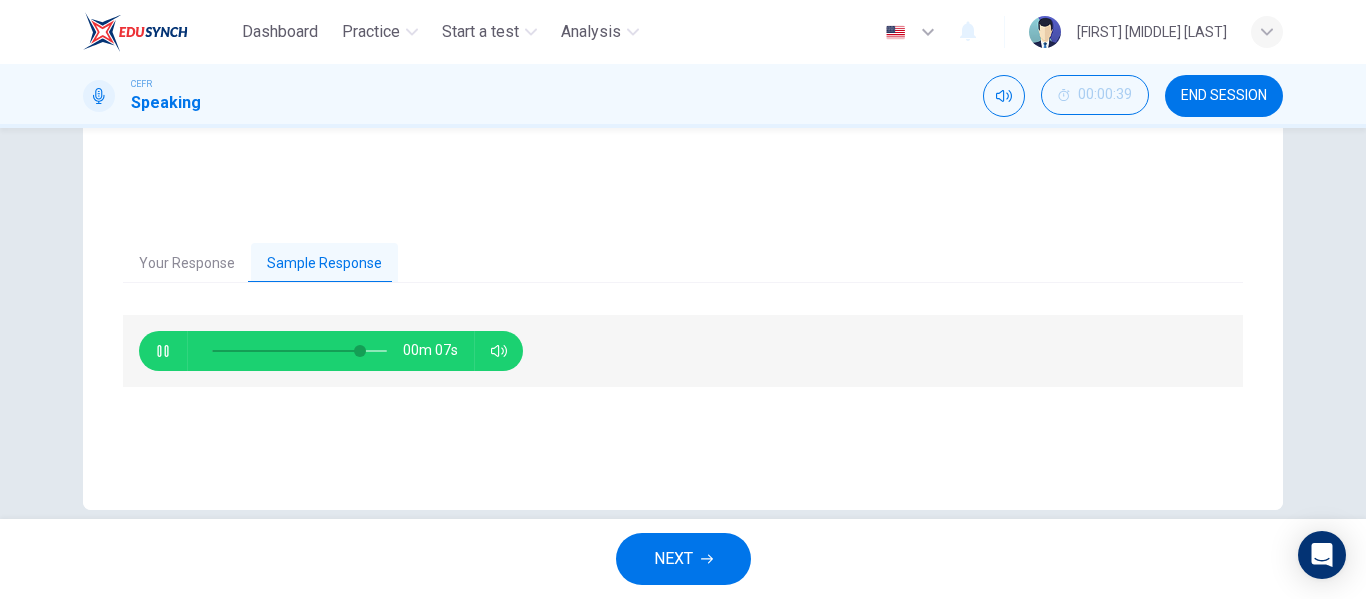 scroll, scrollTop: 364, scrollLeft: 0, axis: vertical 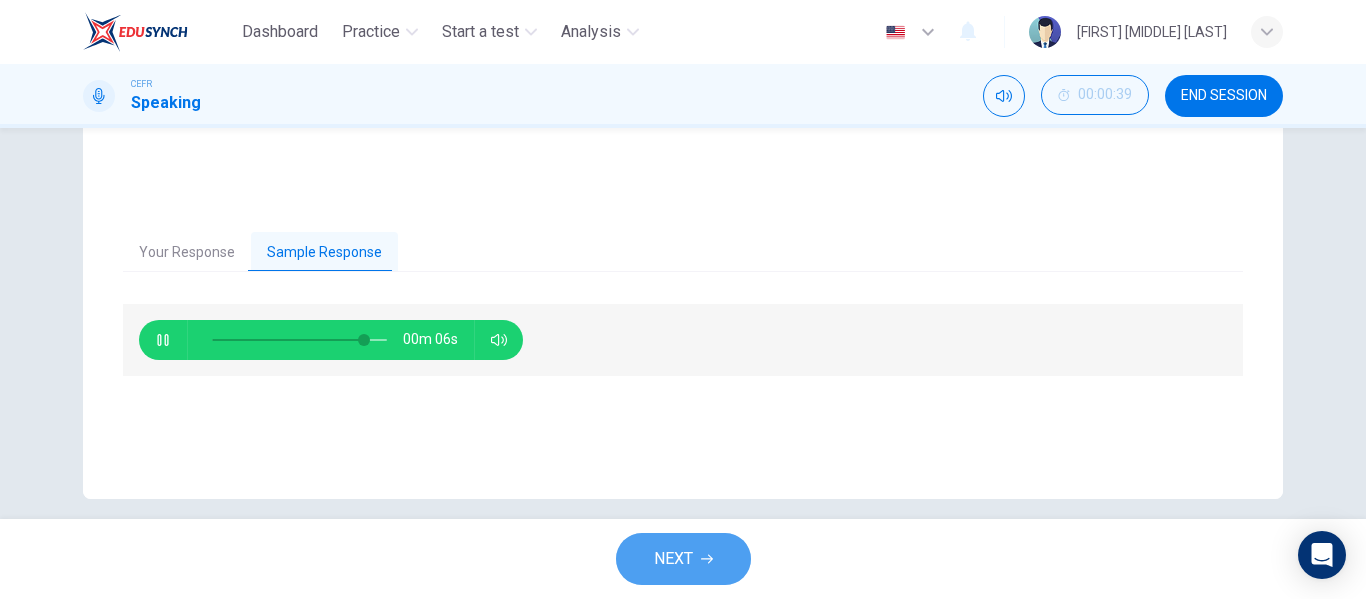 click on "NEXT" at bounding box center (673, 559) 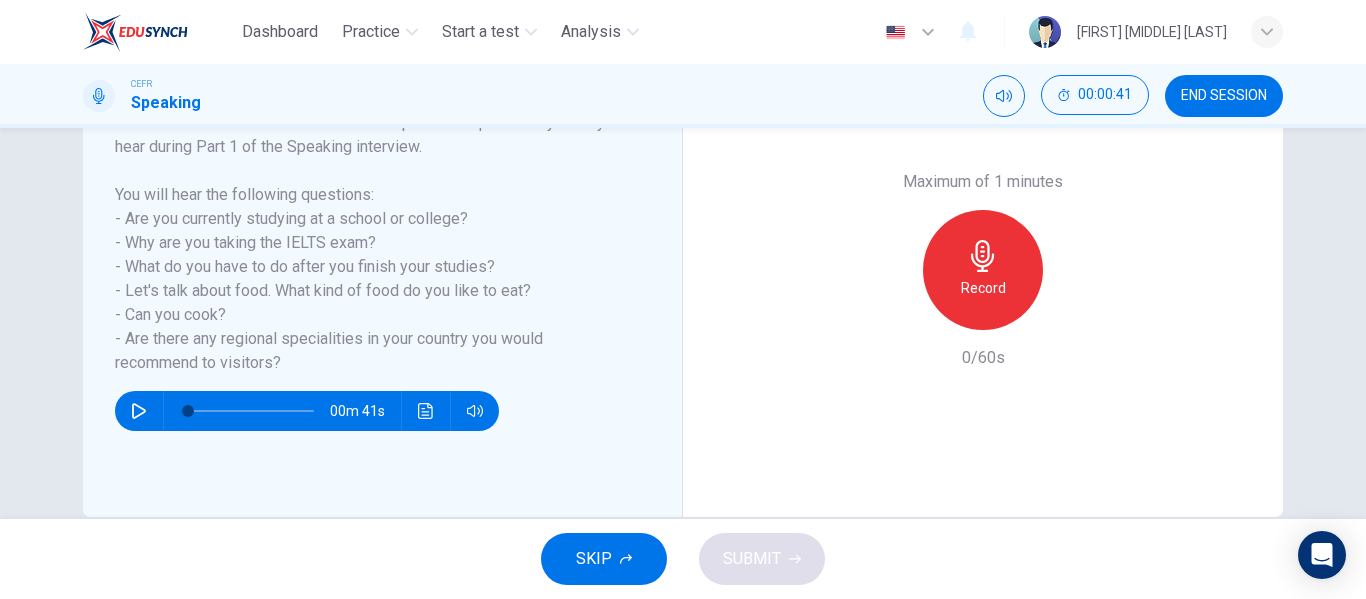 scroll, scrollTop: 345, scrollLeft: 0, axis: vertical 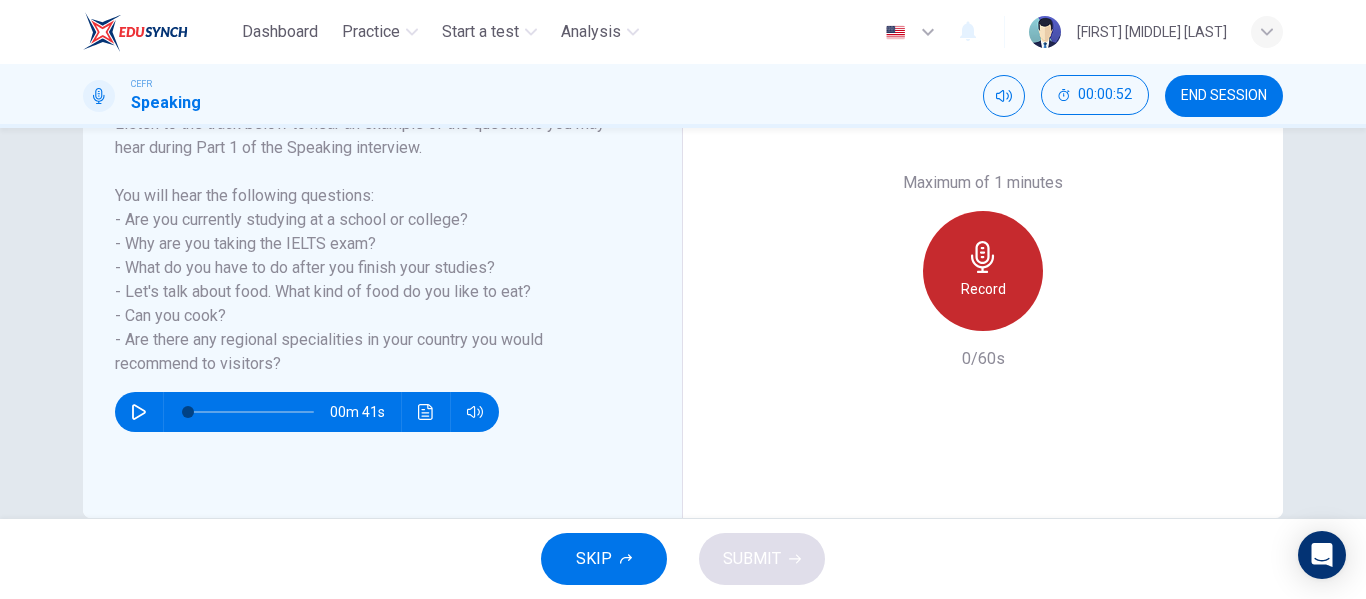 click on "Record" at bounding box center [983, 289] 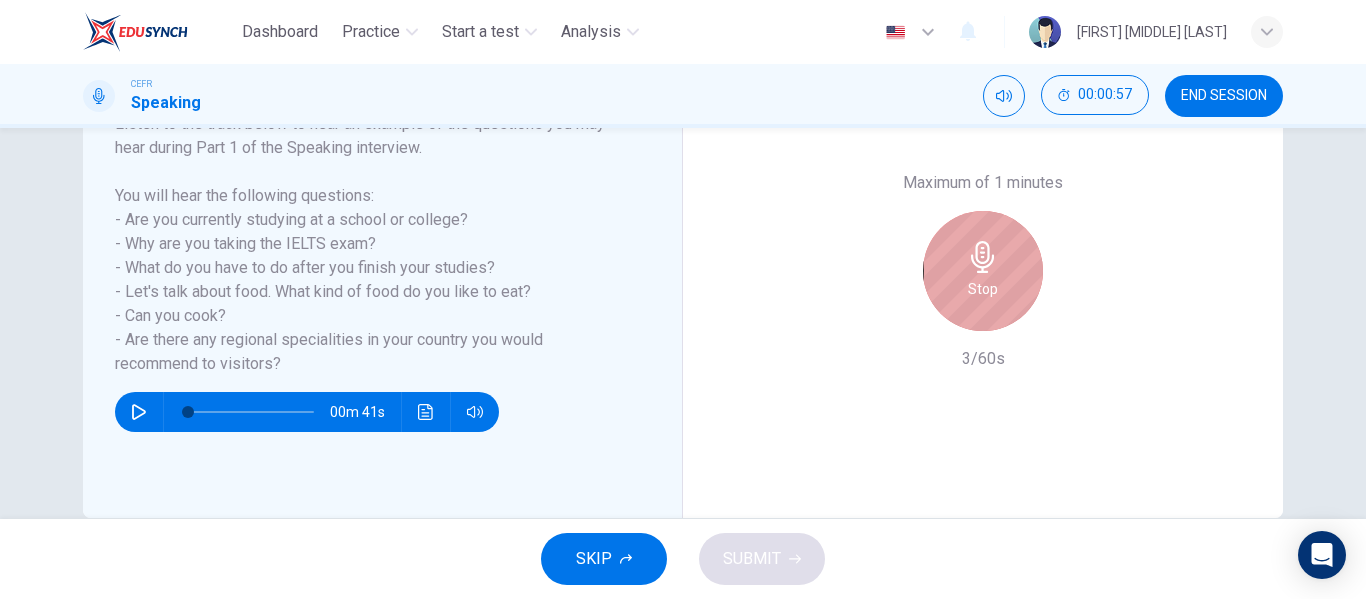 click on "Stop" at bounding box center (983, 289) 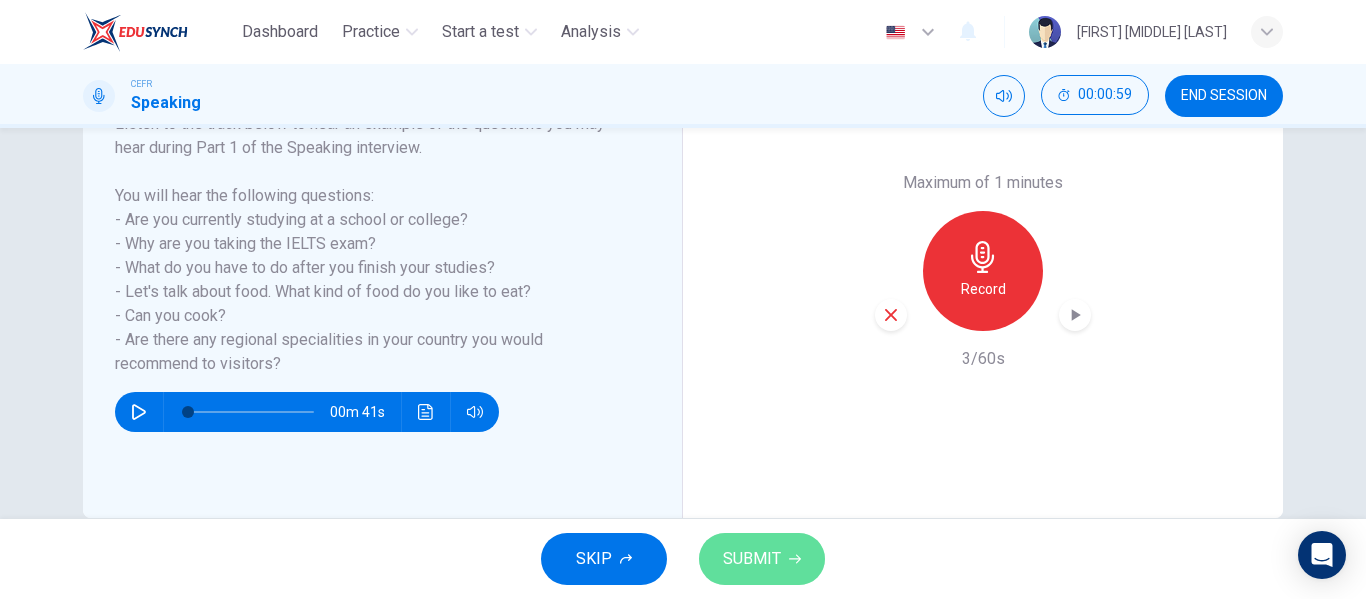 click on "SUBMIT" at bounding box center (762, 559) 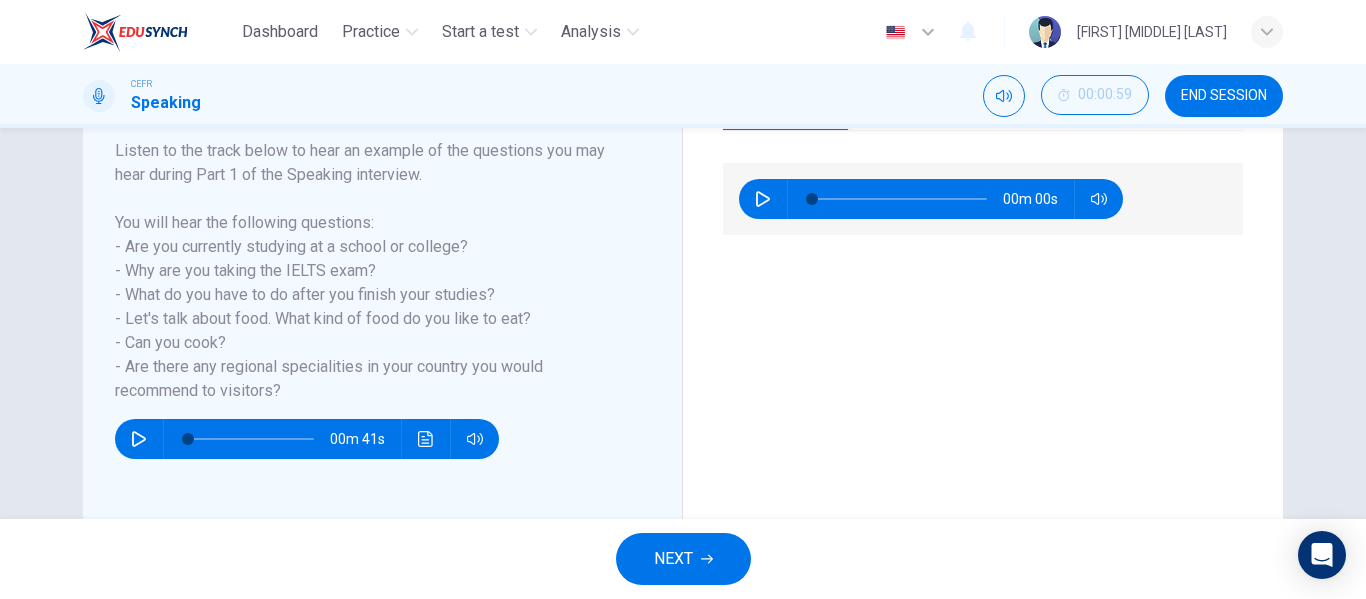 scroll, scrollTop: 317, scrollLeft: 0, axis: vertical 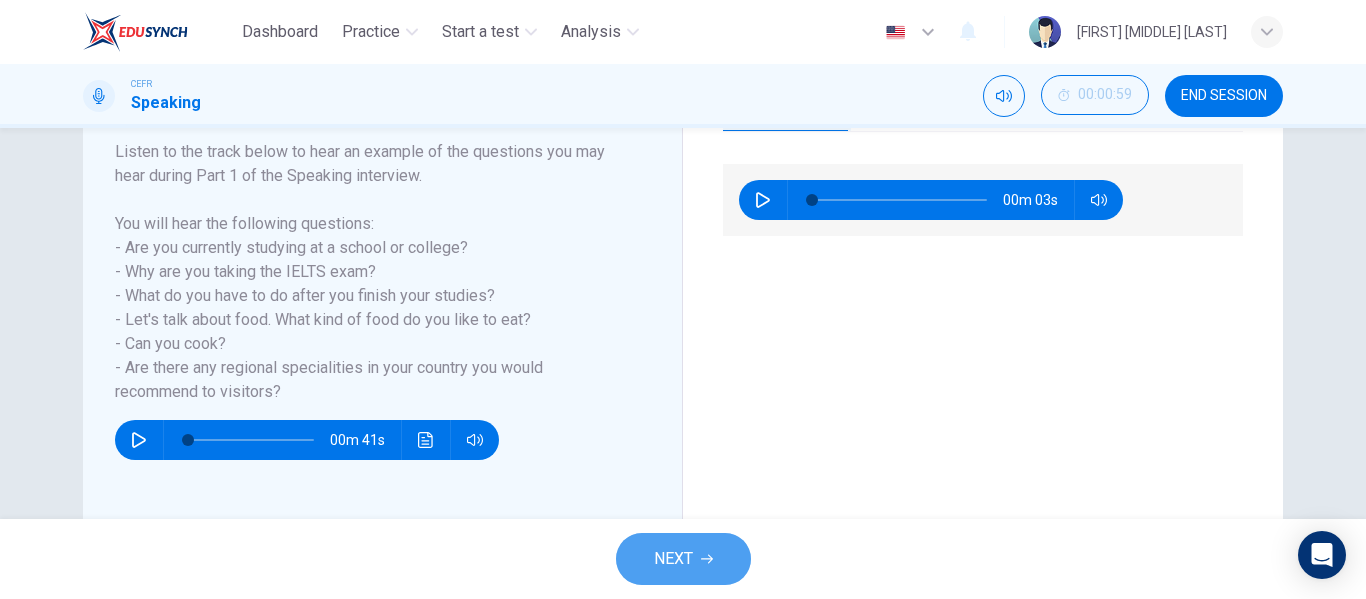 click on "NEXT" at bounding box center [683, 559] 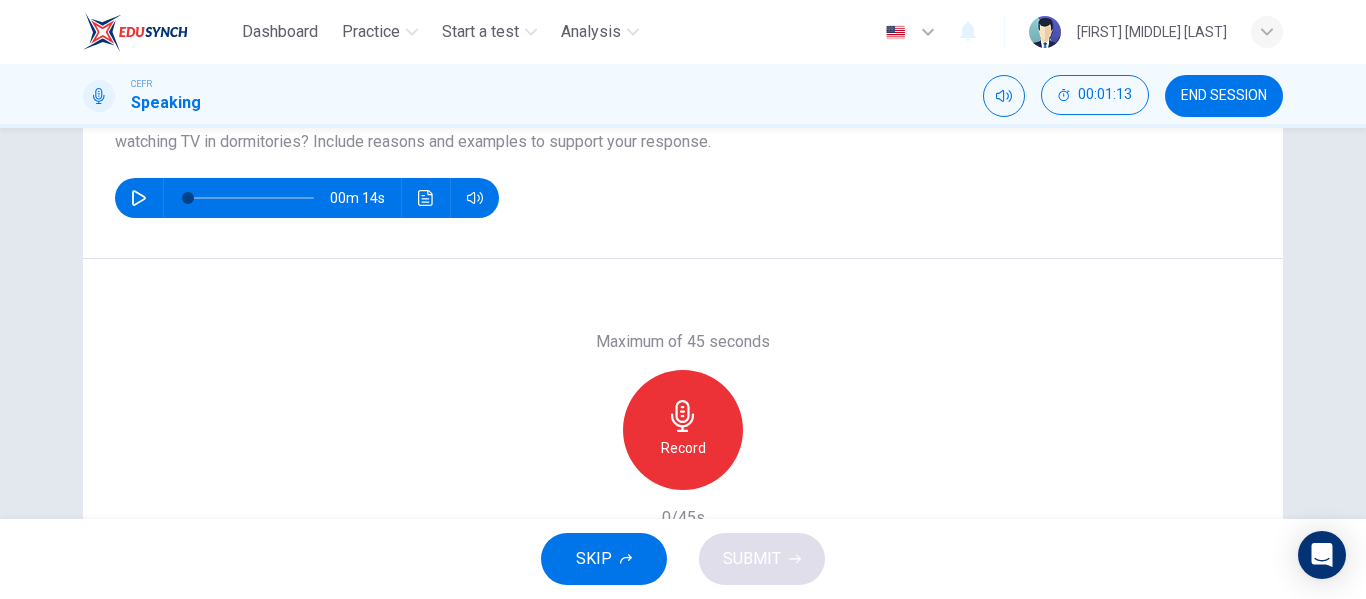 scroll, scrollTop: 274, scrollLeft: 0, axis: vertical 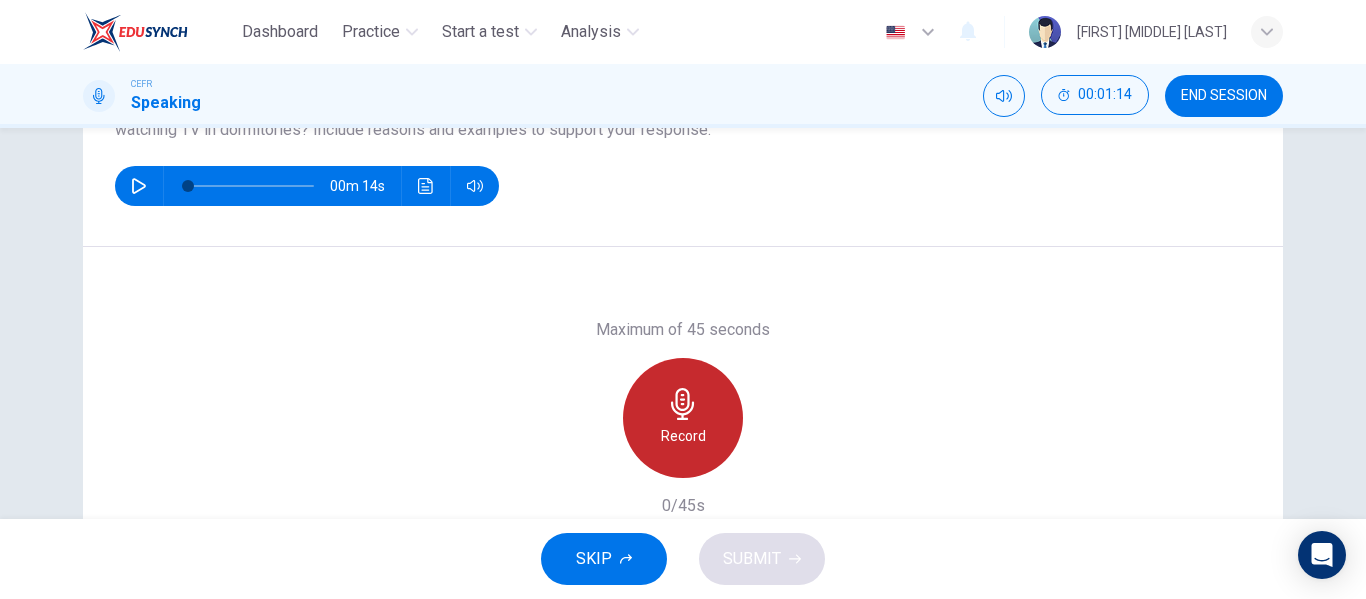 click on "Record" at bounding box center (683, 418) 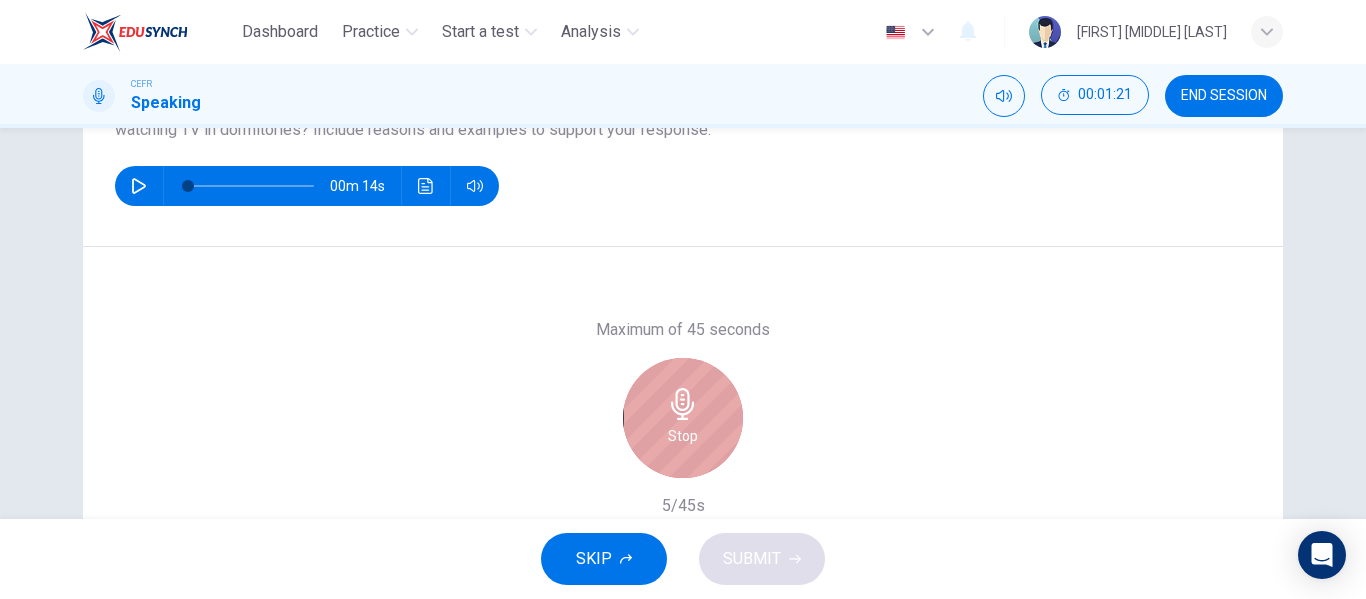 click at bounding box center (682, 404) 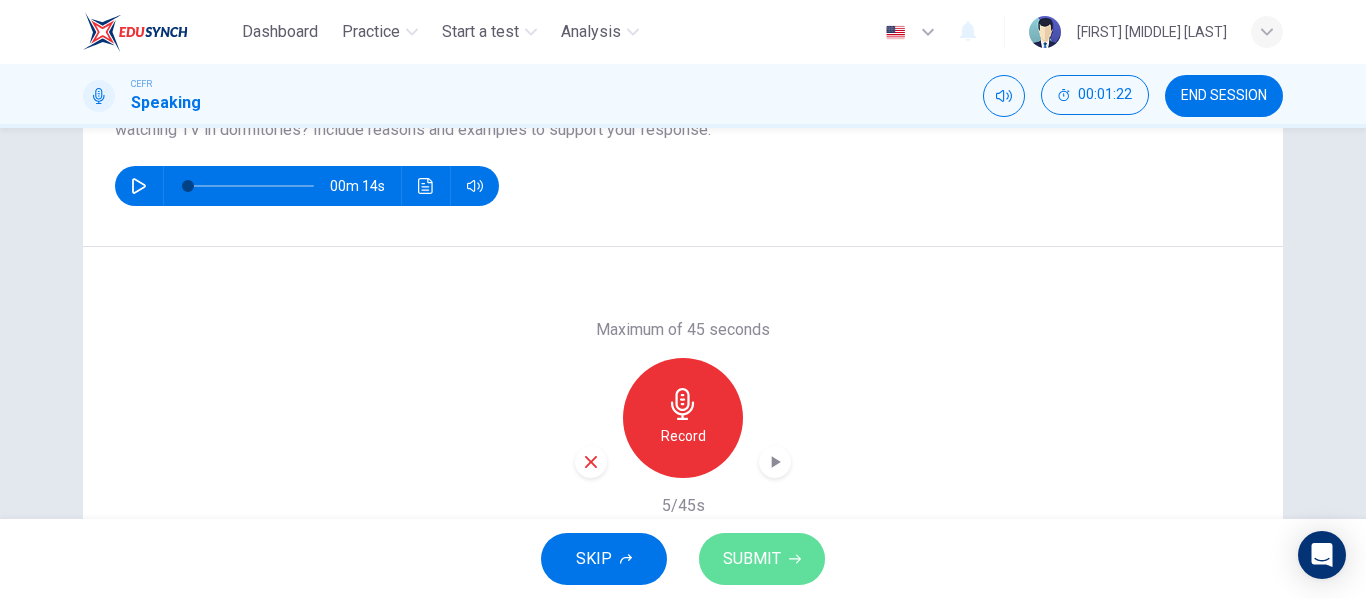 click on "SUBMIT" at bounding box center (752, 559) 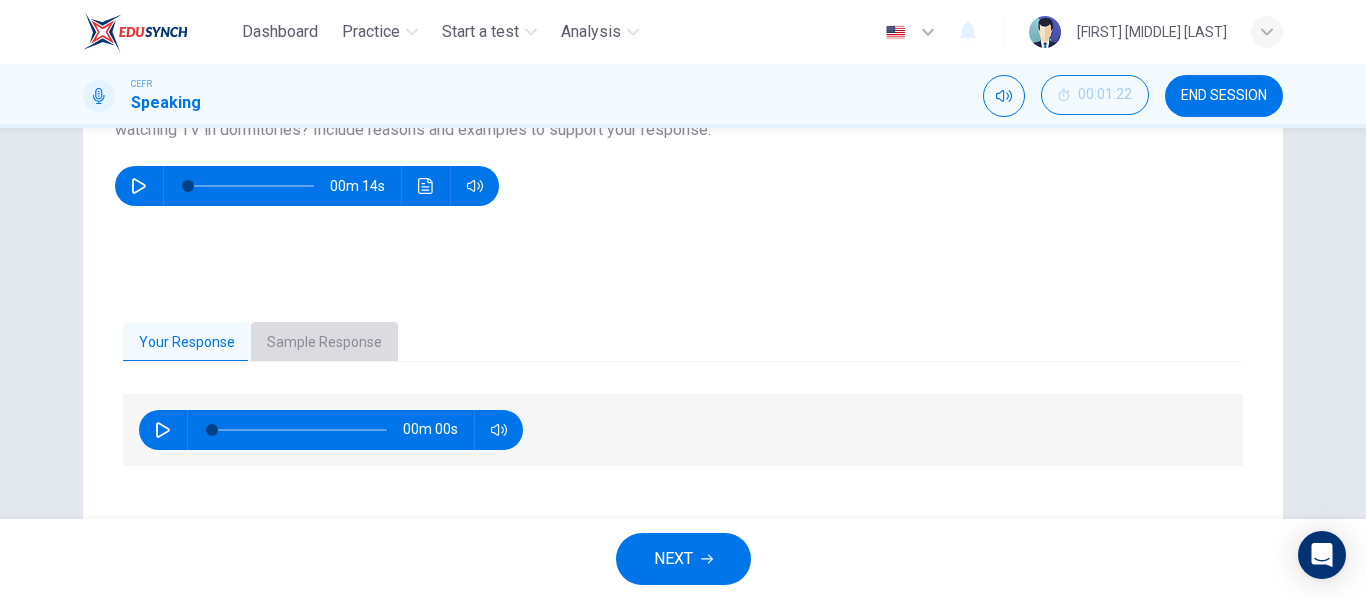 click on "Sample Response" at bounding box center (324, 343) 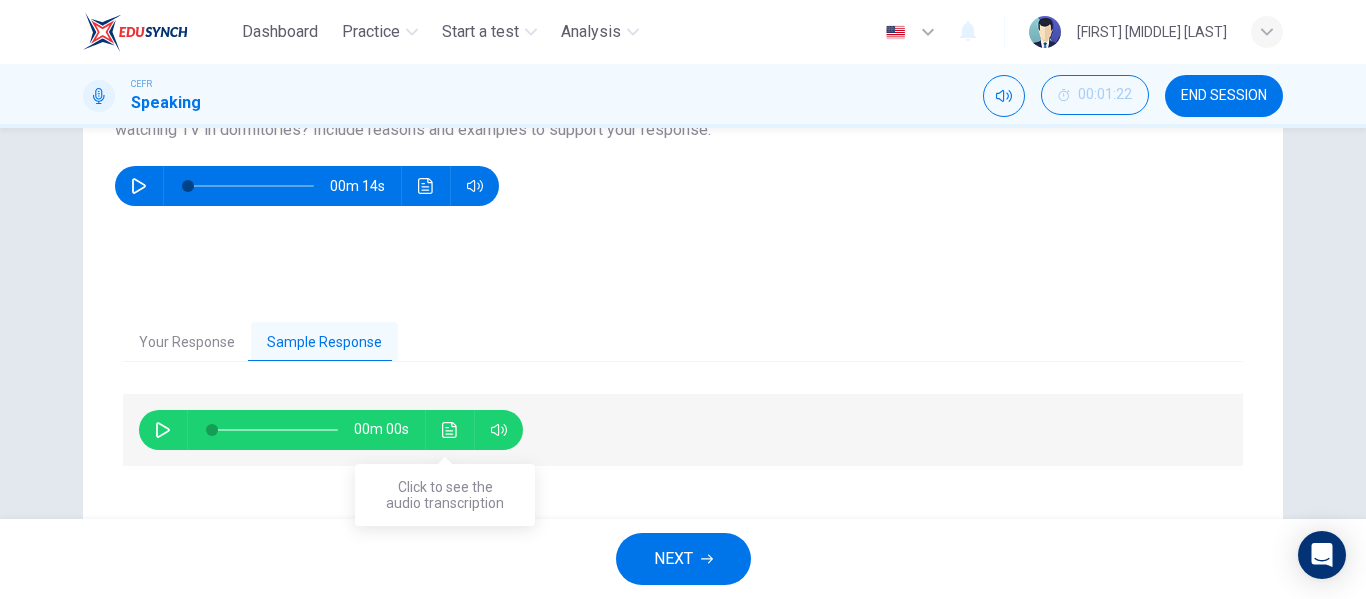 click at bounding box center (450, 430) 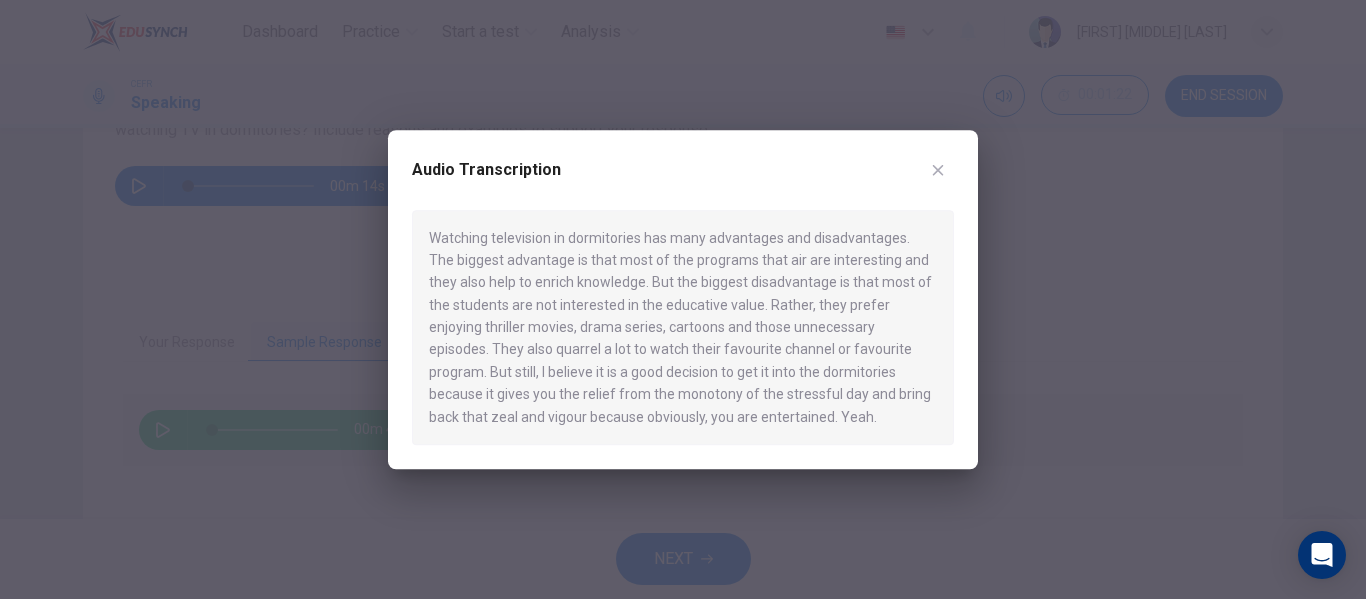 type 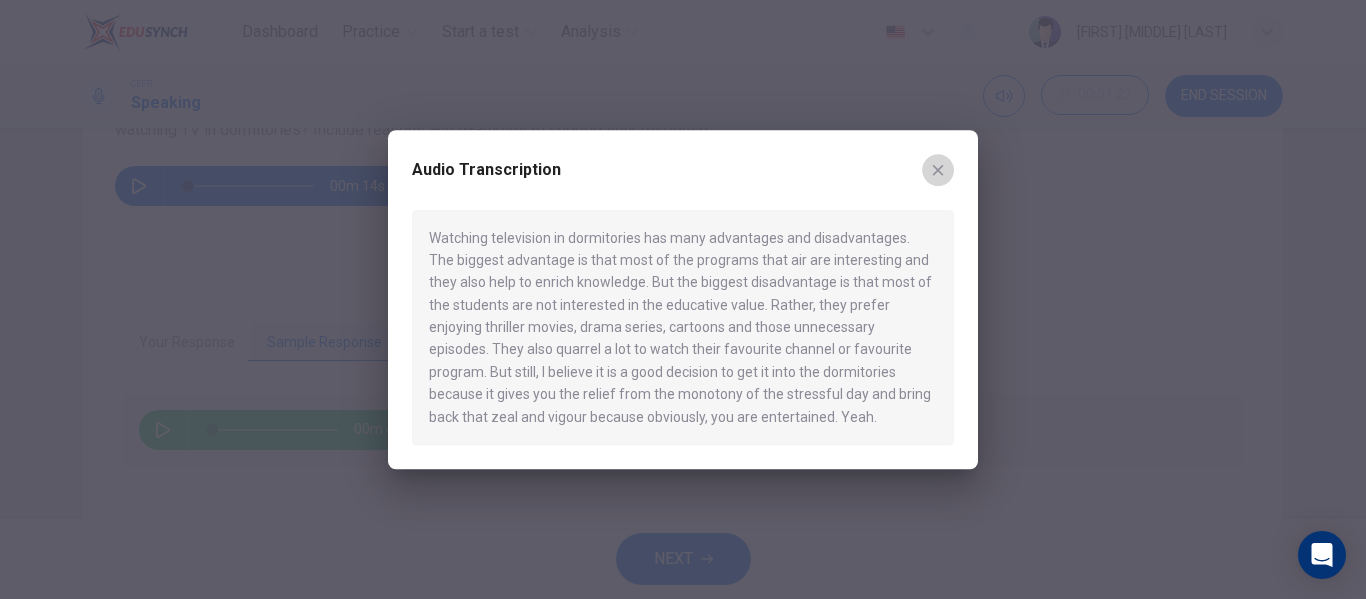 click at bounding box center [938, 170] 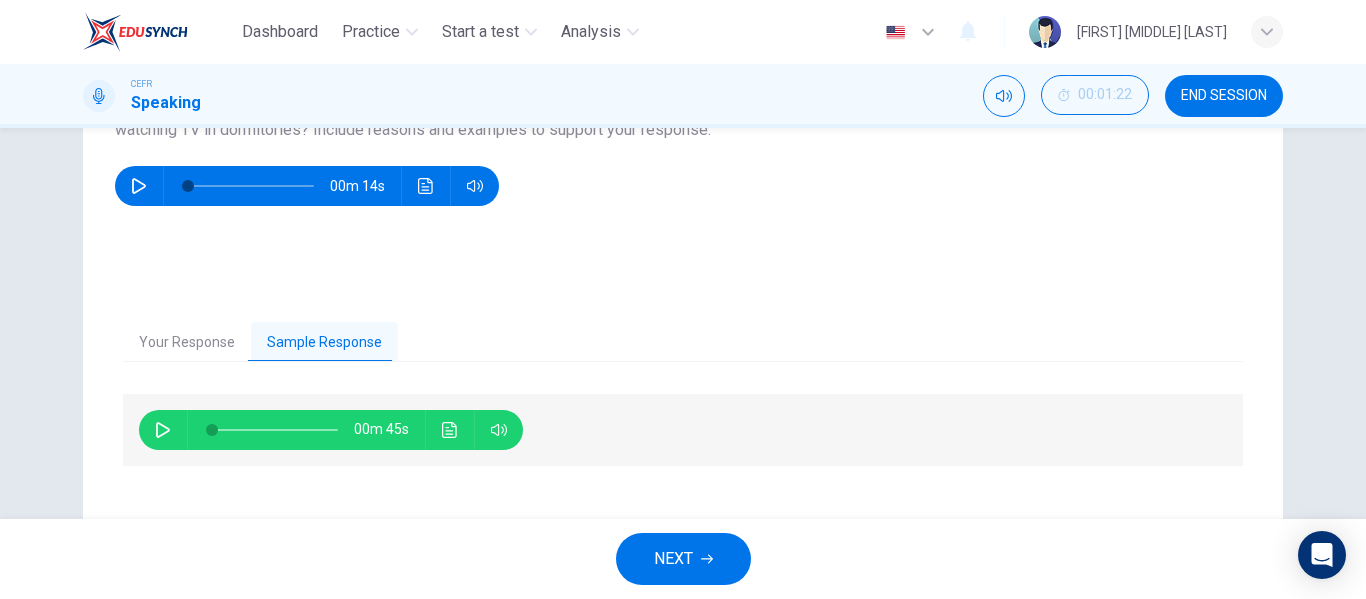 scroll, scrollTop: 165, scrollLeft: 0, axis: vertical 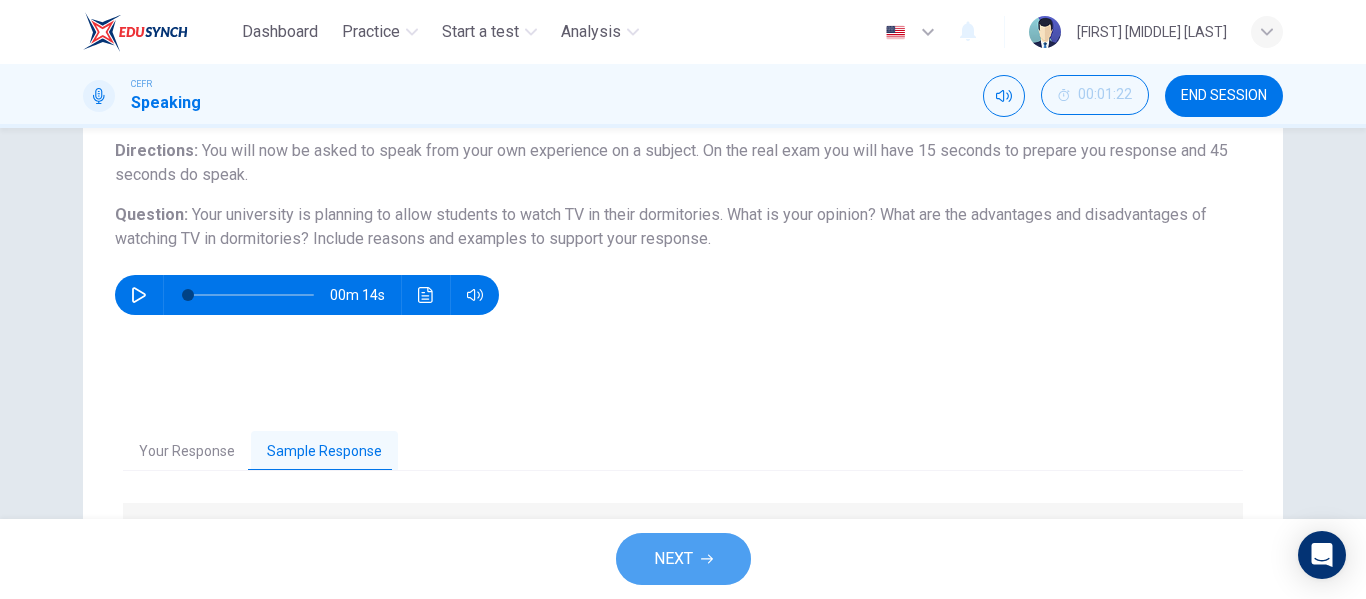 click on "NEXT" at bounding box center (673, 559) 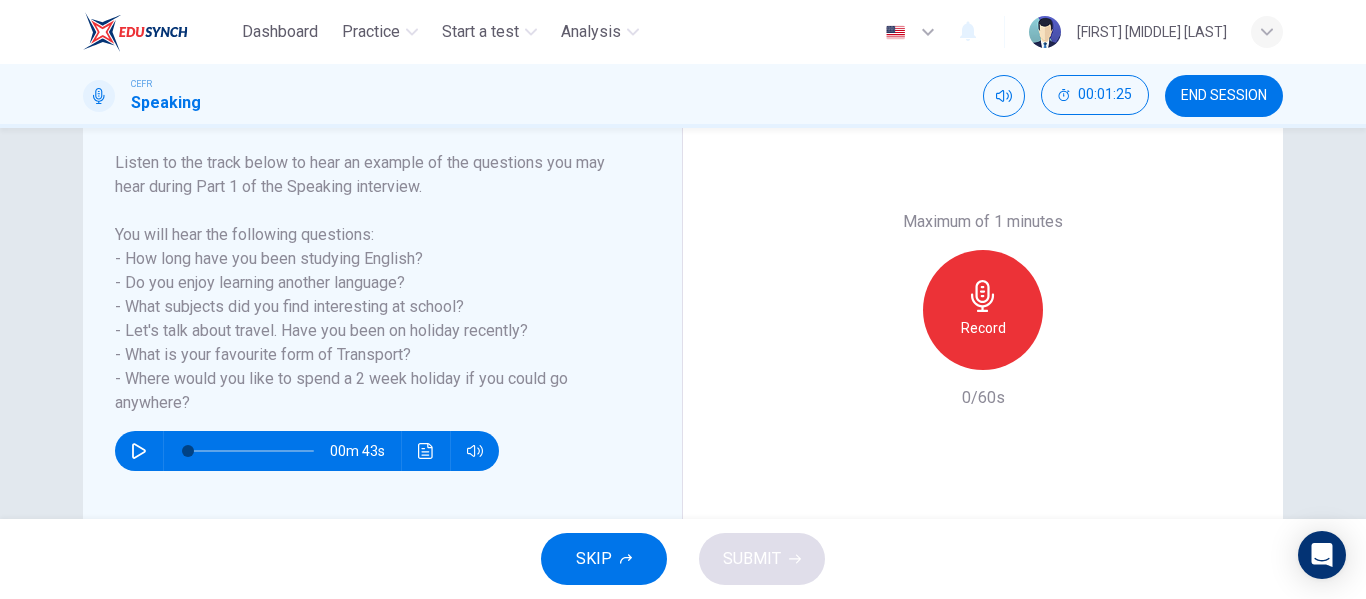 scroll, scrollTop: 318, scrollLeft: 0, axis: vertical 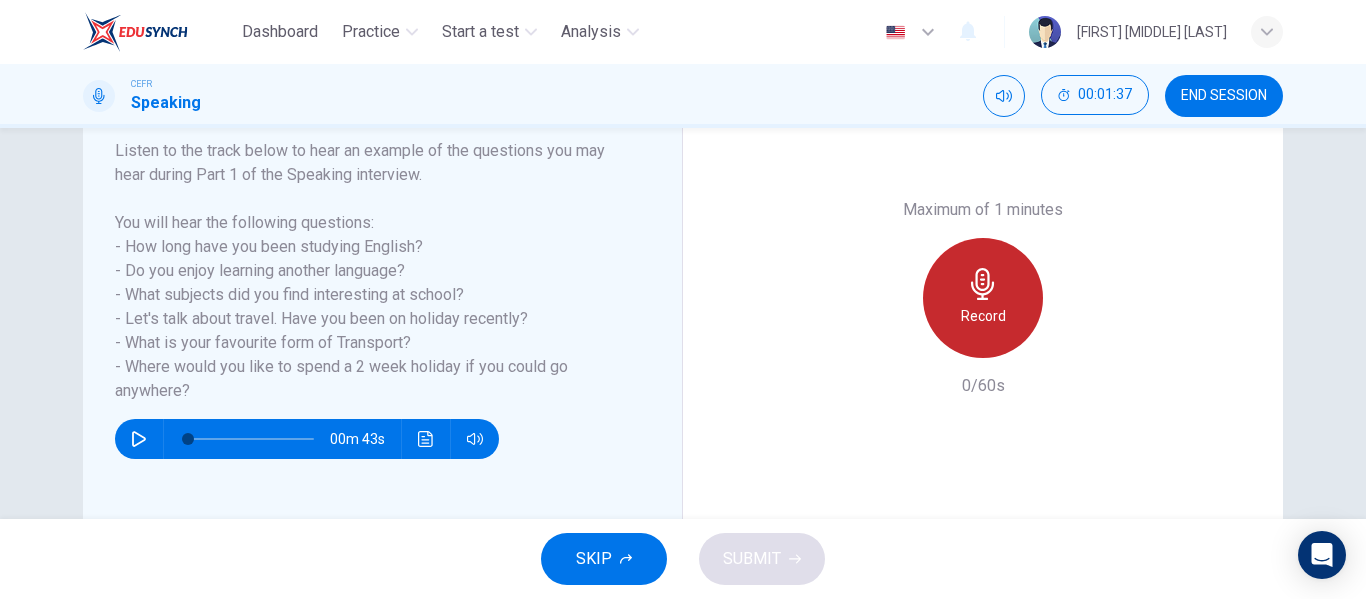 click on "Record" at bounding box center [983, 298] 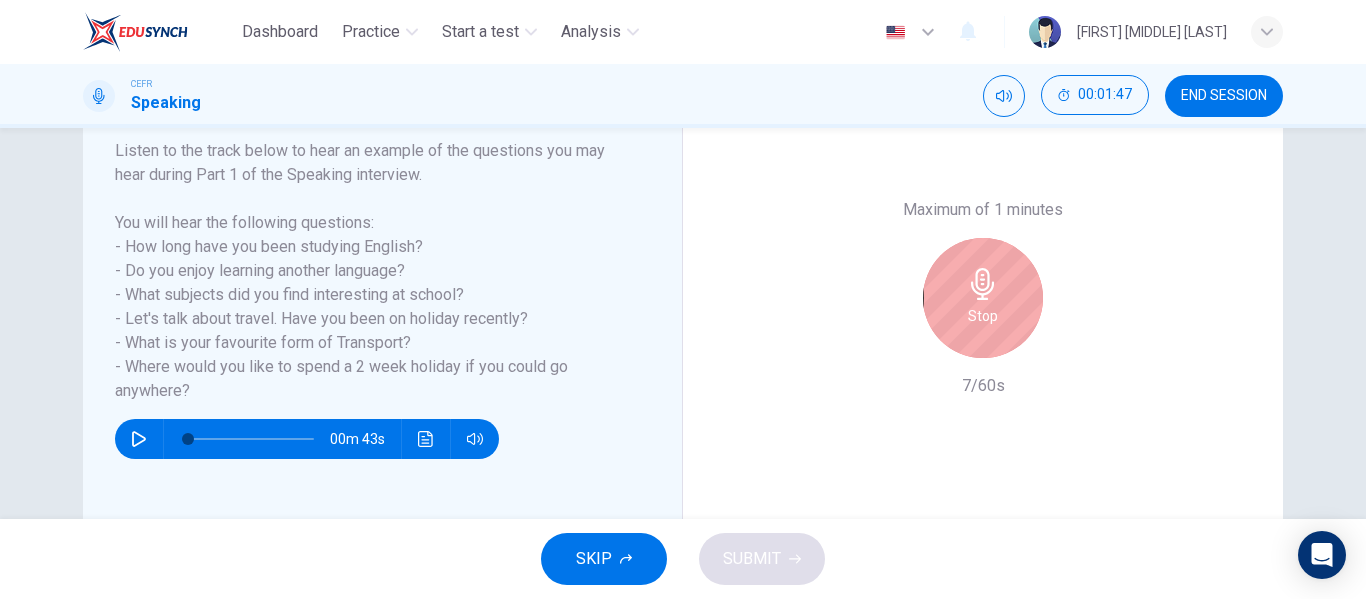 click on "Stop" at bounding box center (983, 298) 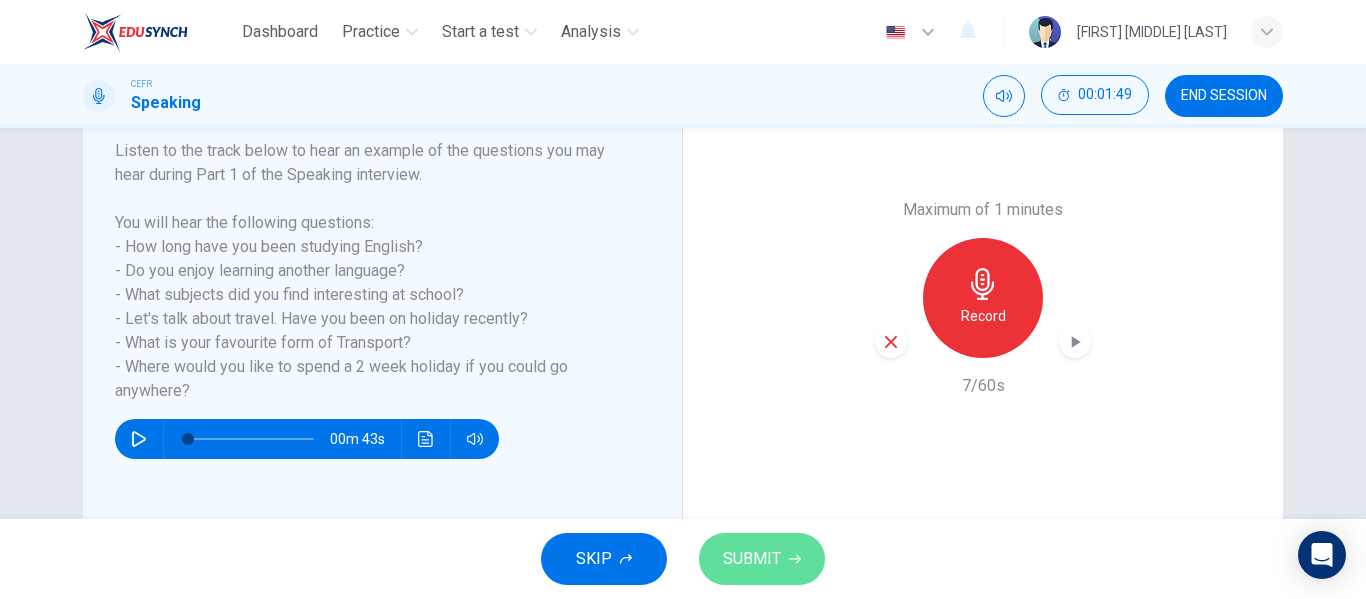 click on "SUBMIT" at bounding box center [762, 559] 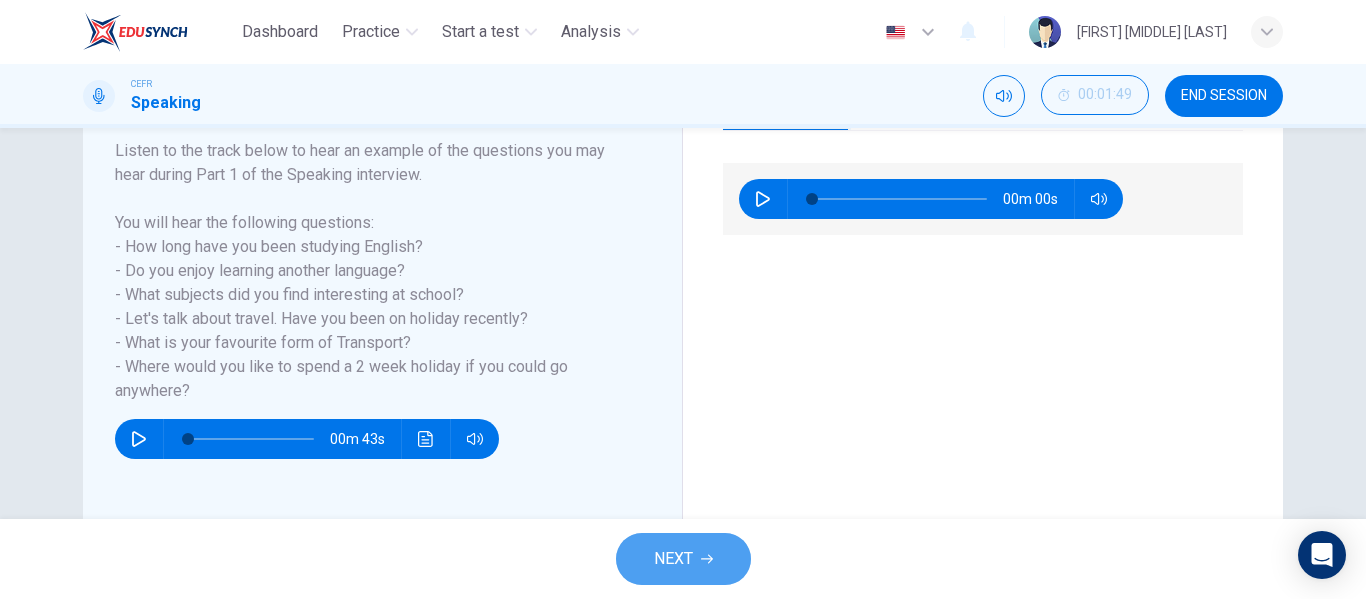 click on "NEXT" at bounding box center [683, 559] 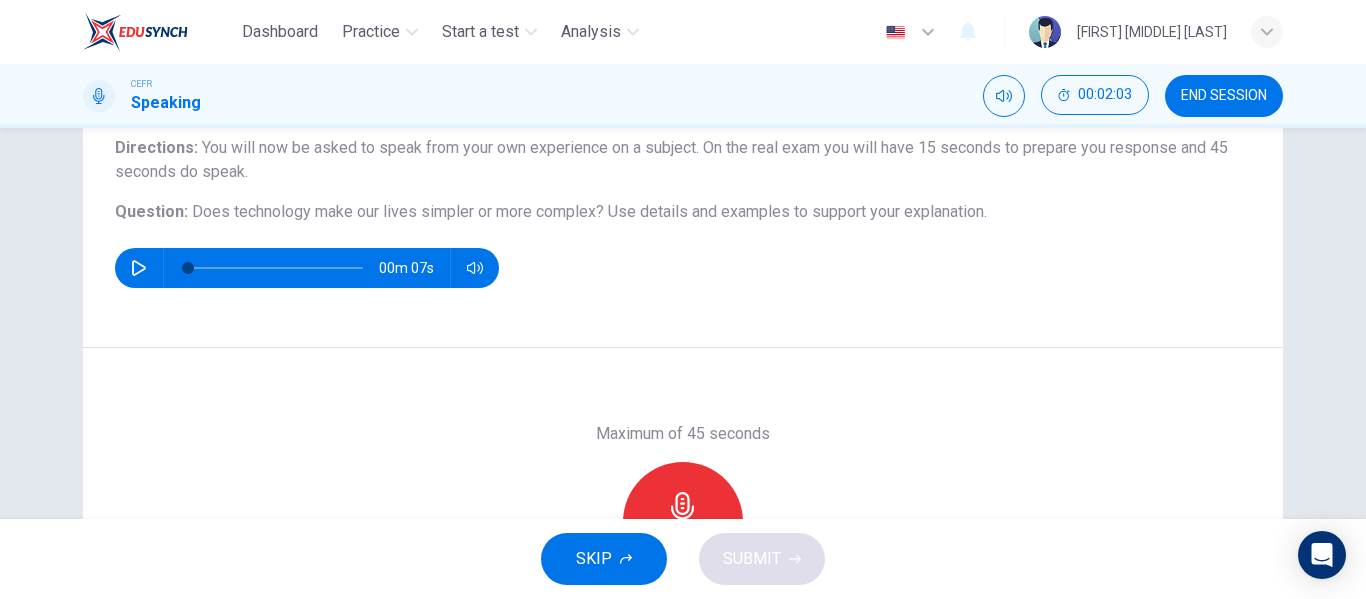 scroll, scrollTop: 292, scrollLeft: 0, axis: vertical 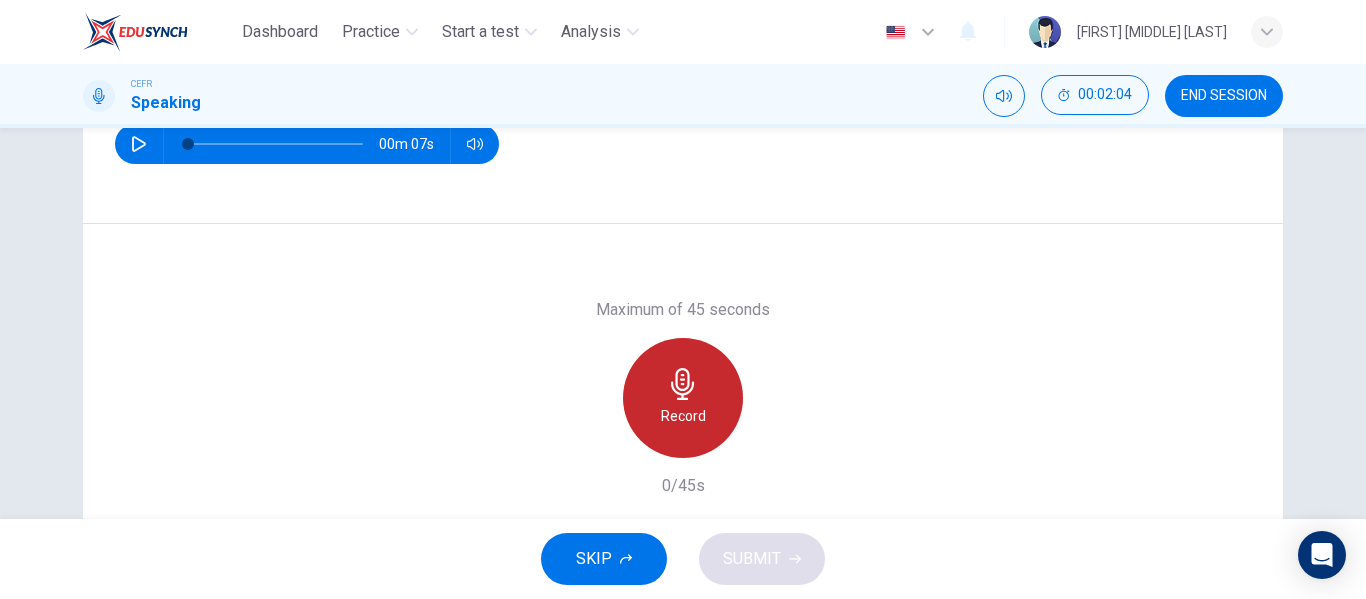 click at bounding box center [682, 384] 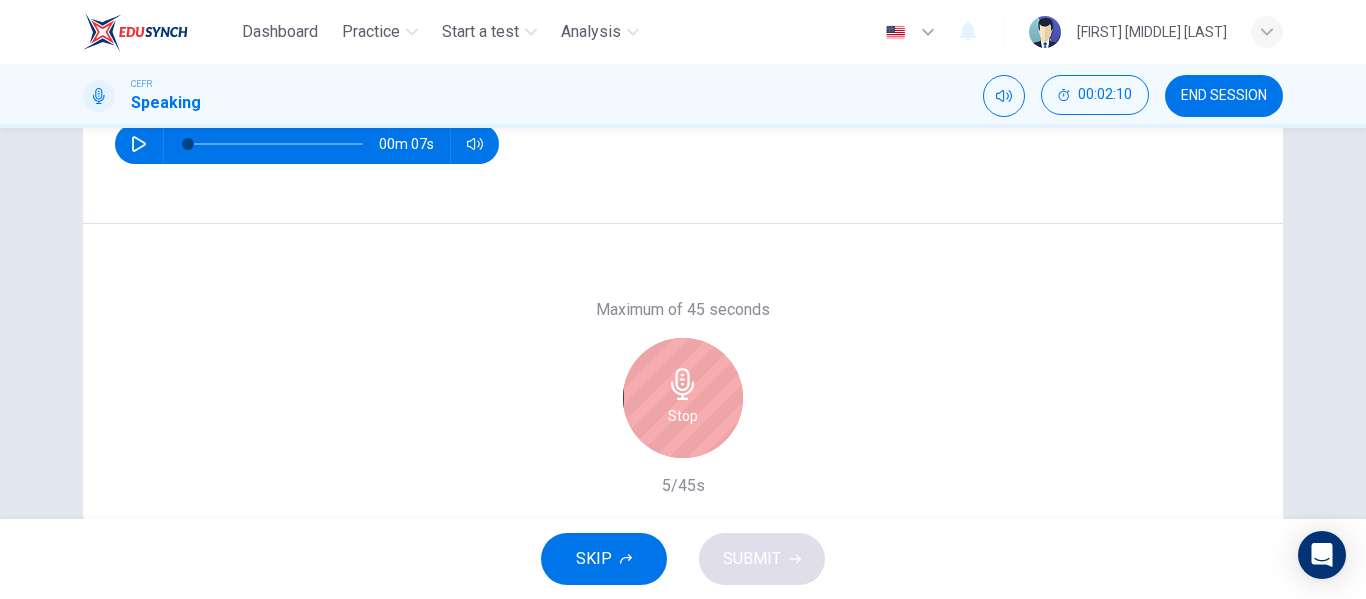 click at bounding box center [682, 384] 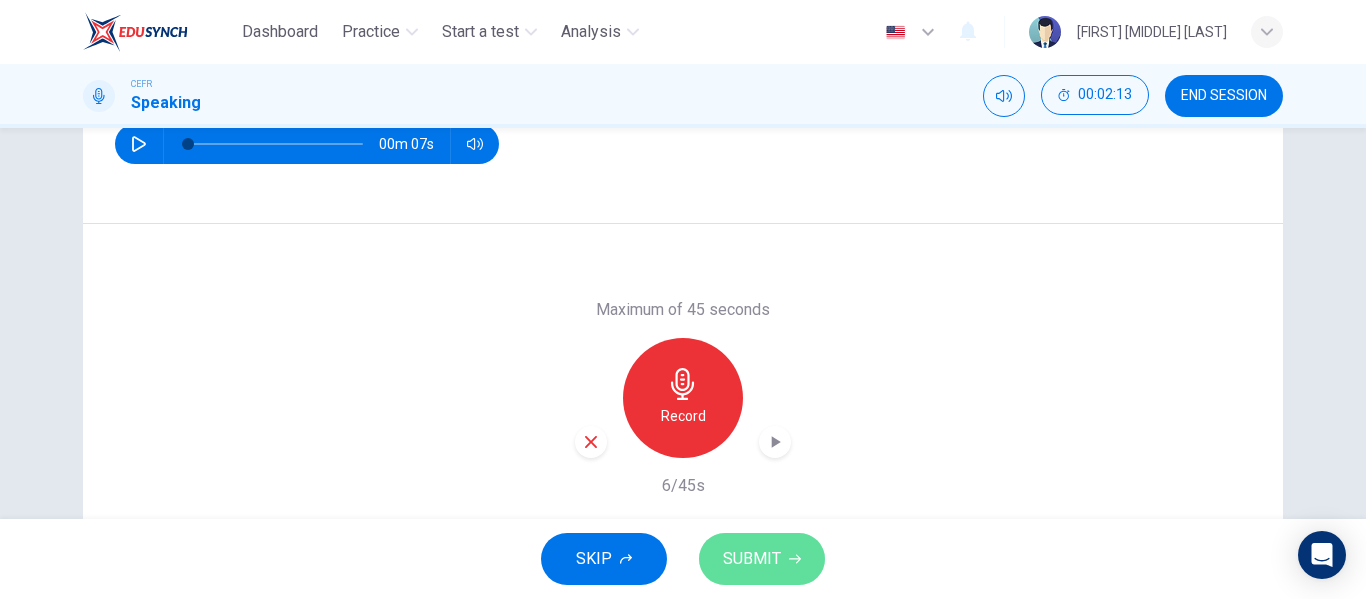 click on "SUBMIT" at bounding box center (752, 559) 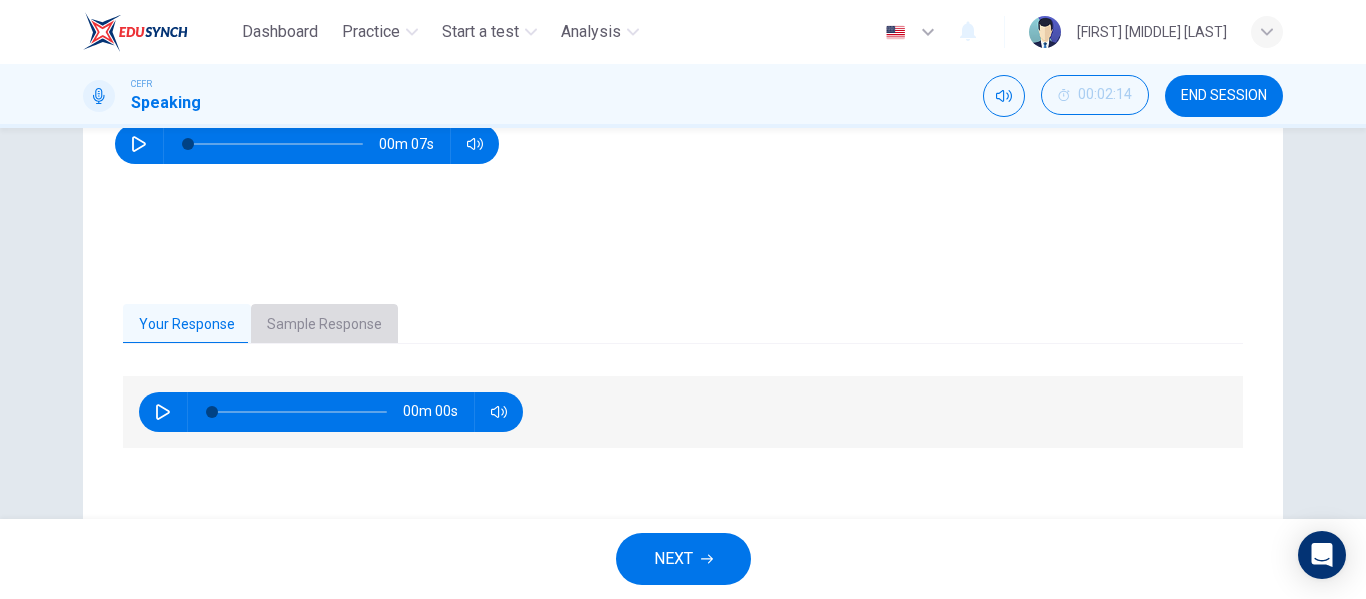 click on "Sample Response" at bounding box center [324, 325] 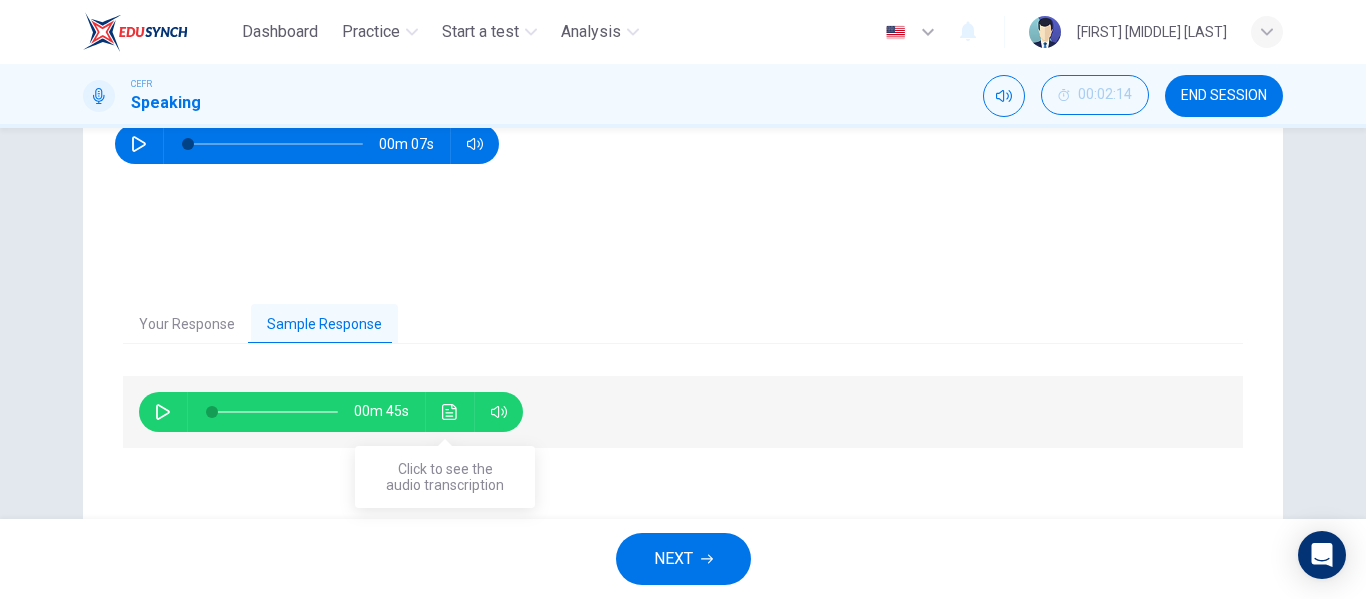 click at bounding box center (450, 412) 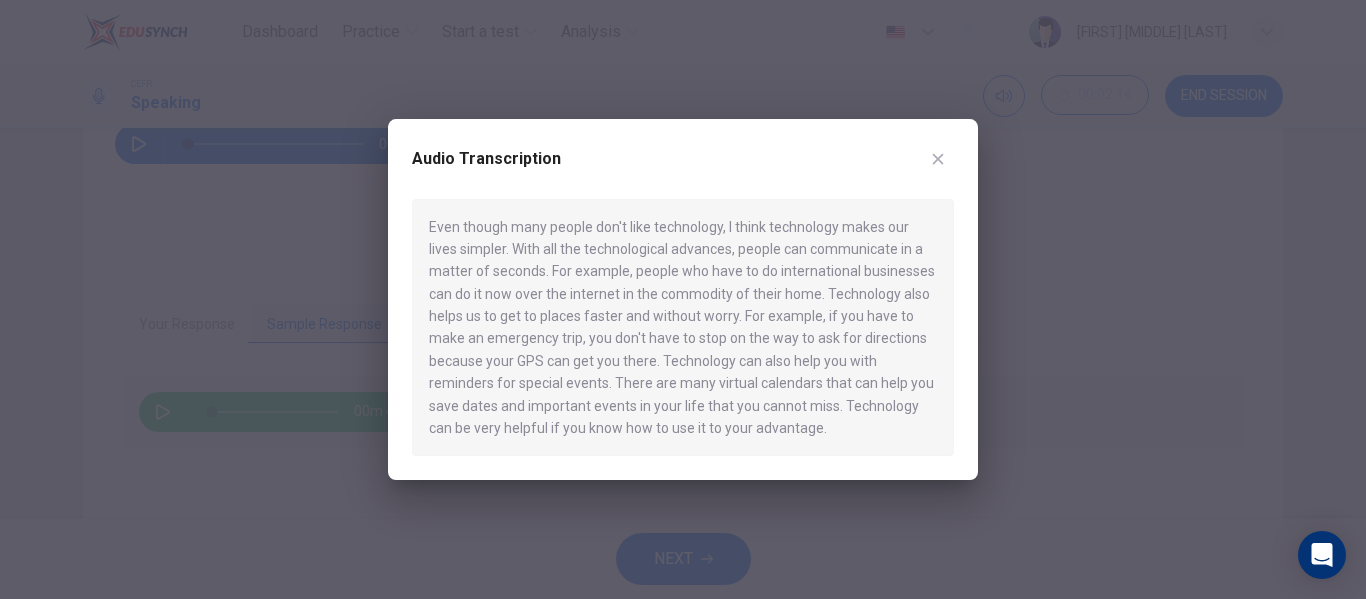 type 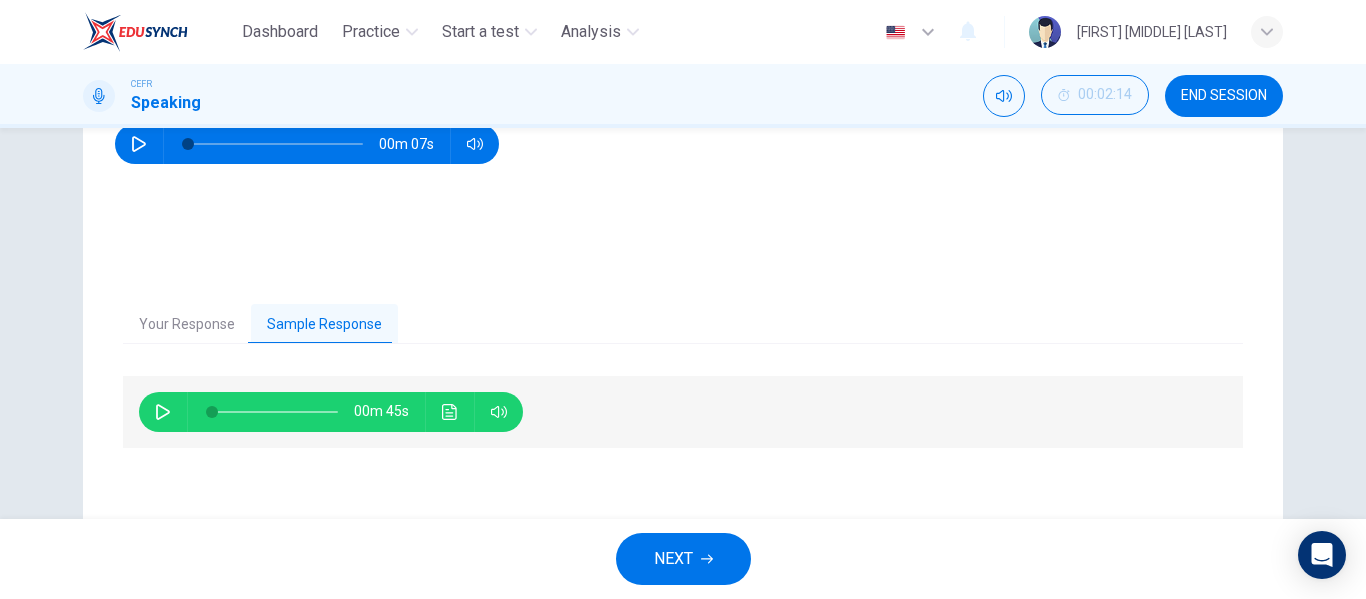 drag, startPoint x: 1062, startPoint y: 238, endPoint x: 1017, endPoint y: 381, distance: 149.91331 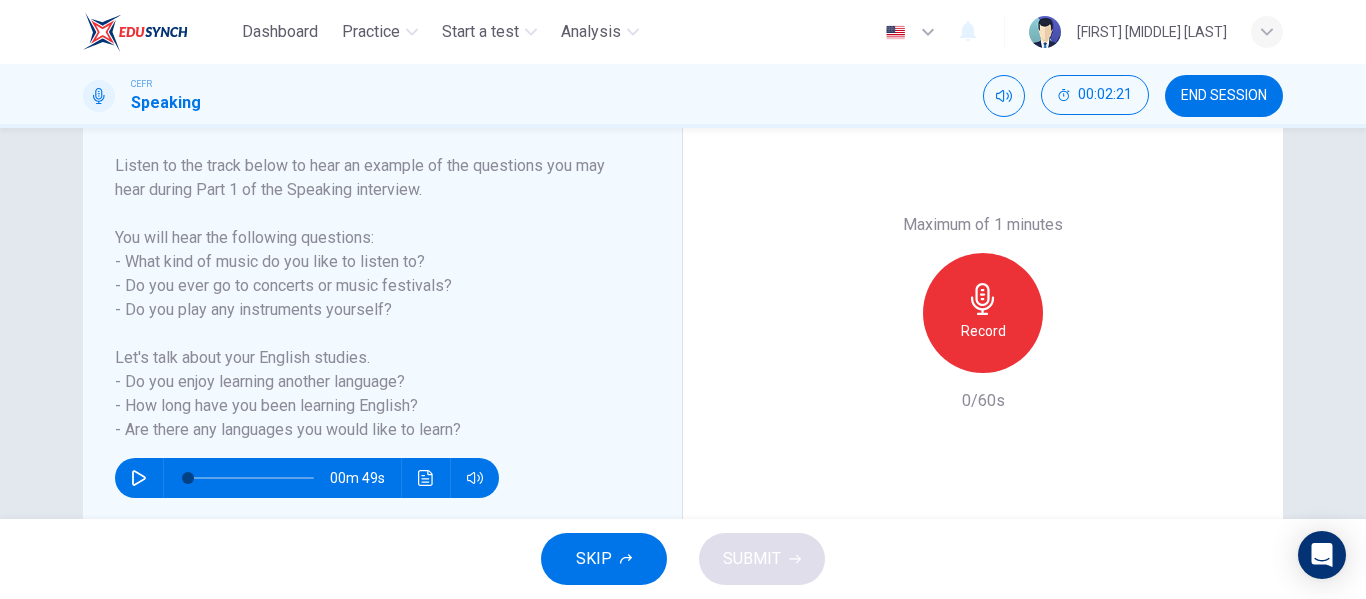 scroll, scrollTop: 305, scrollLeft: 0, axis: vertical 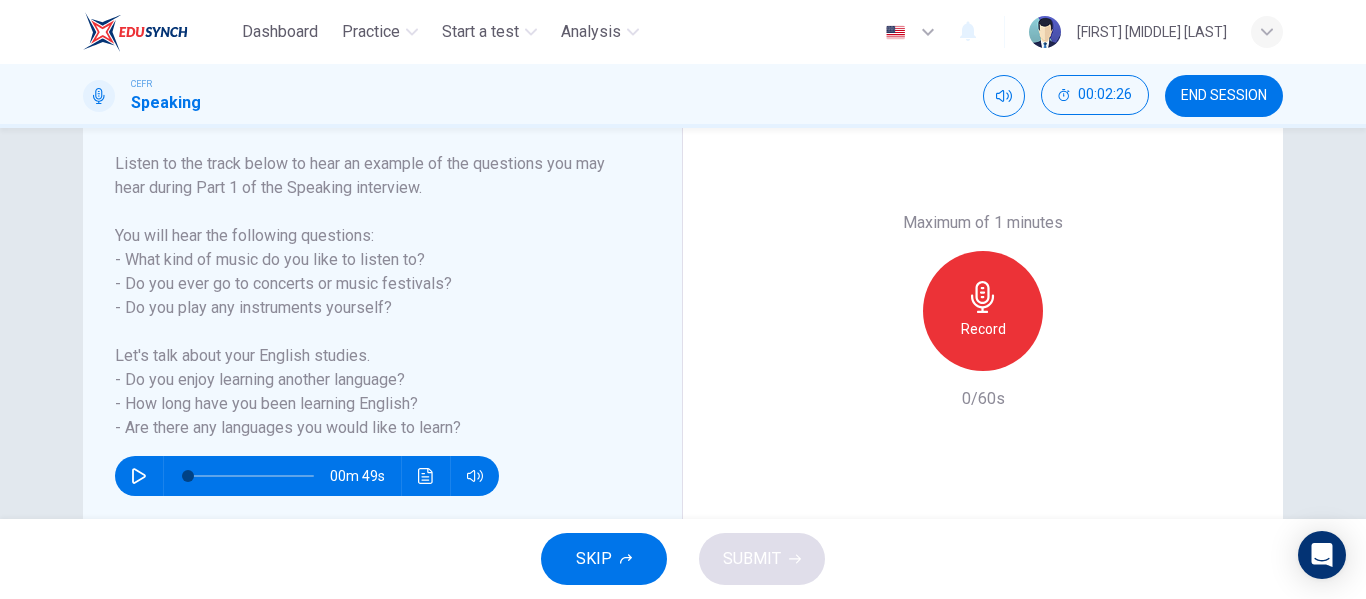 click on "Record" at bounding box center [983, 311] 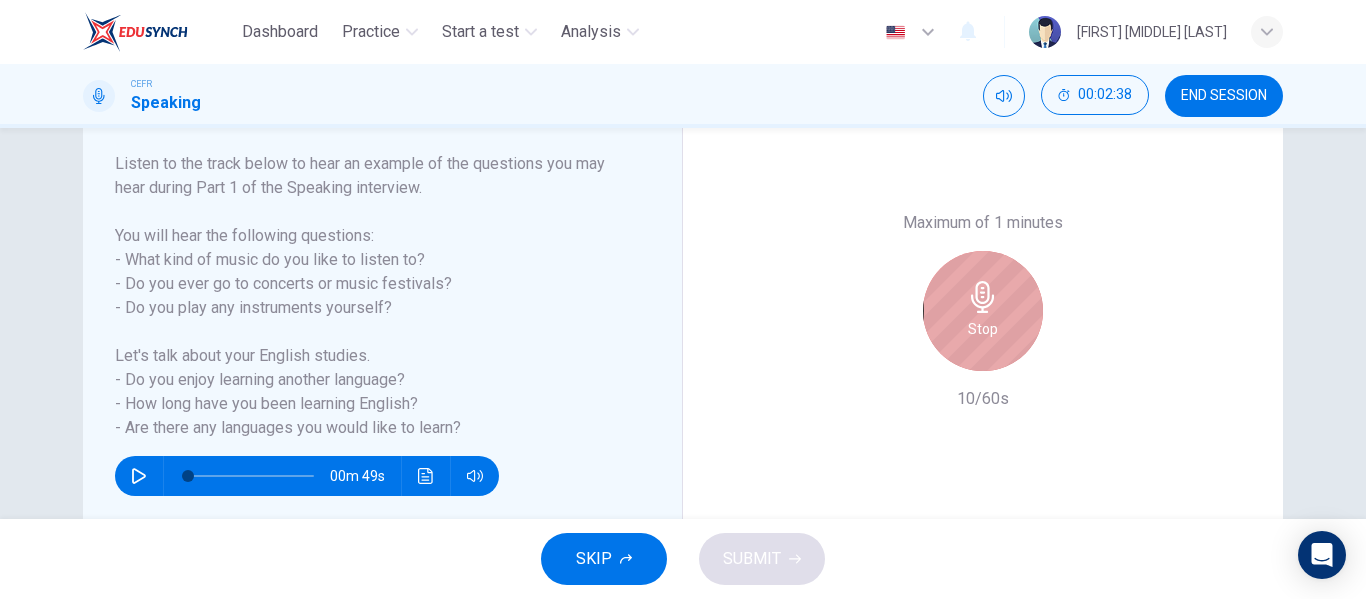 click on "Stop" at bounding box center (983, 311) 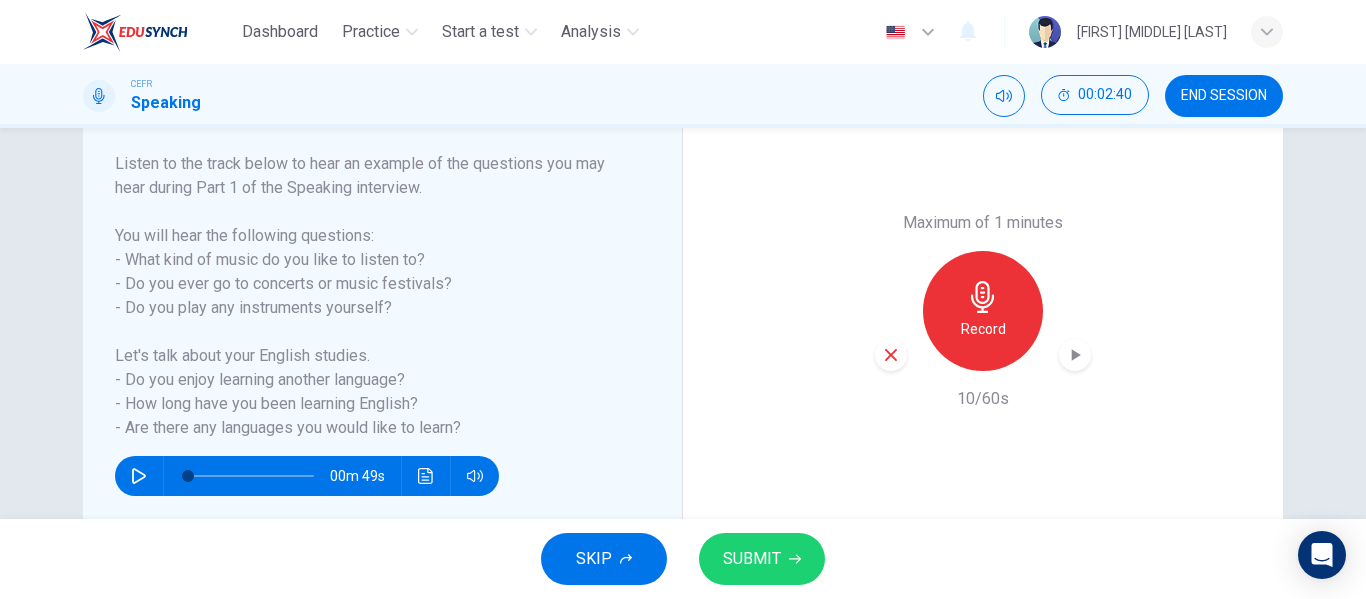 click on "SUBMIT" at bounding box center (752, 559) 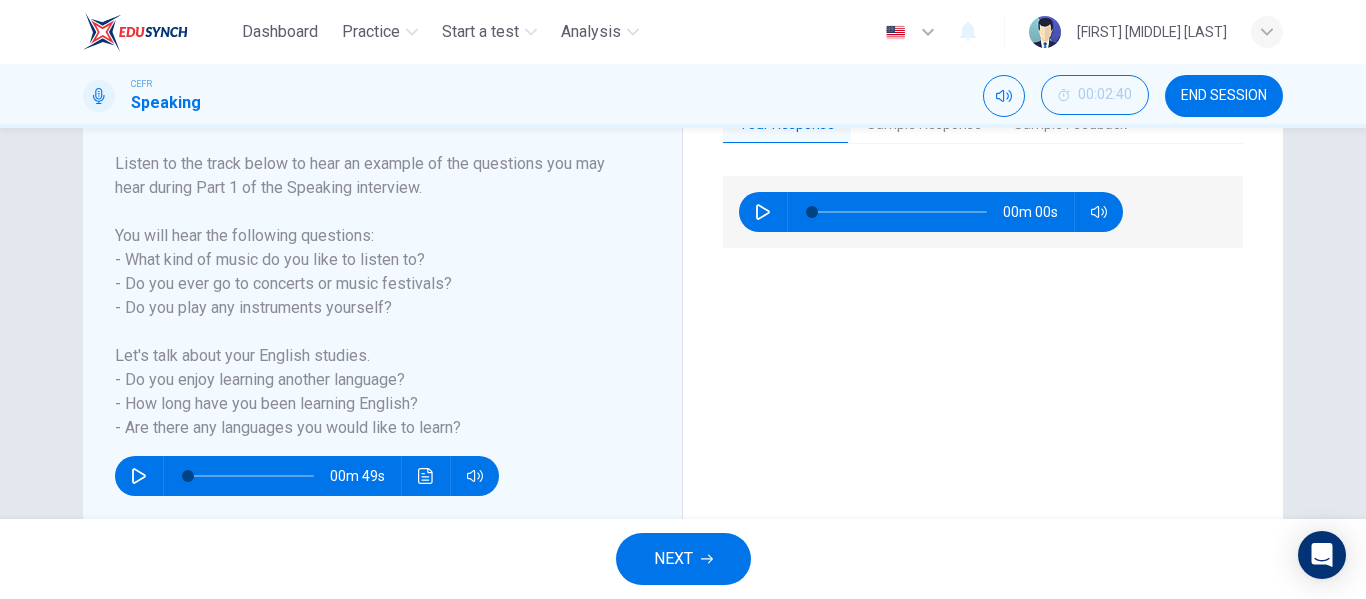 scroll, scrollTop: 209, scrollLeft: 0, axis: vertical 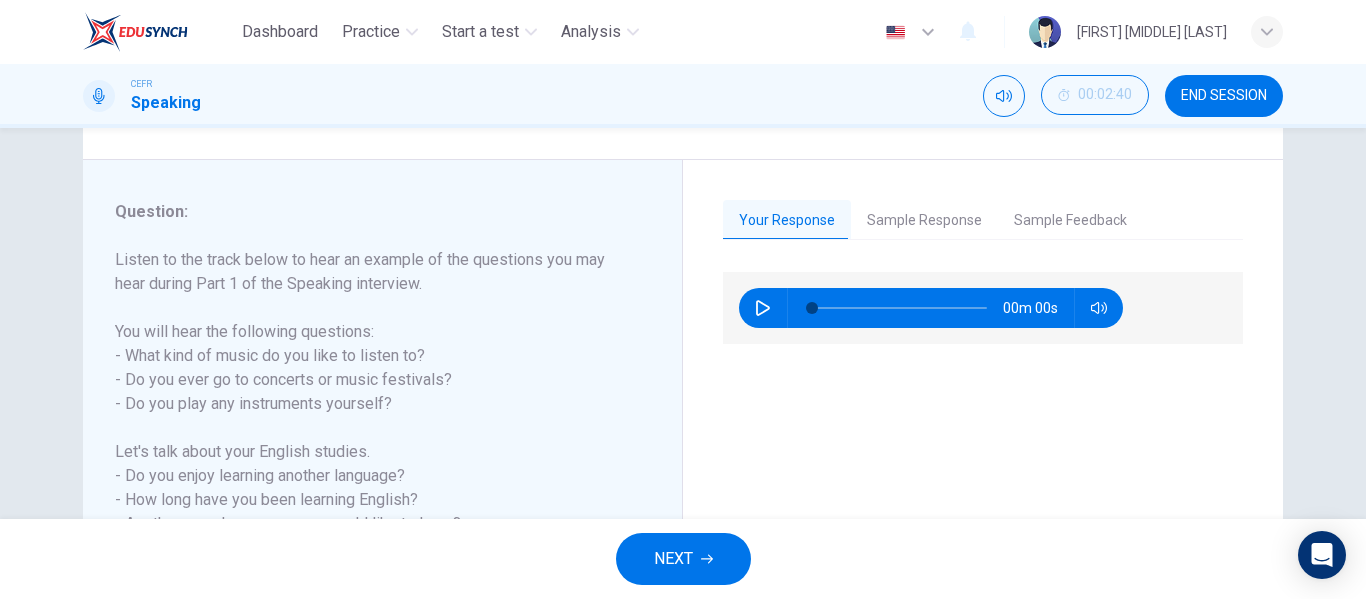 click on "Your Response Sample Response Sample Feedback [TIME] [TIME] This candidate scored a  9  on his IELTS Speaking interview.
IELTS Speaking Part 1 is designed to be specifically about you and your life. Do not answer this question using general information or speaking about other people. Speaking from your own life experiences.
This candidate is a native speaker. His response can be used as a model answer when responding to Part 1 questions. Notice his use of detailed personal experiences that follow up his specific answers to each of the question prompts. Also pay close attention to the way that he pronounces words as this may help in structuring your own answers." at bounding box center (983, 407) 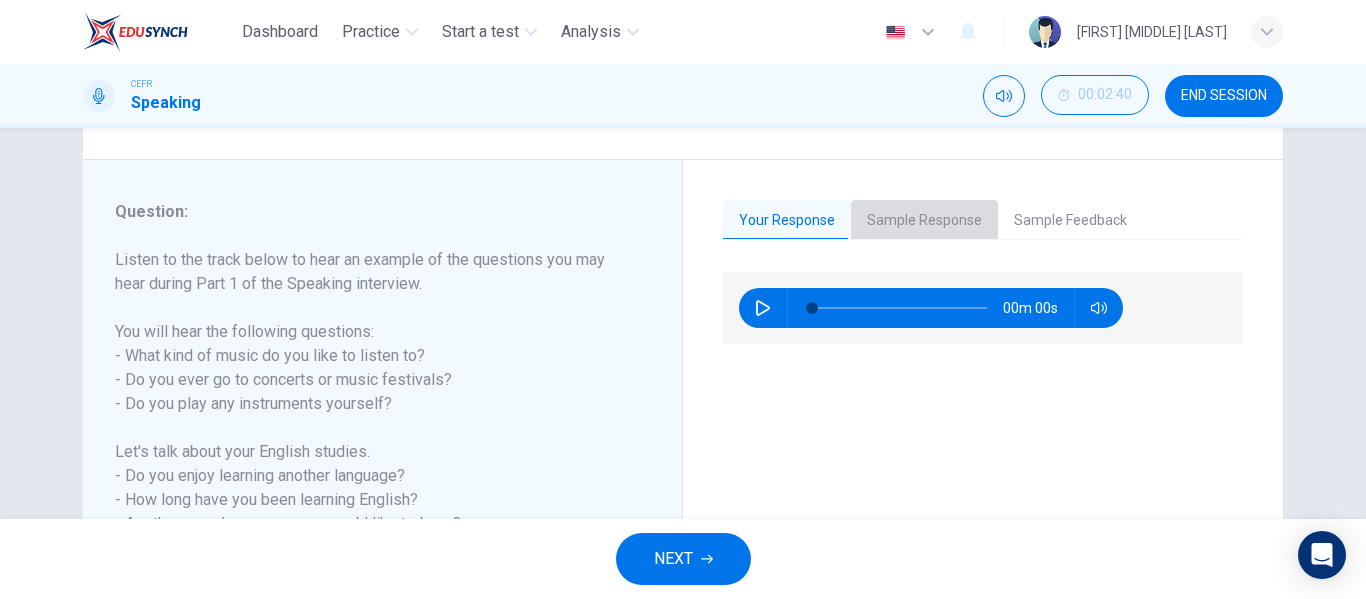 click on "Sample Response" at bounding box center (924, 221) 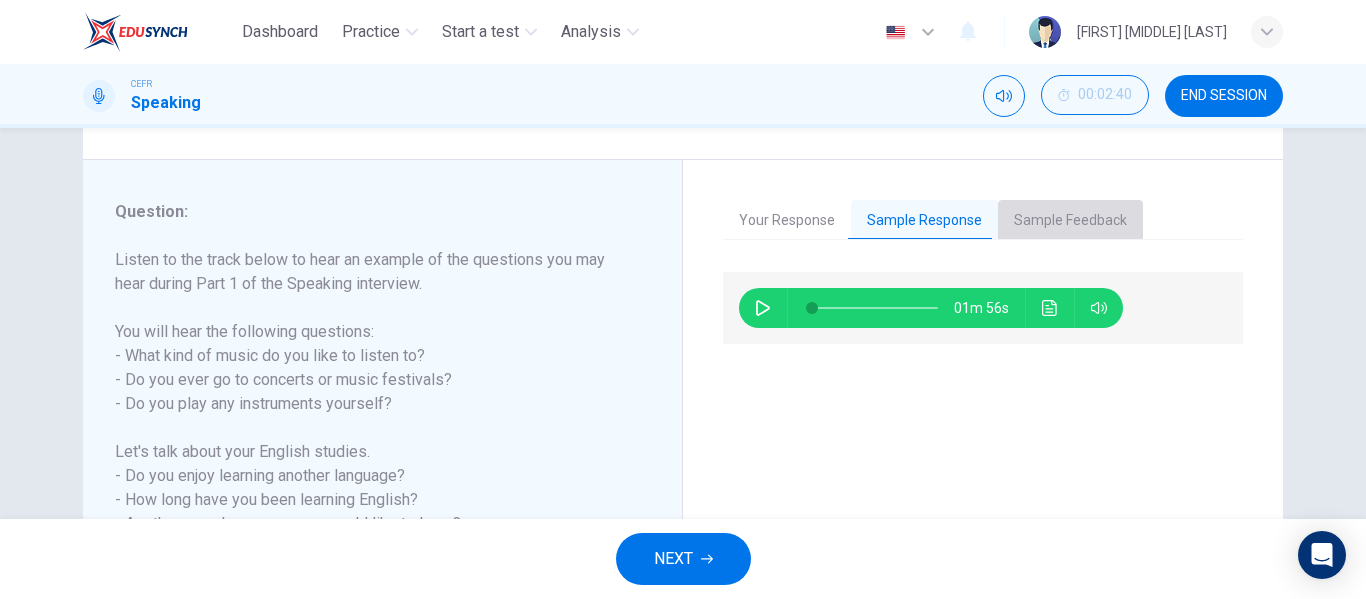 click on "Sample Feedback" at bounding box center (1070, 221) 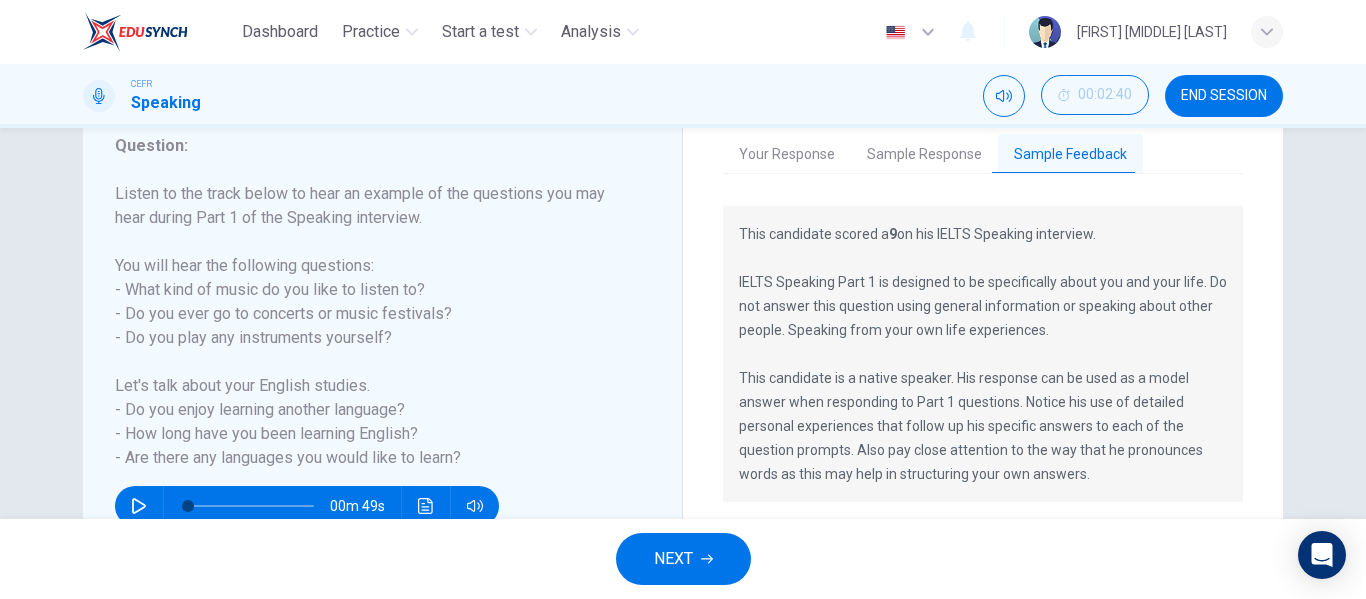 scroll, scrollTop: 271, scrollLeft: 0, axis: vertical 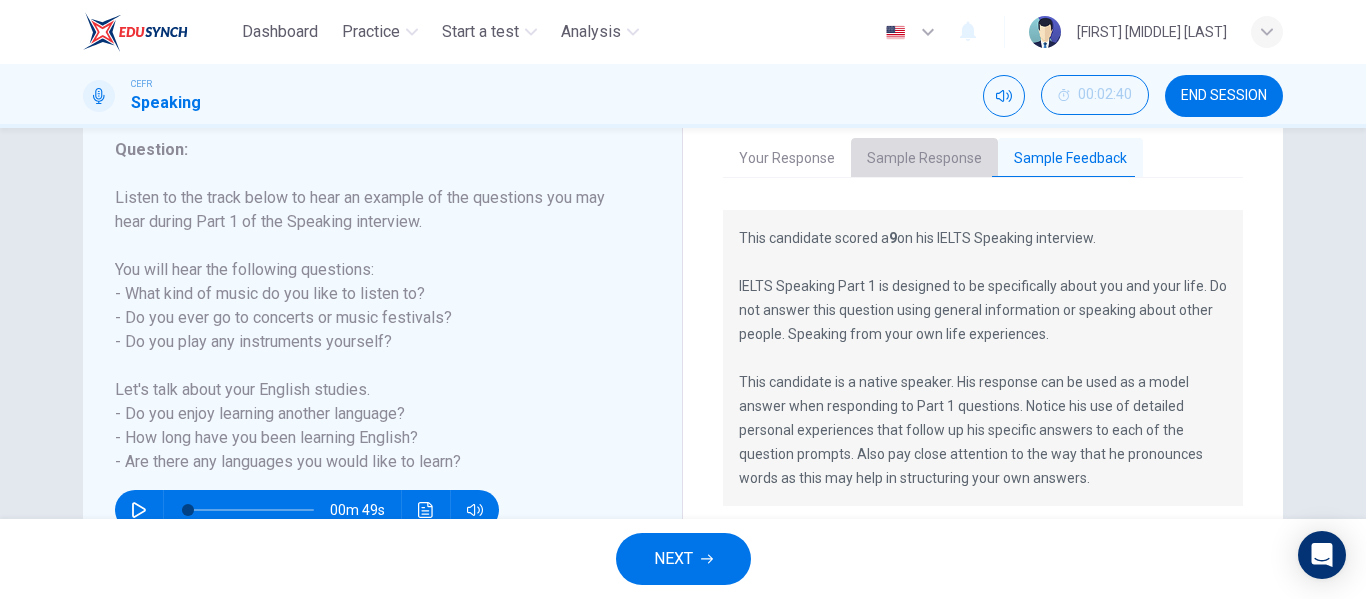 click on "Sample Response" at bounding box center [924, 159] 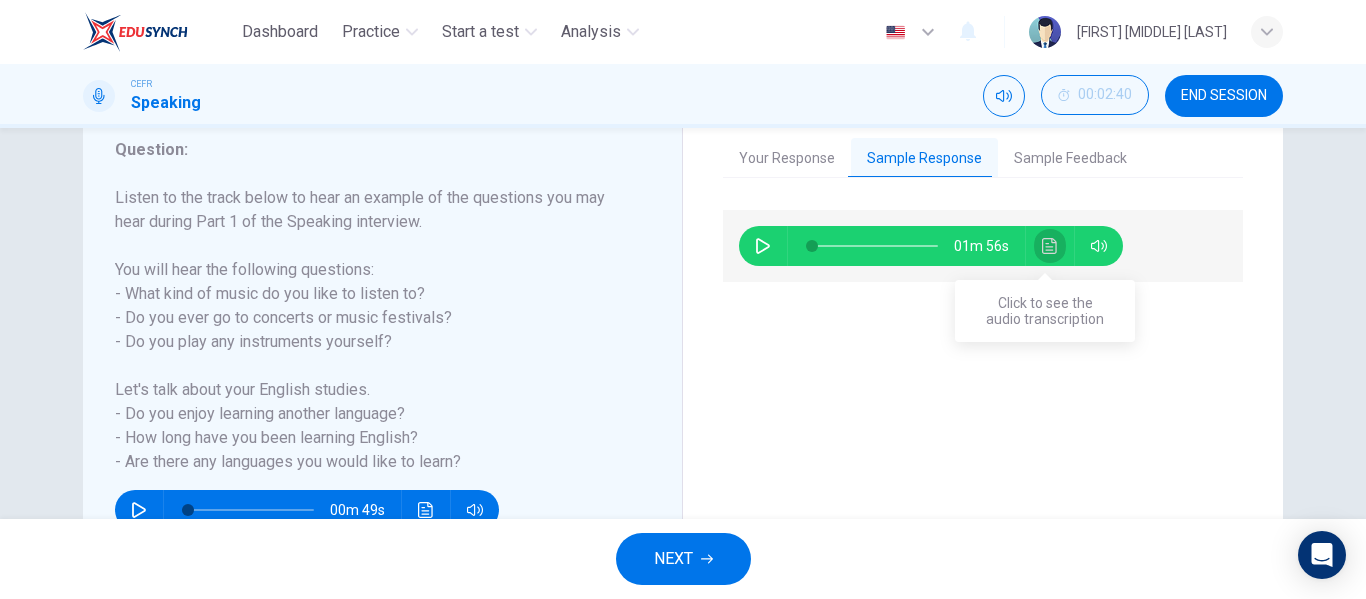 click at bounding box center (1050, 246) 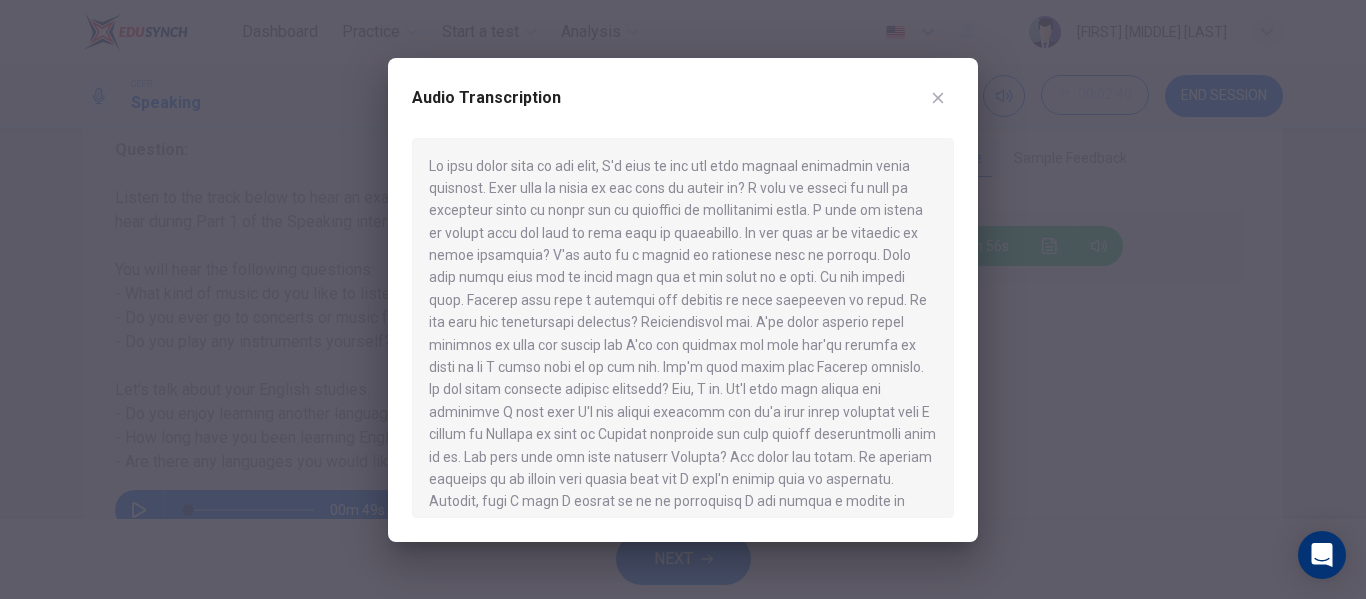 type 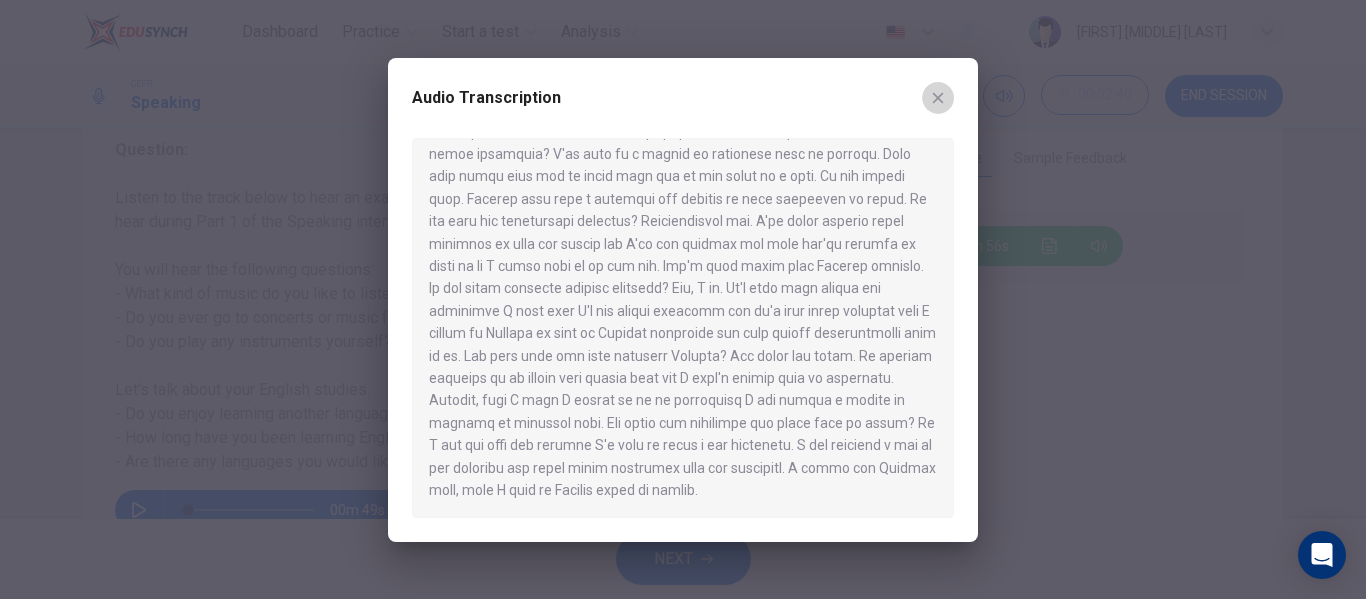 click at bounding box center [938, 98] 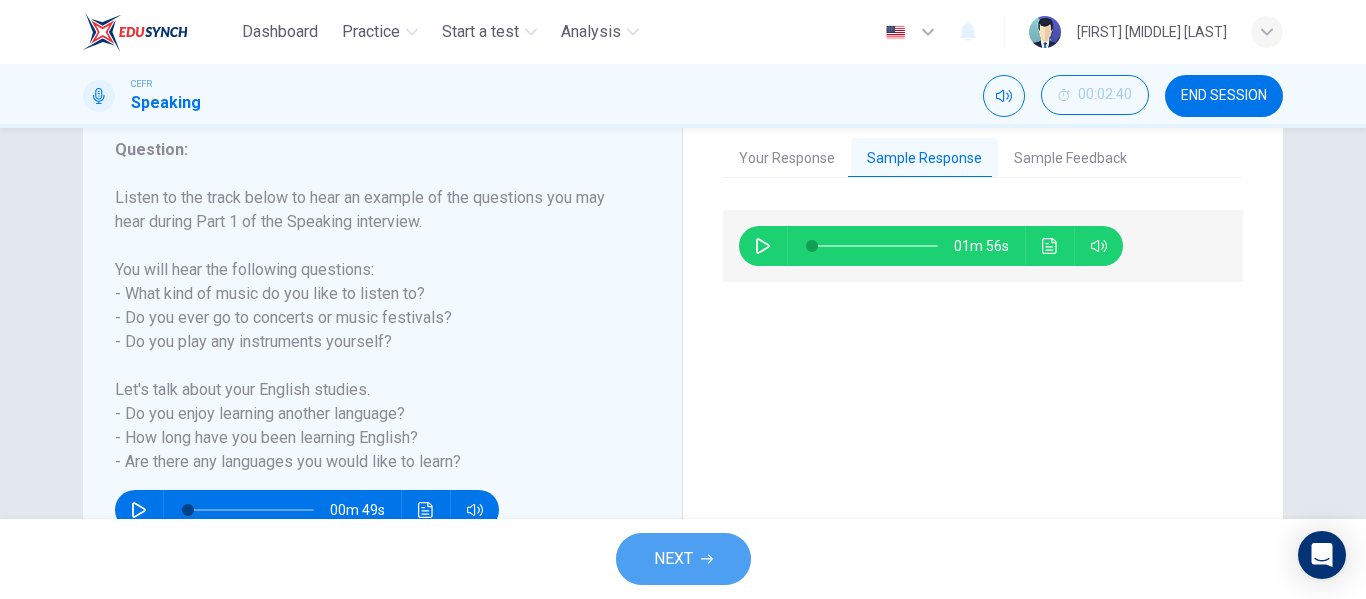 click on "NEXT" at bounding box center (683, 559) 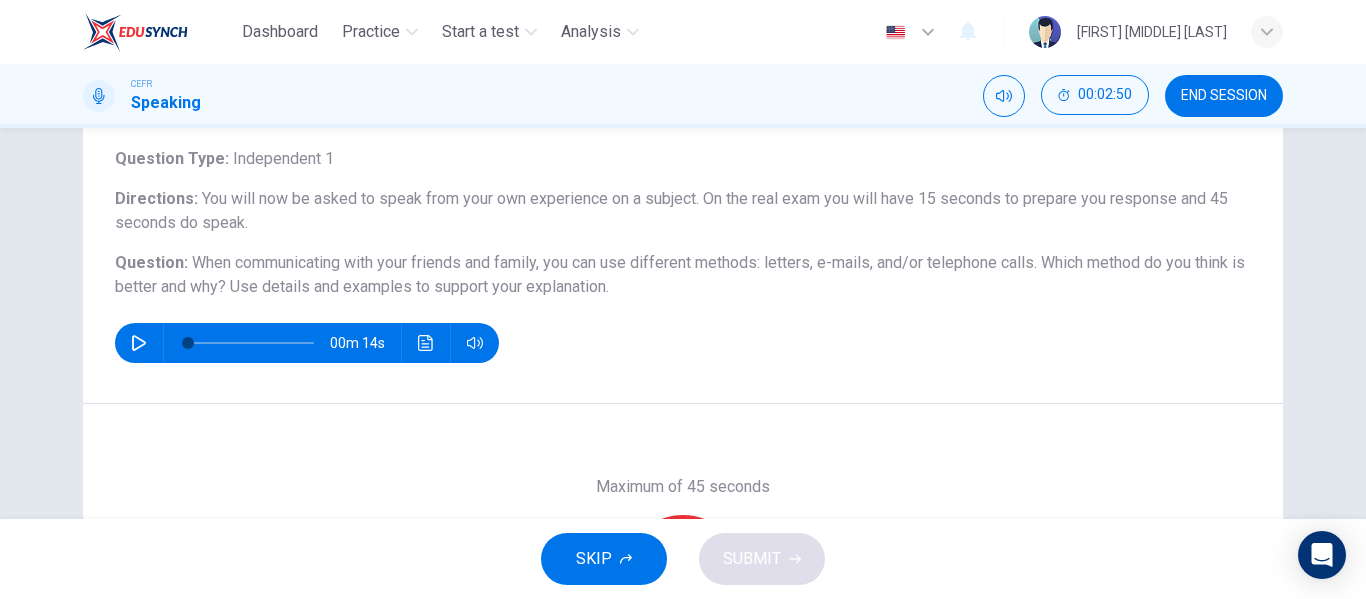 scroll, scrollTop: 167, scrollLeft: 0, axis: vertical 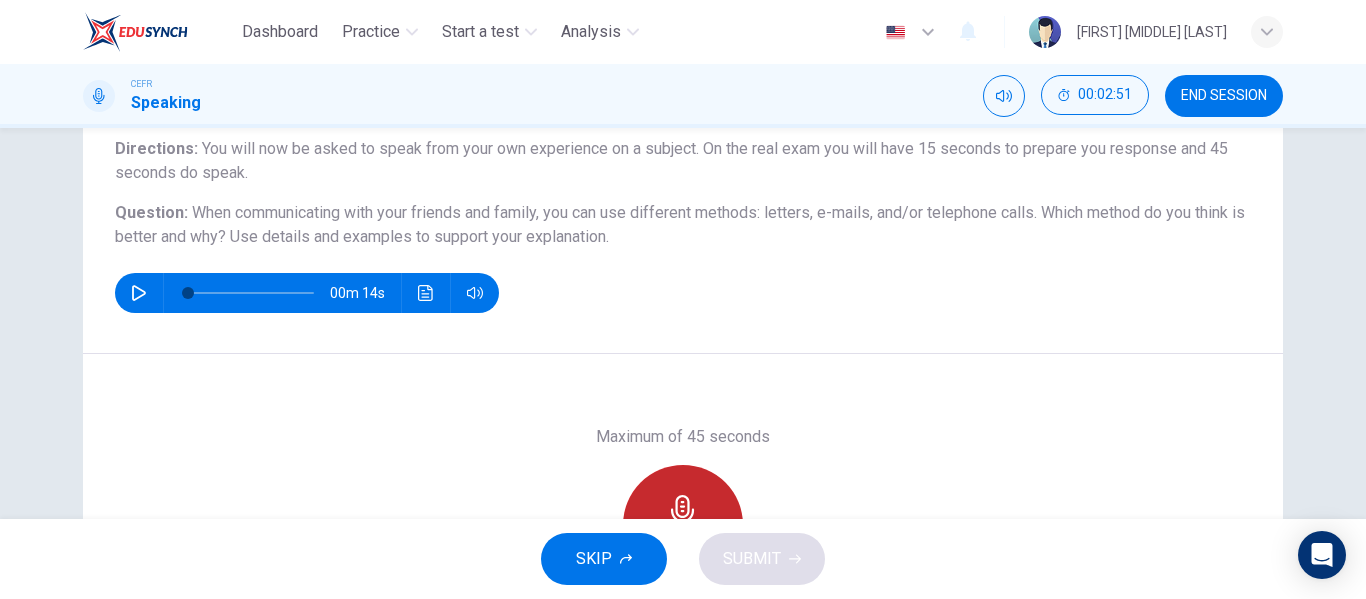 click at bounding box center [683, 511] 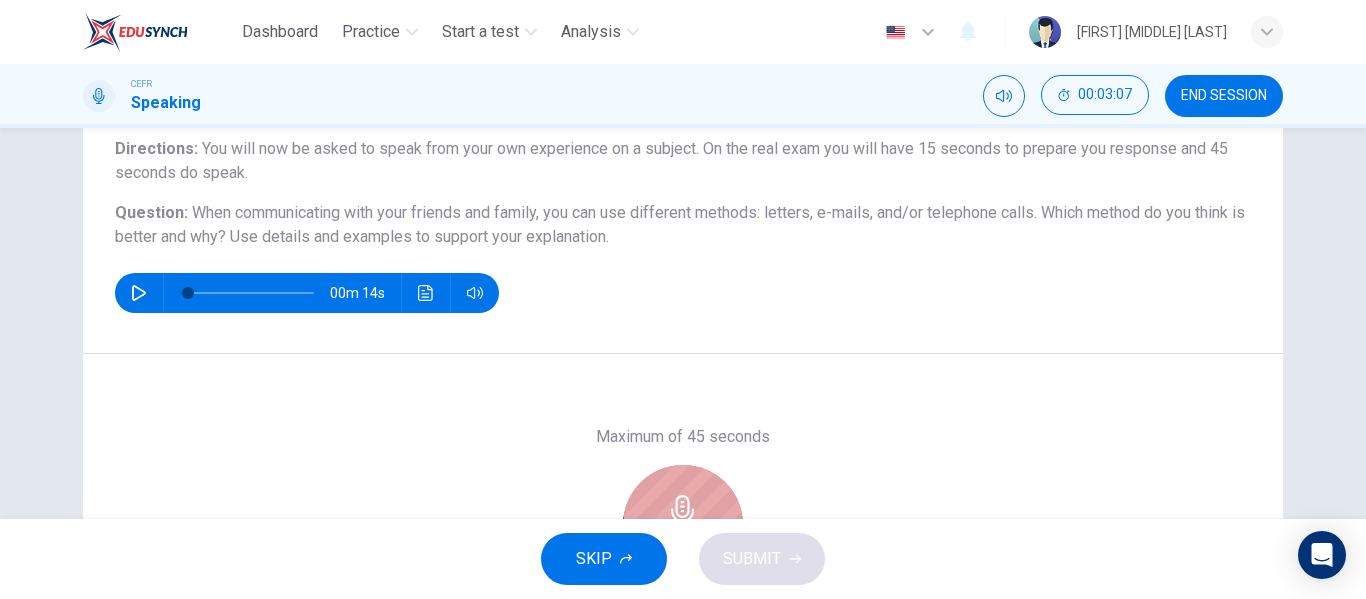 click at bounding box center [683, 511] 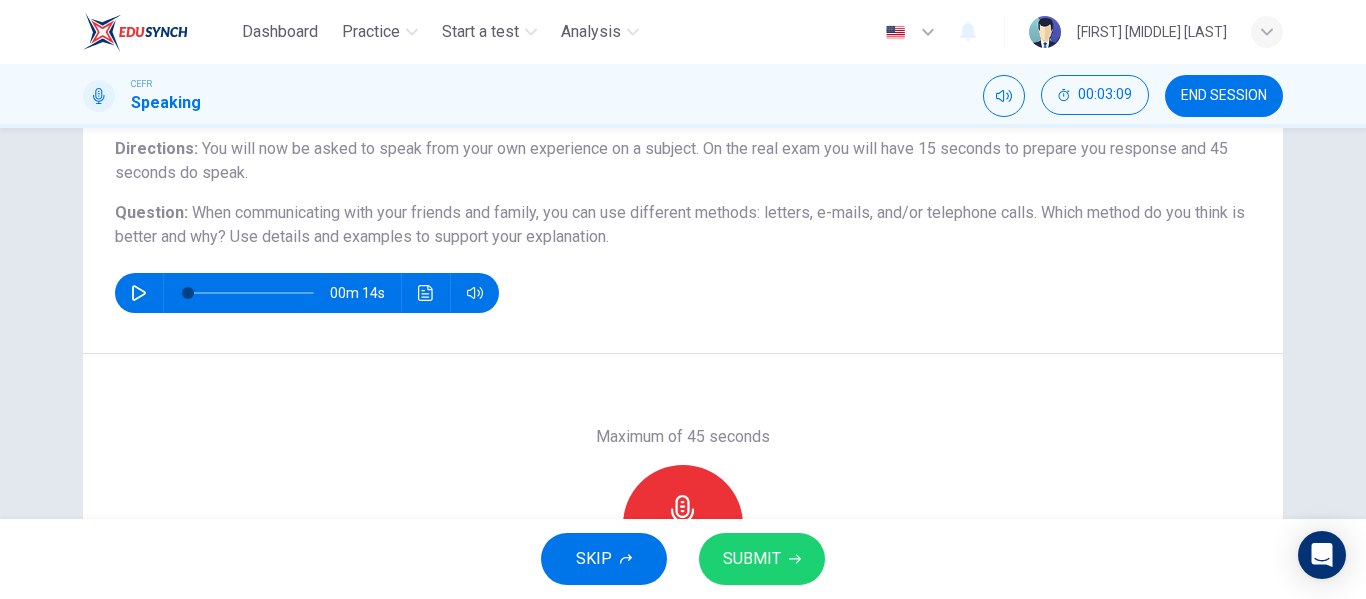 click on "SUBMIT" at bounding box center (752, 559) 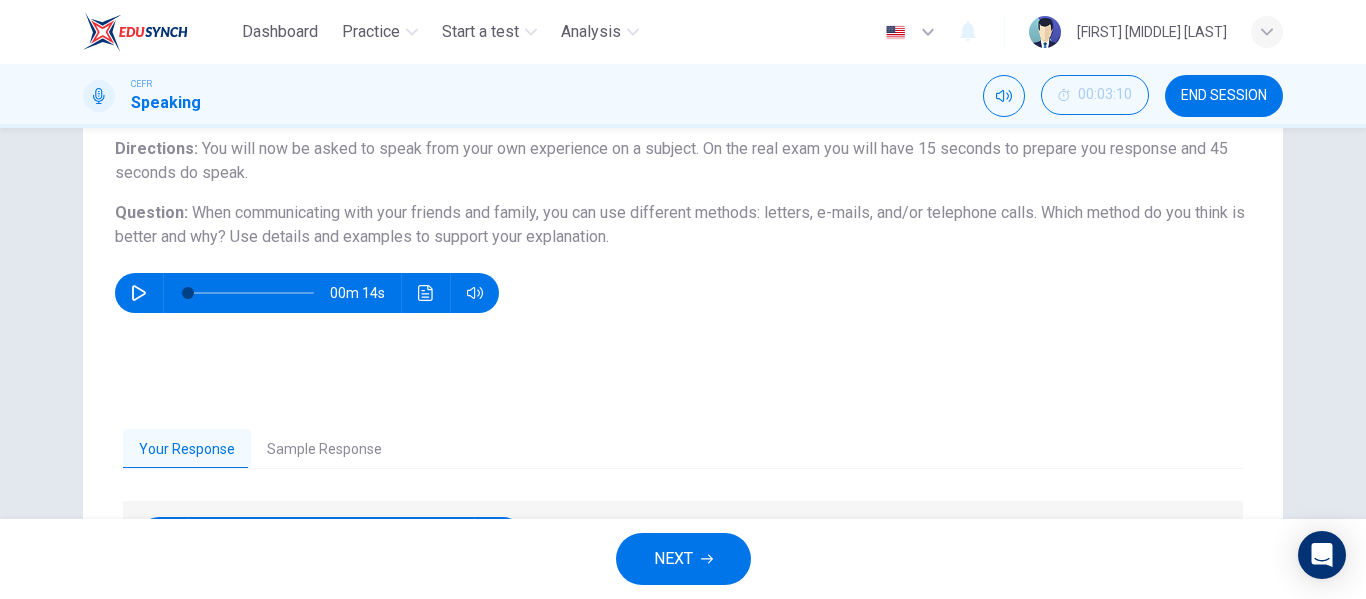 click on "Sample Response" at bounding box center (324, 450) 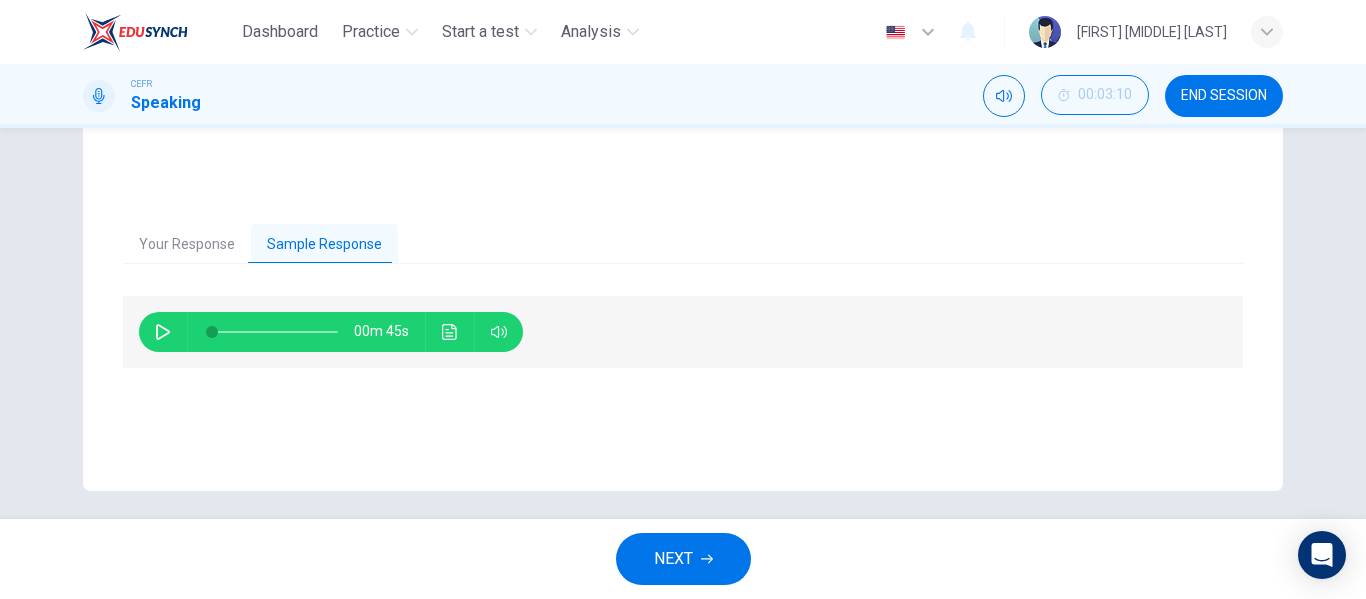 scroll, scrollTop: 373, scrollLeft: 0, axis: vertical 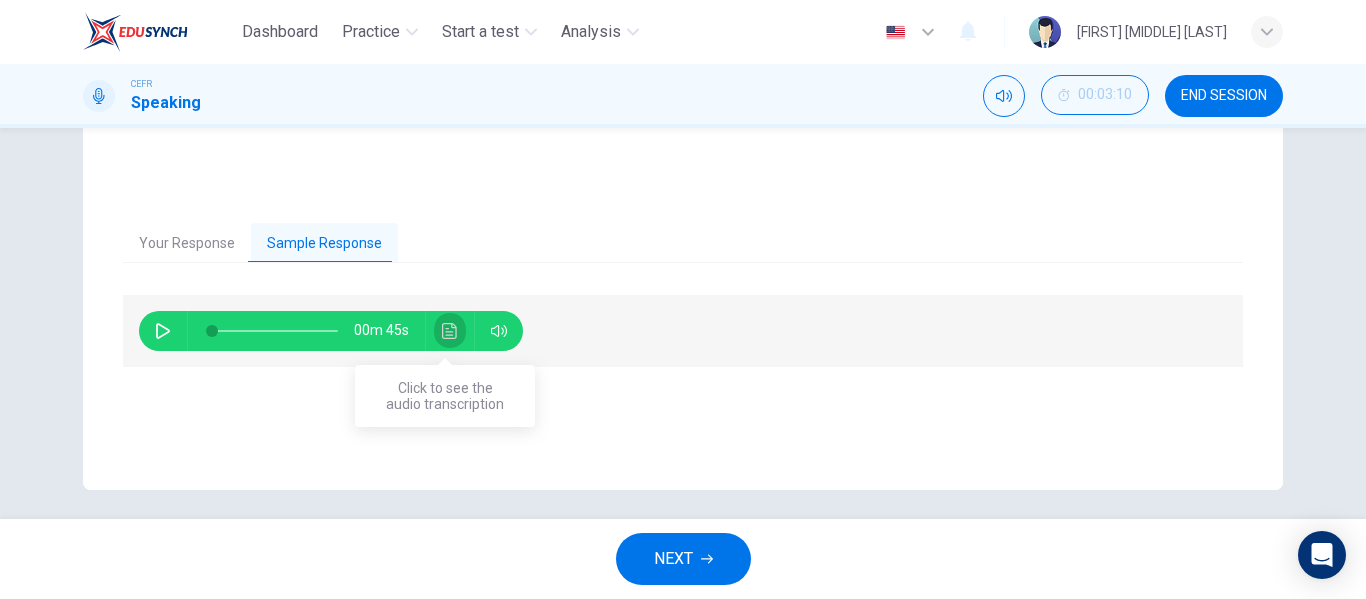 click at bounding box center (449, 331) 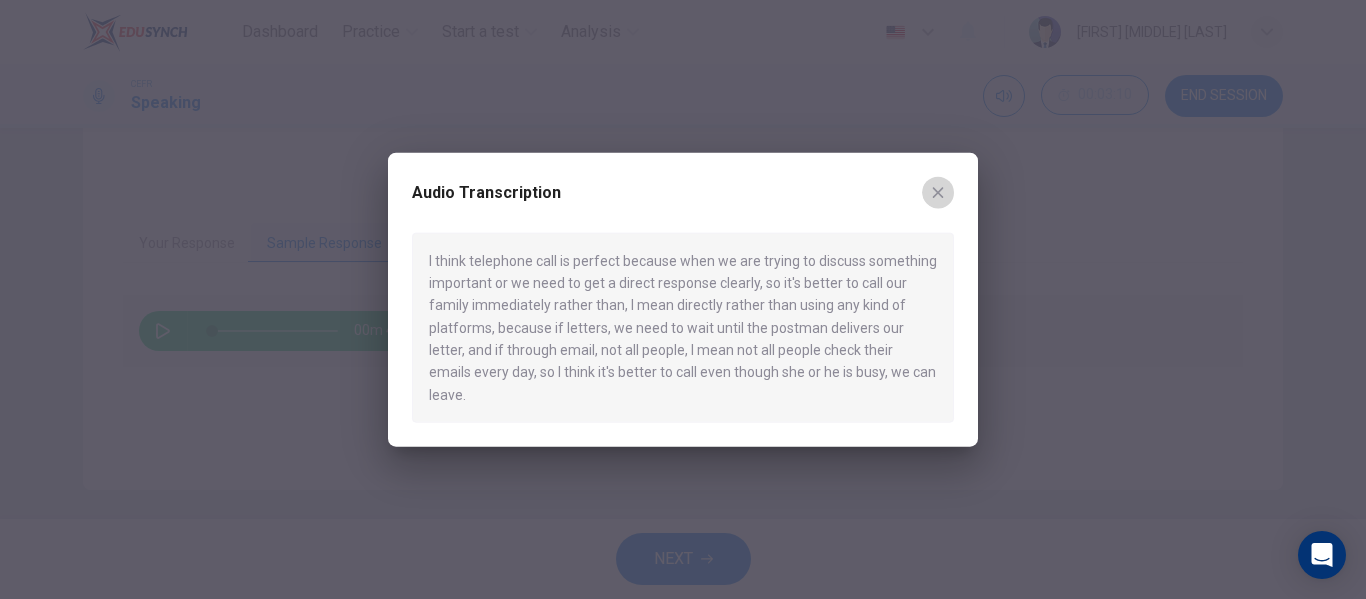 click at bounding box center (938, 192) 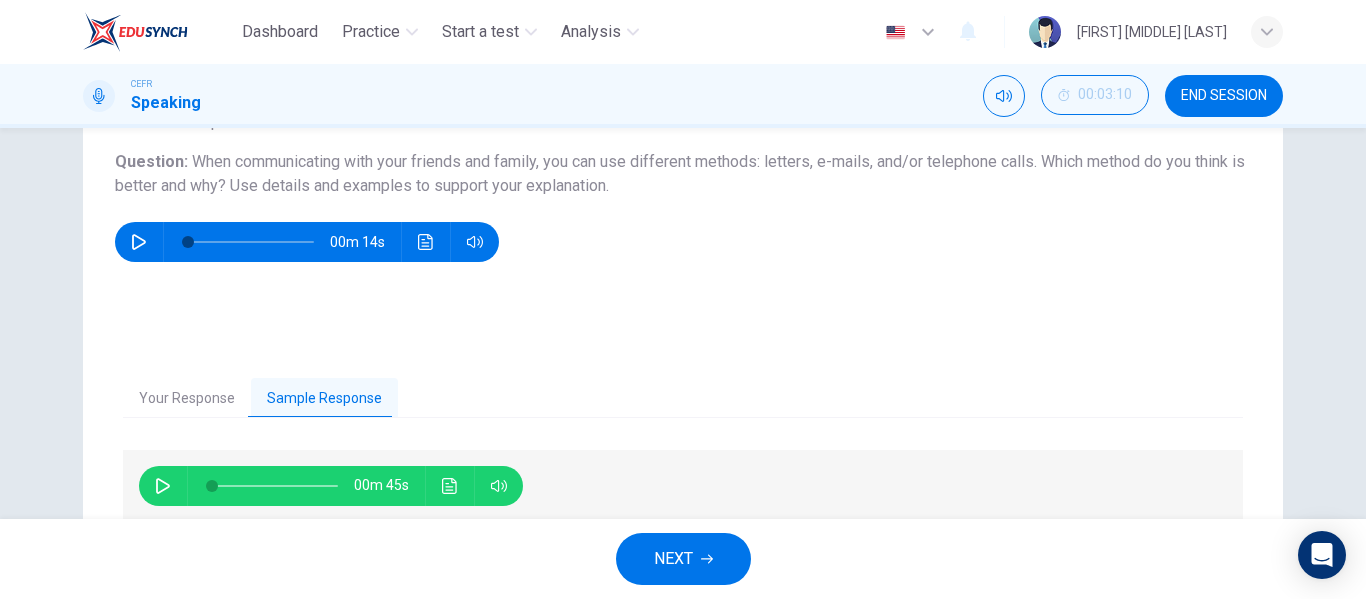 scroll, scrollTop: 217, scrollLeft: 0, axis: vertical 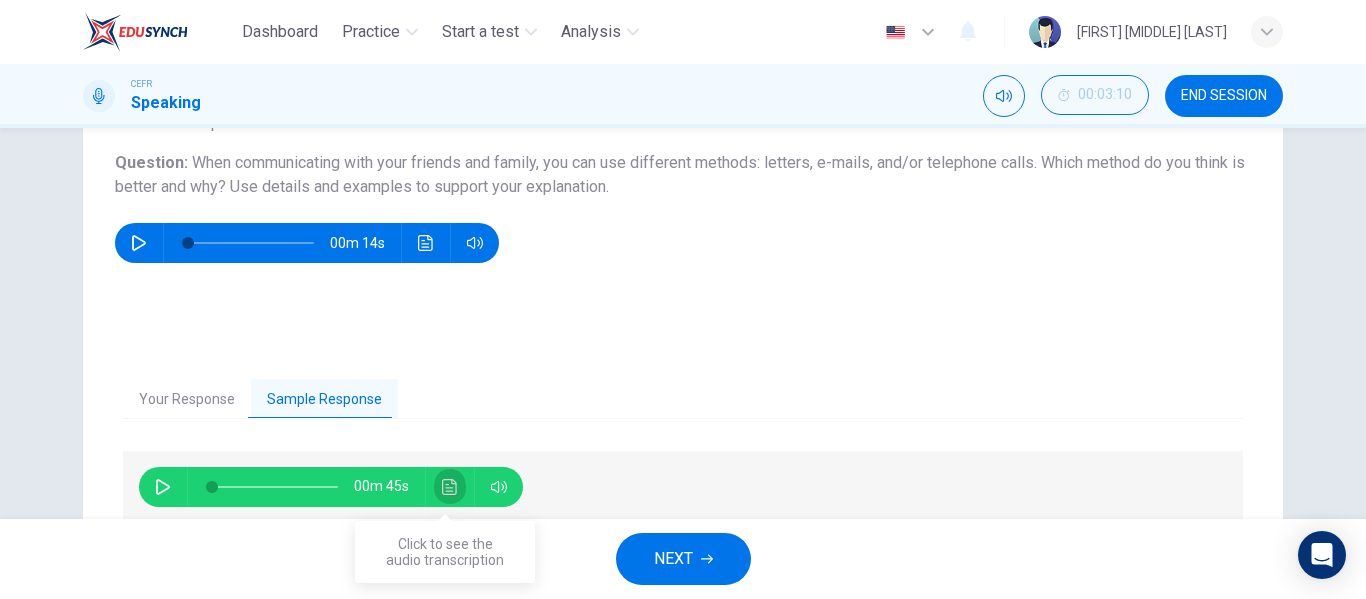 click at bounding box center (450, 487) 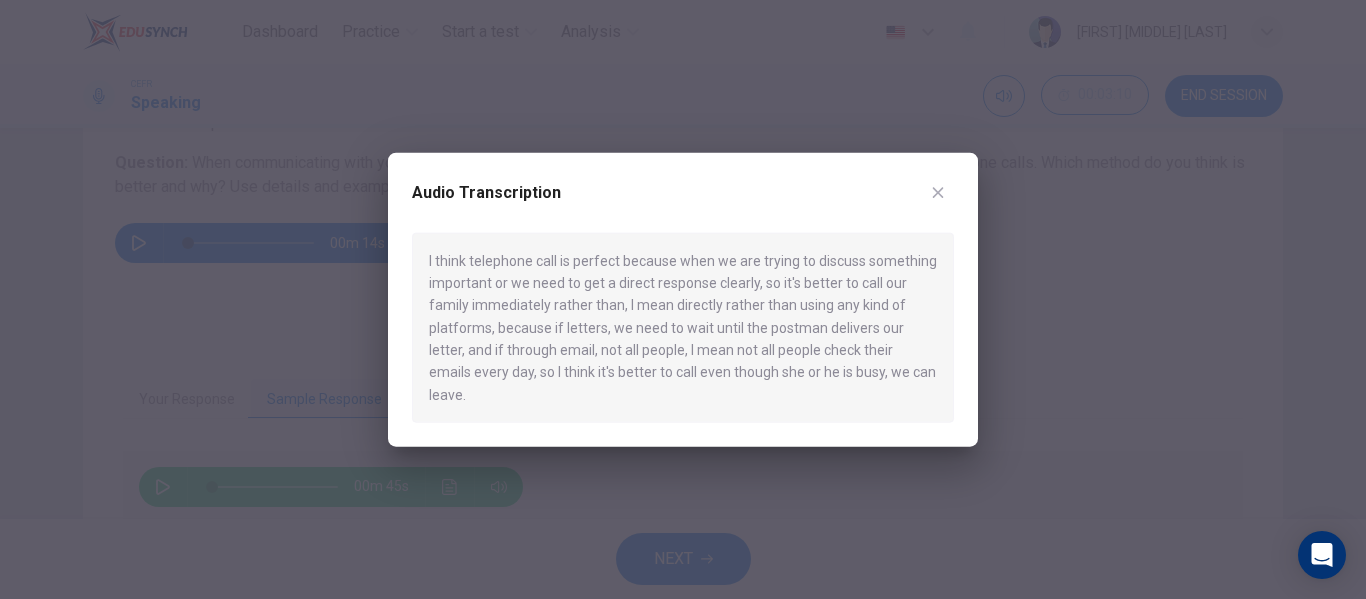 type 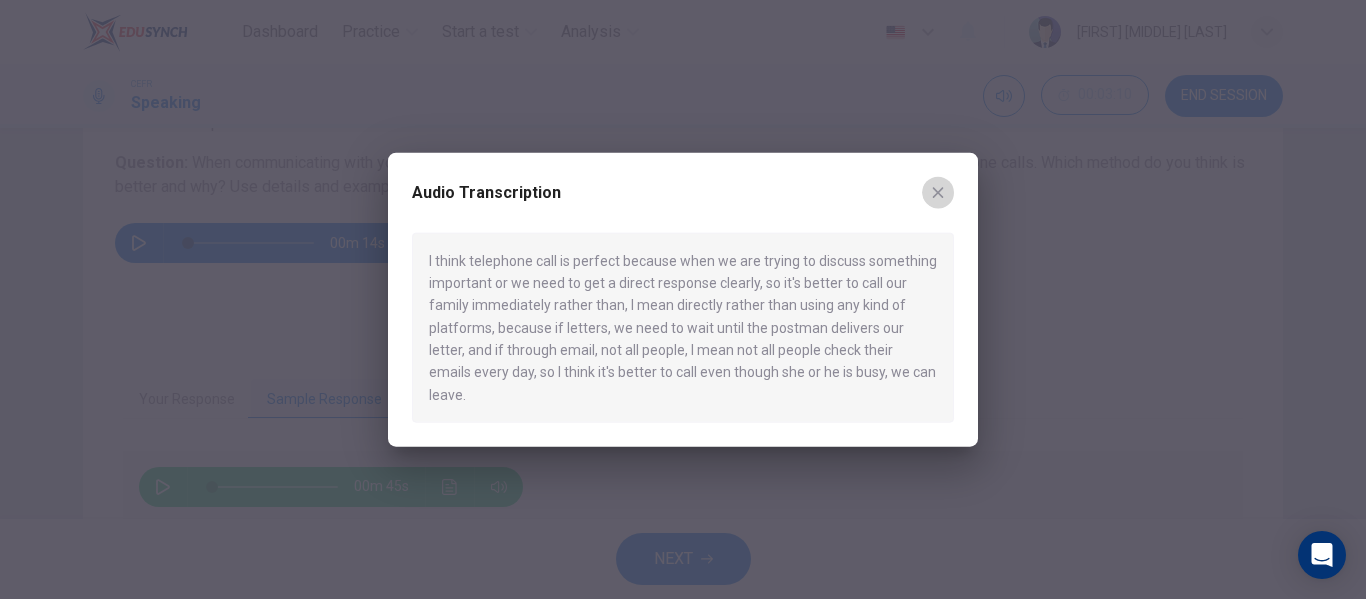 click at bounding box center (938, 192) 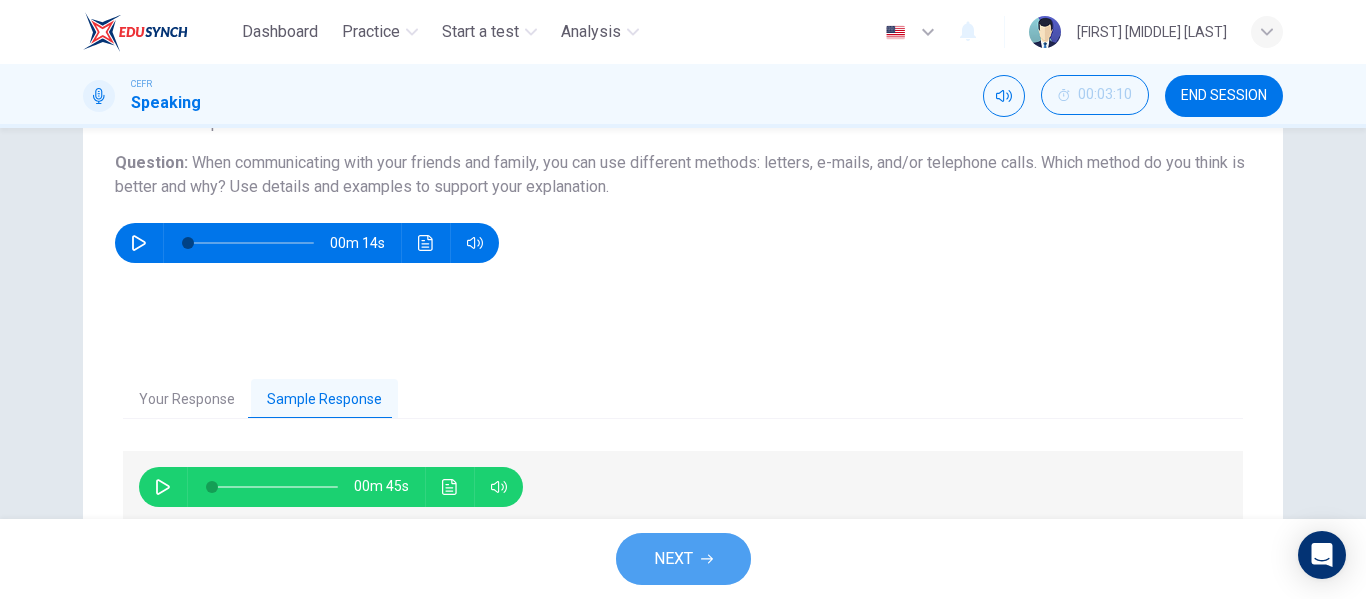 click on "NEXT" at bounding box center [683, 559] 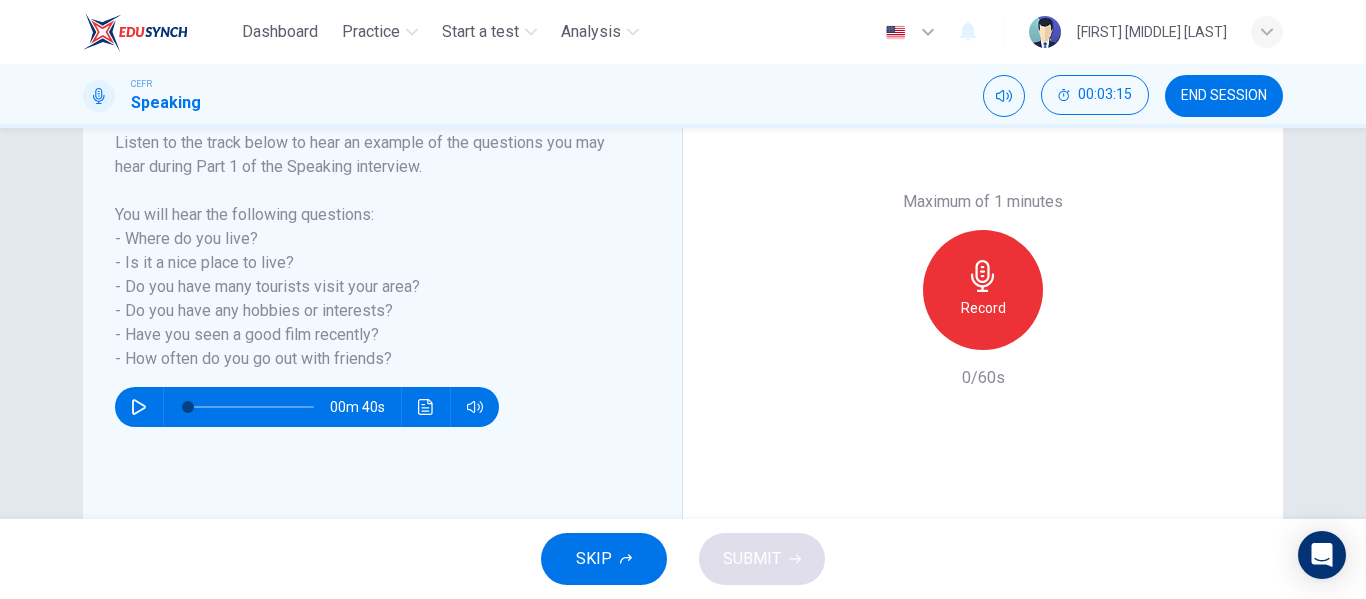scroll, scrollTop: 265, scrollLeft: 0, axis: vertical 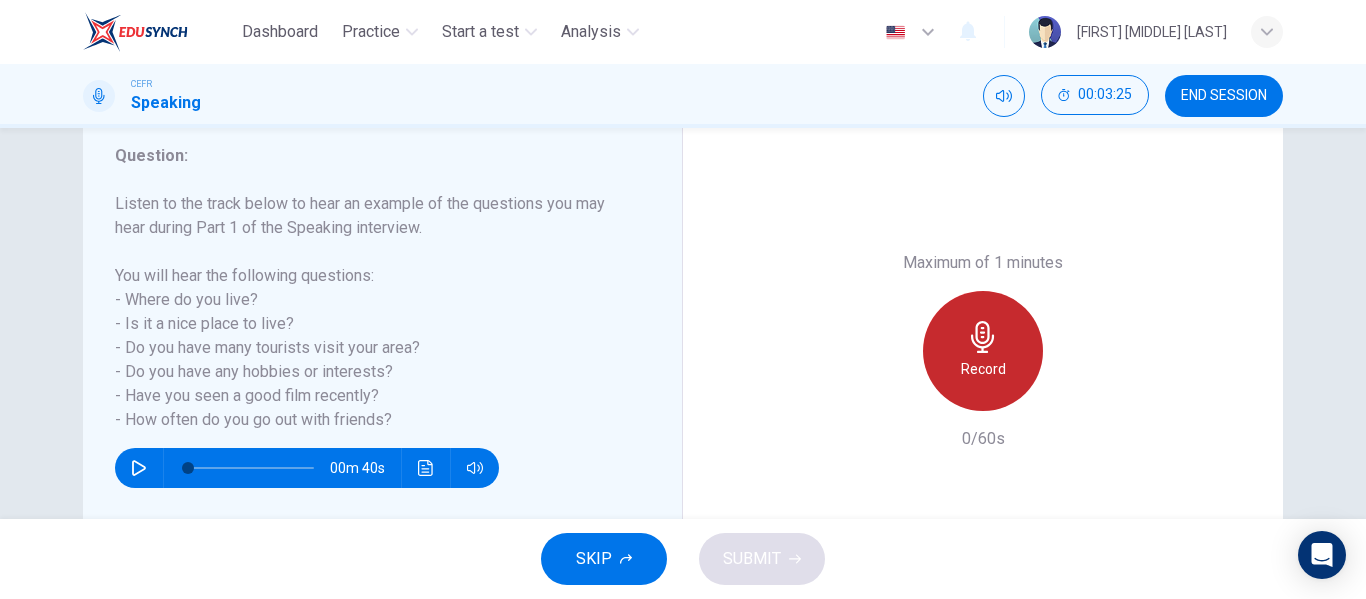 click at bounding box center (983, 337) 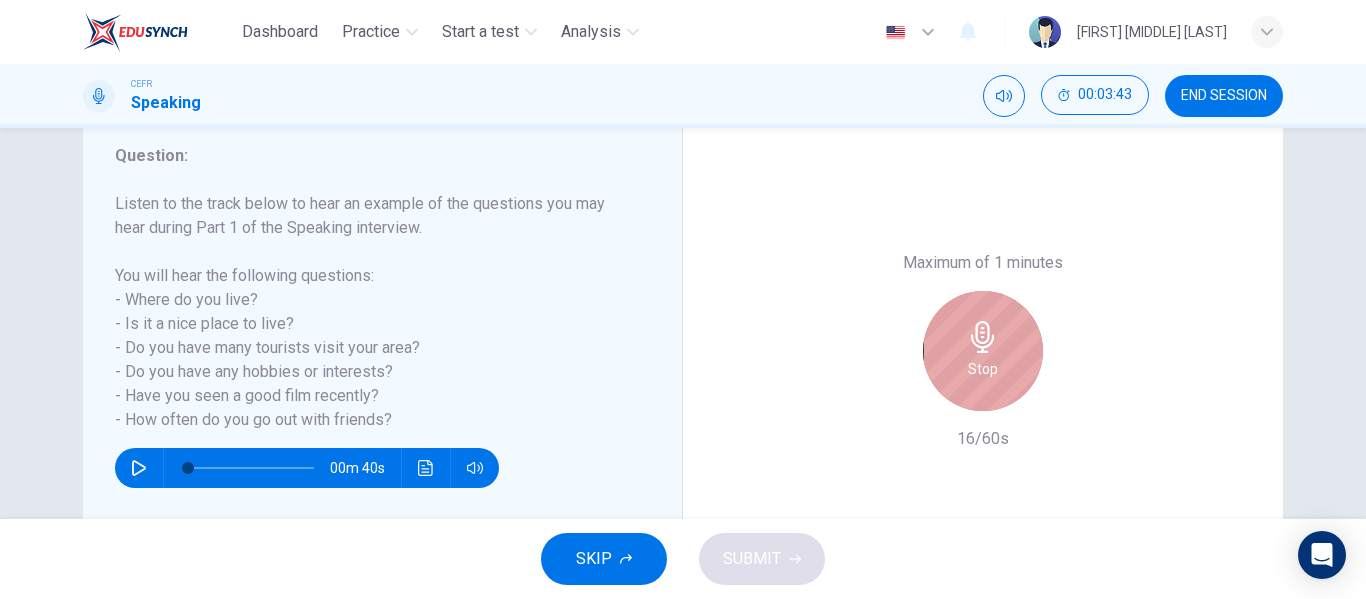 click at bounding box center (983, 337) 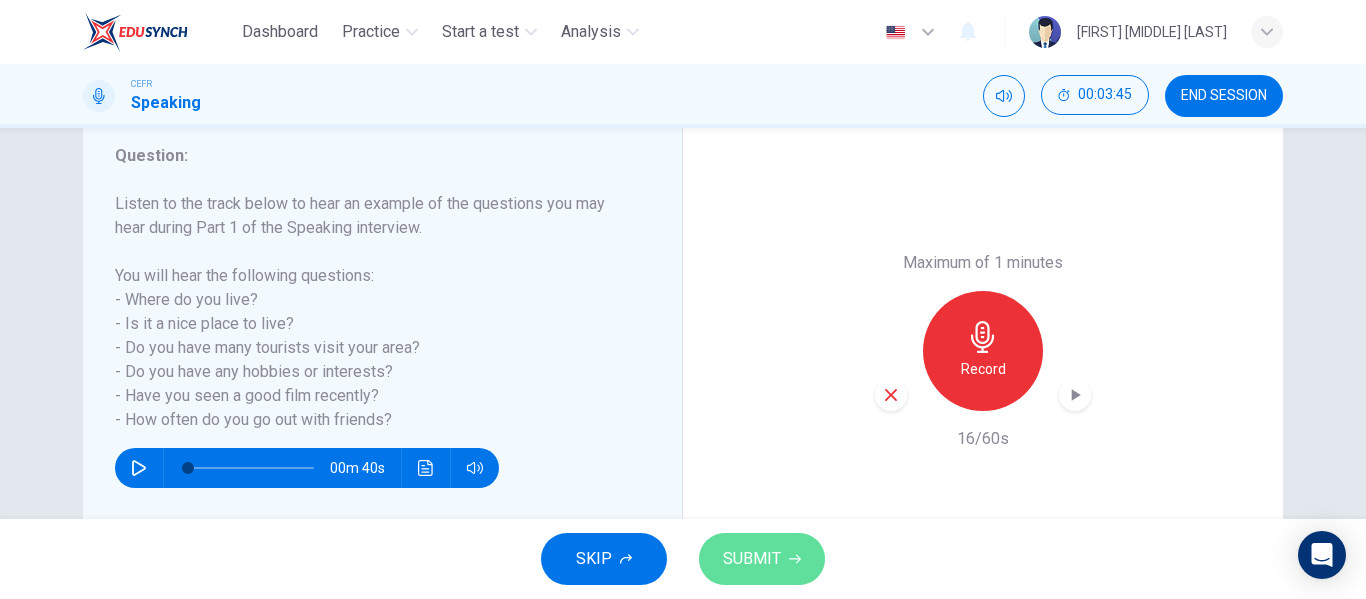 click on "SUBMIT" at bounding box center [752, 559] 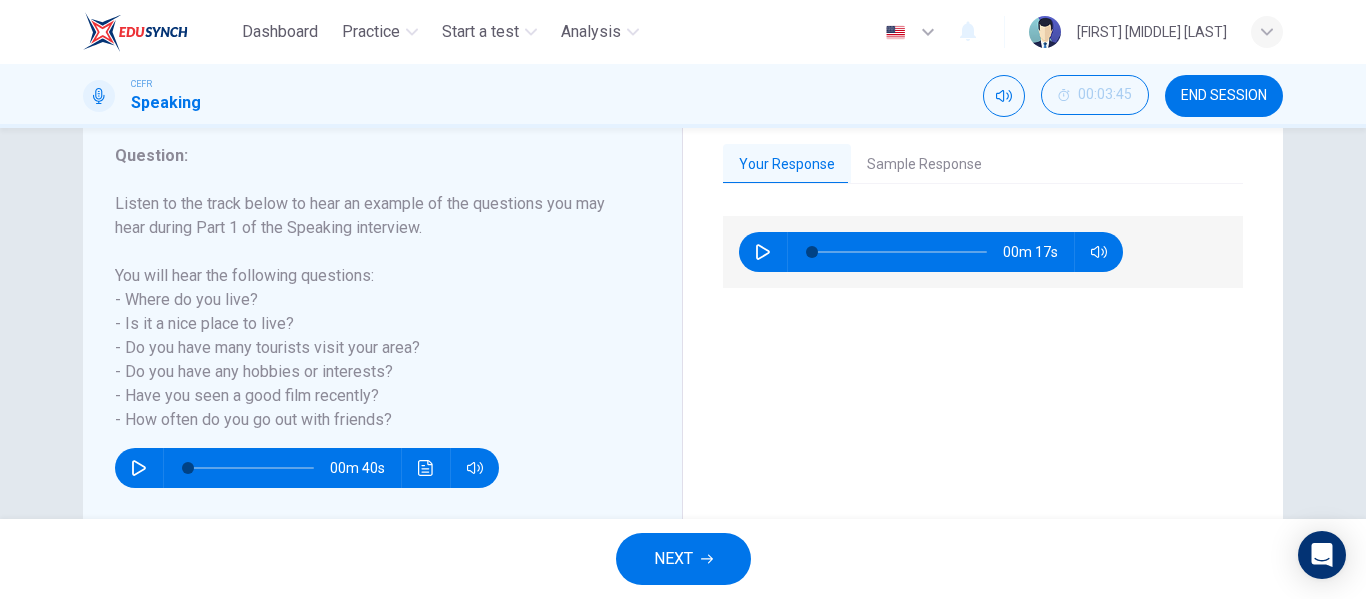 click on "Your Response Sample Response [TIME] [TIME]" at bounding box center (983, 351) 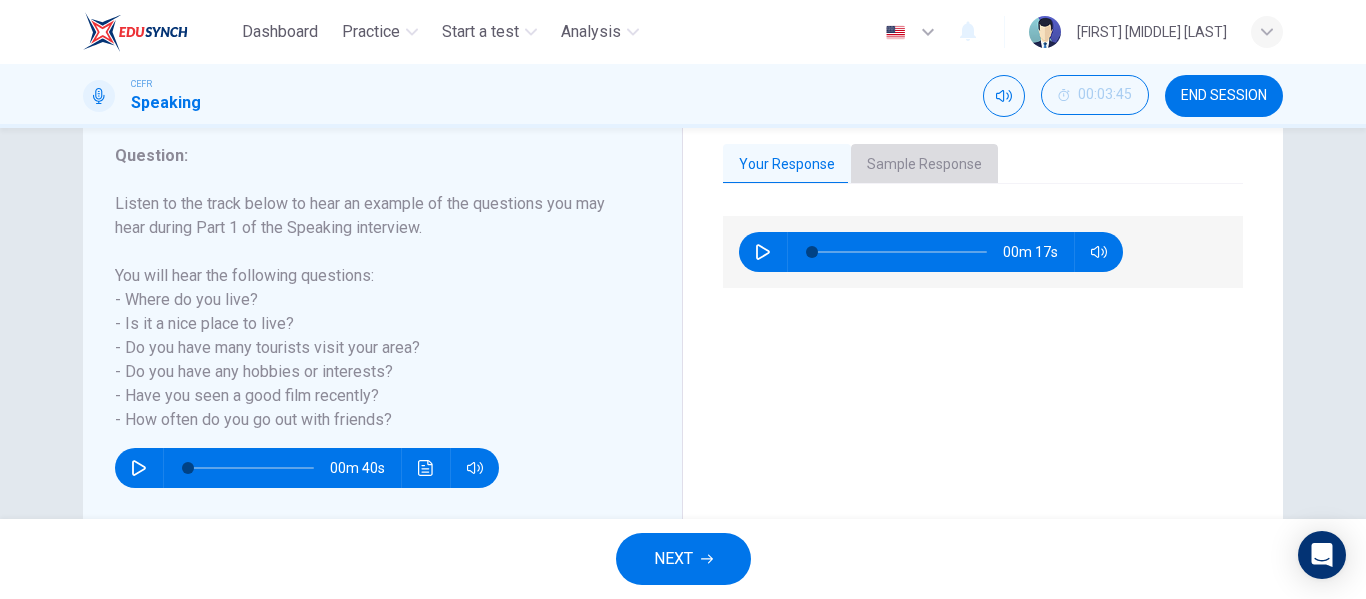 click on "Sample Response" at bounding box center [924, 165] 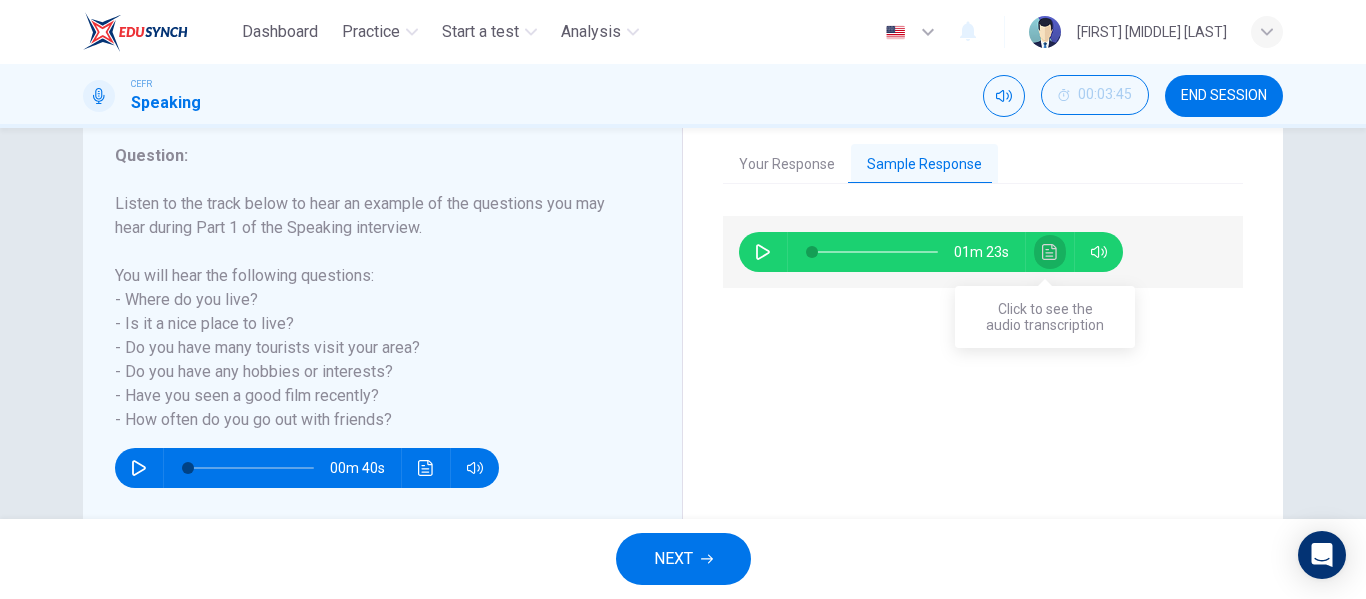 click at bounding box center (1050, 252) 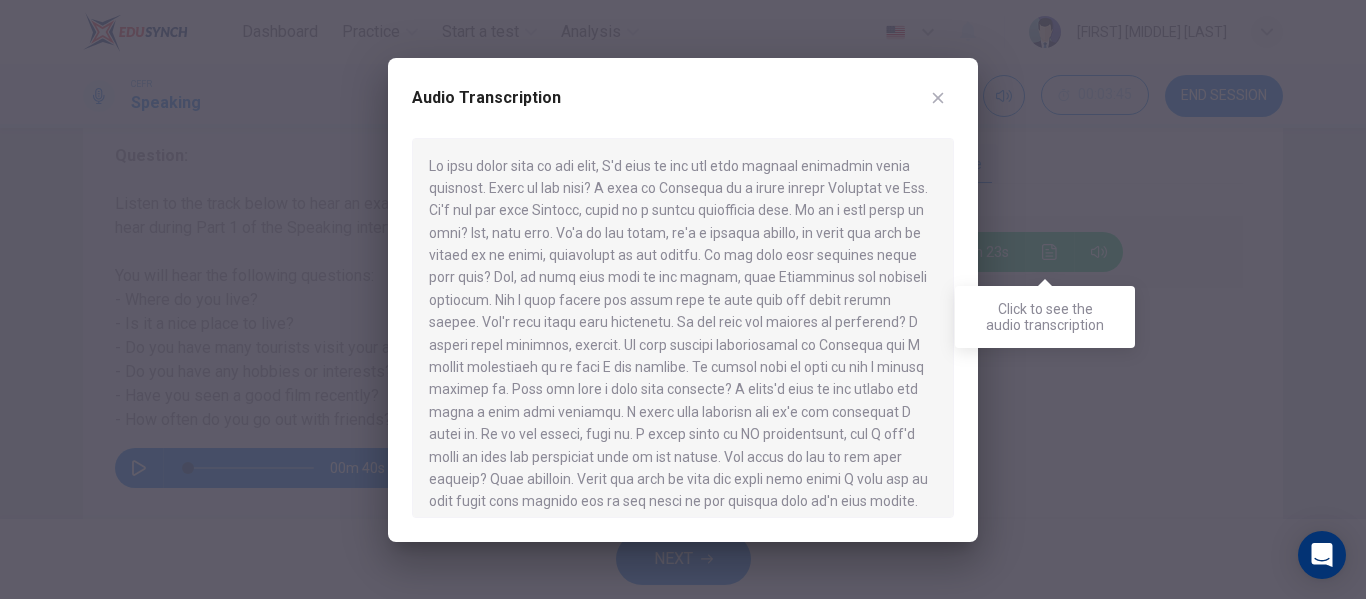 type 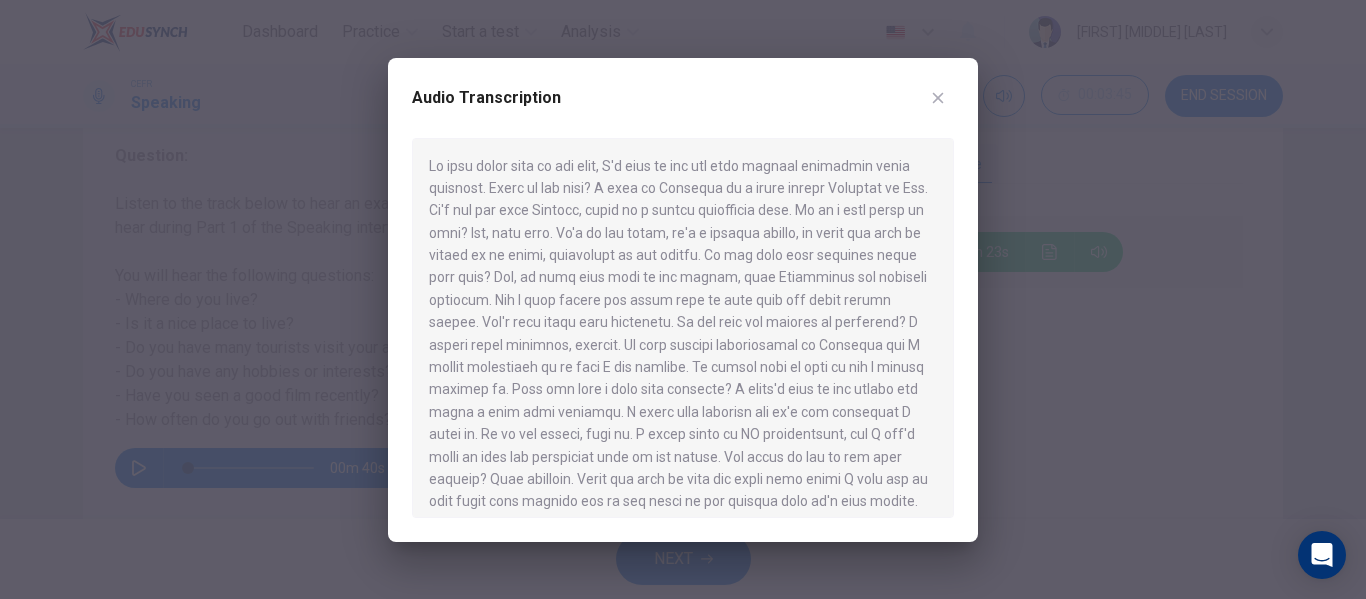 scroll, scrollTop: 12, scrollLeft: 0, axis: vertical 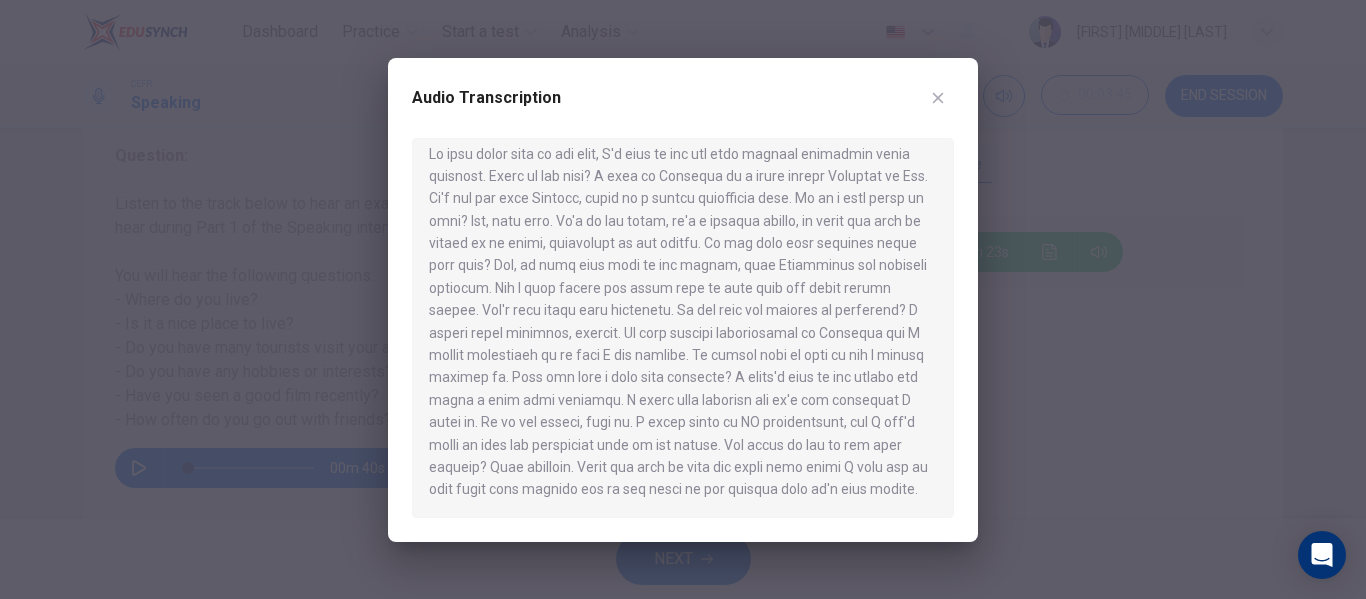 click at bounding box center [683, 299] 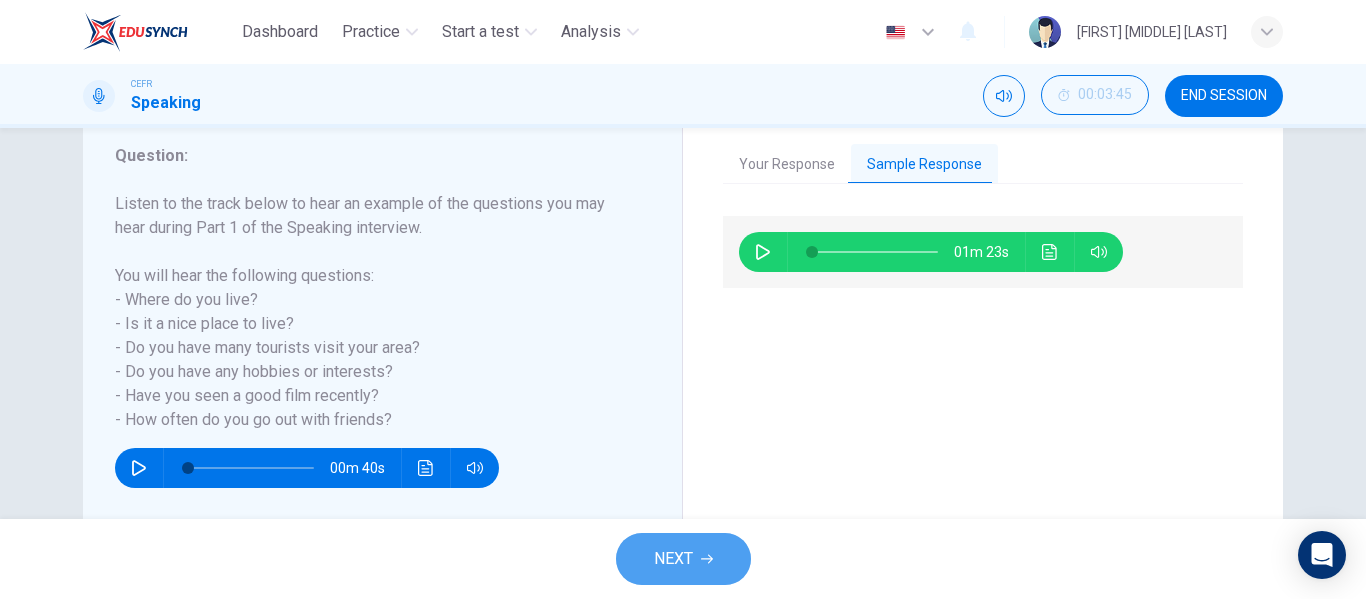 click on "NEXT" at bounding box center [673, 559] 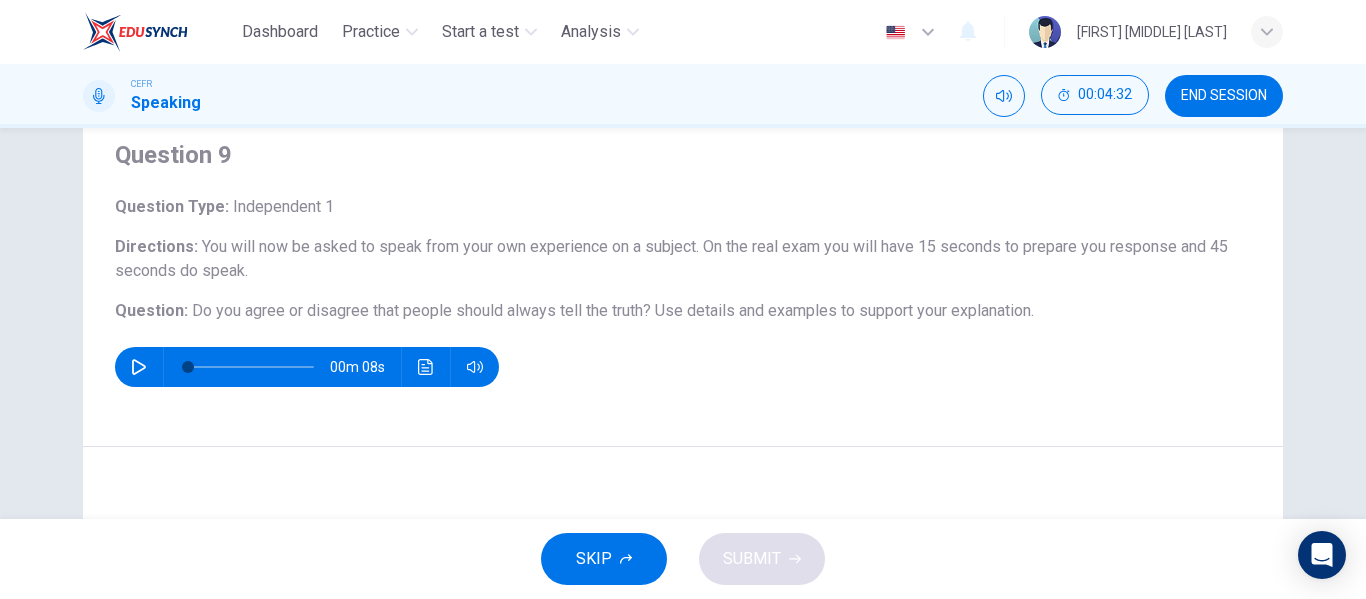scroll, scrollTop: 82, scrollLeft: 0, axis: vertical 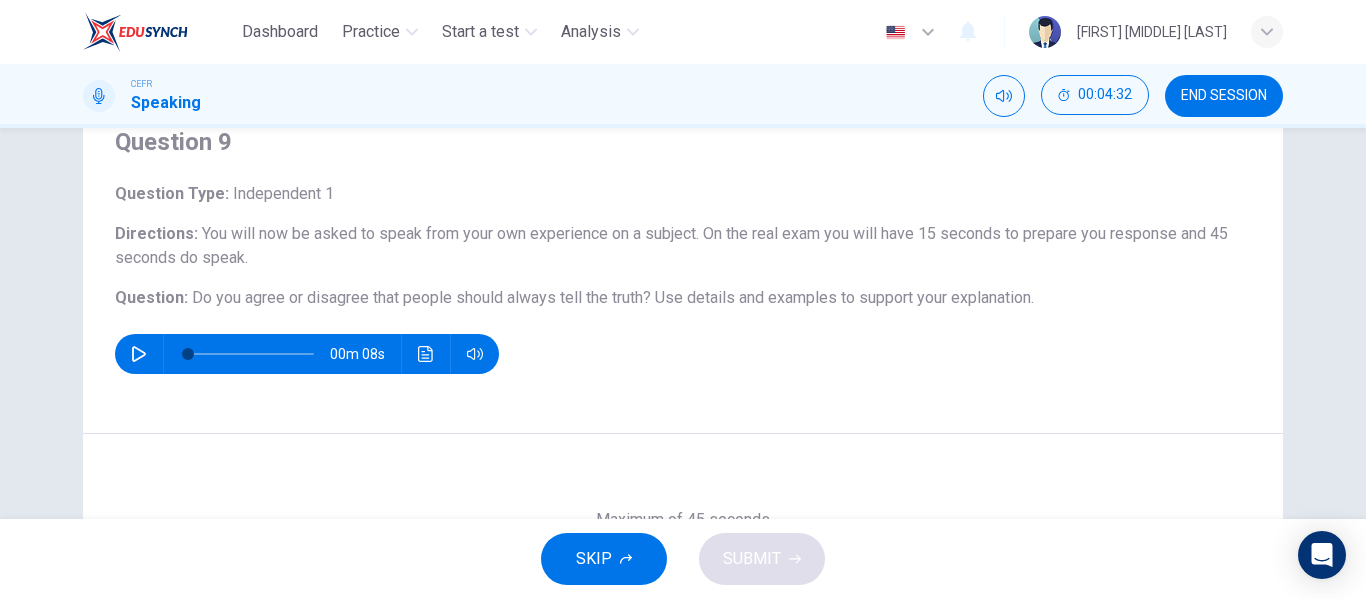 click on "SKIP" at bounding box center [604, 559] 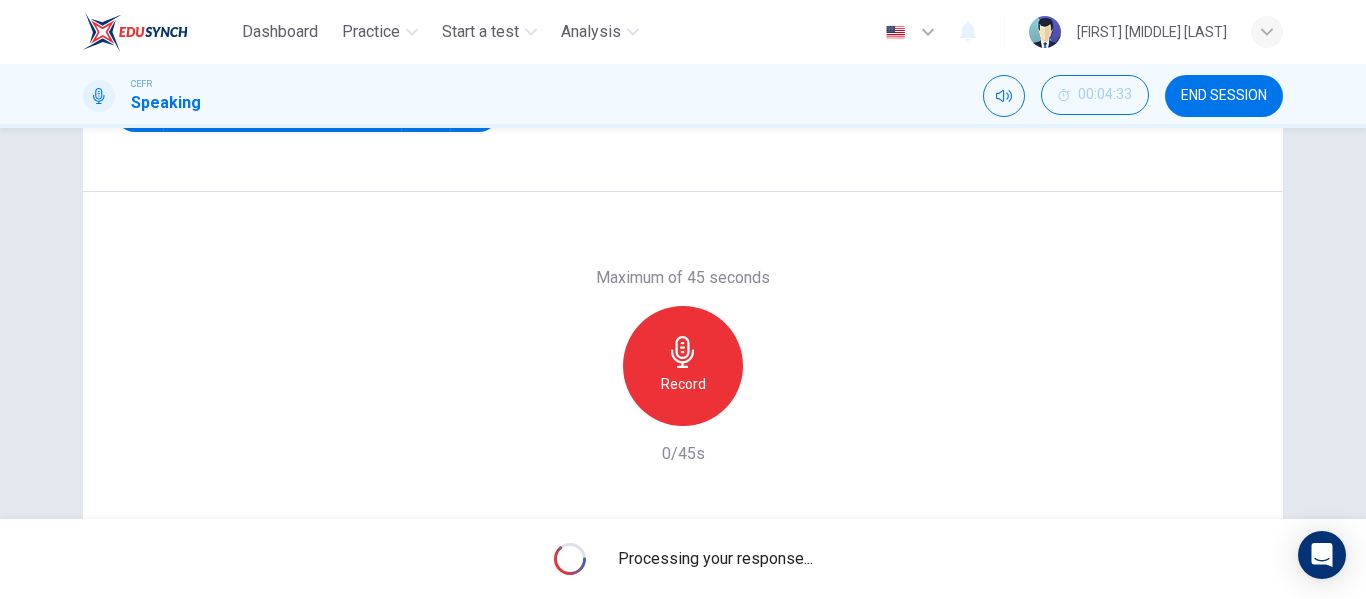 scroll, scrollTop: 325, scrollLeft: 0, axis: vertical 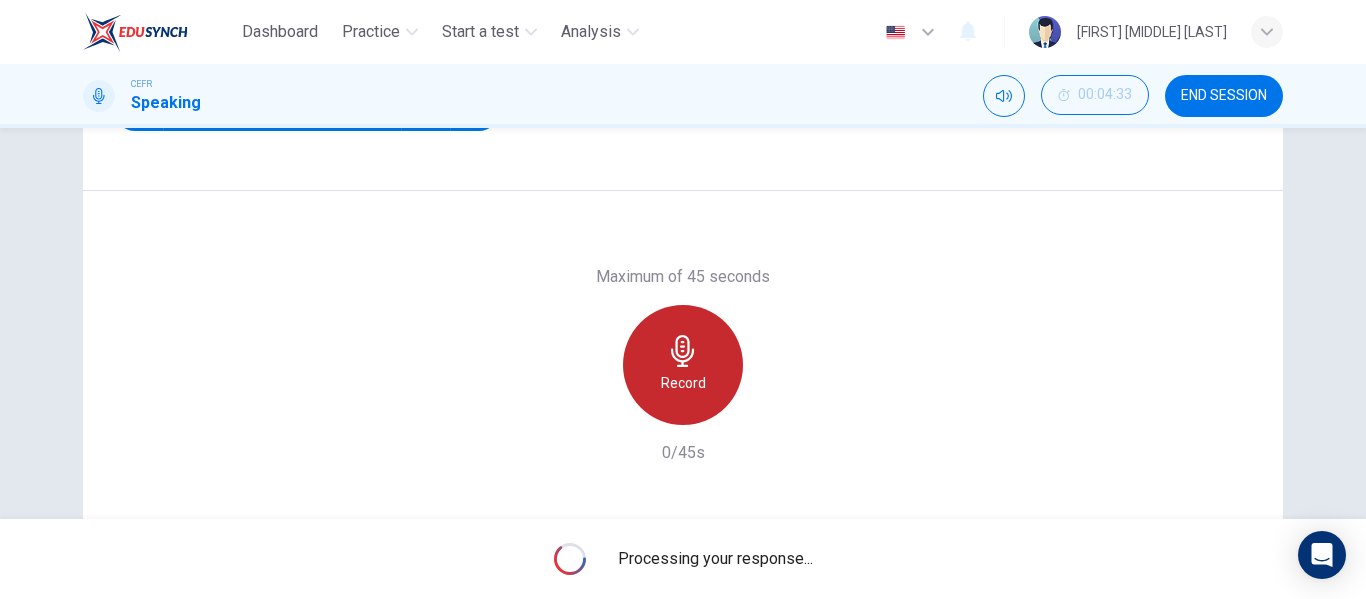 click on "Record" at bounding box center [683, 365] 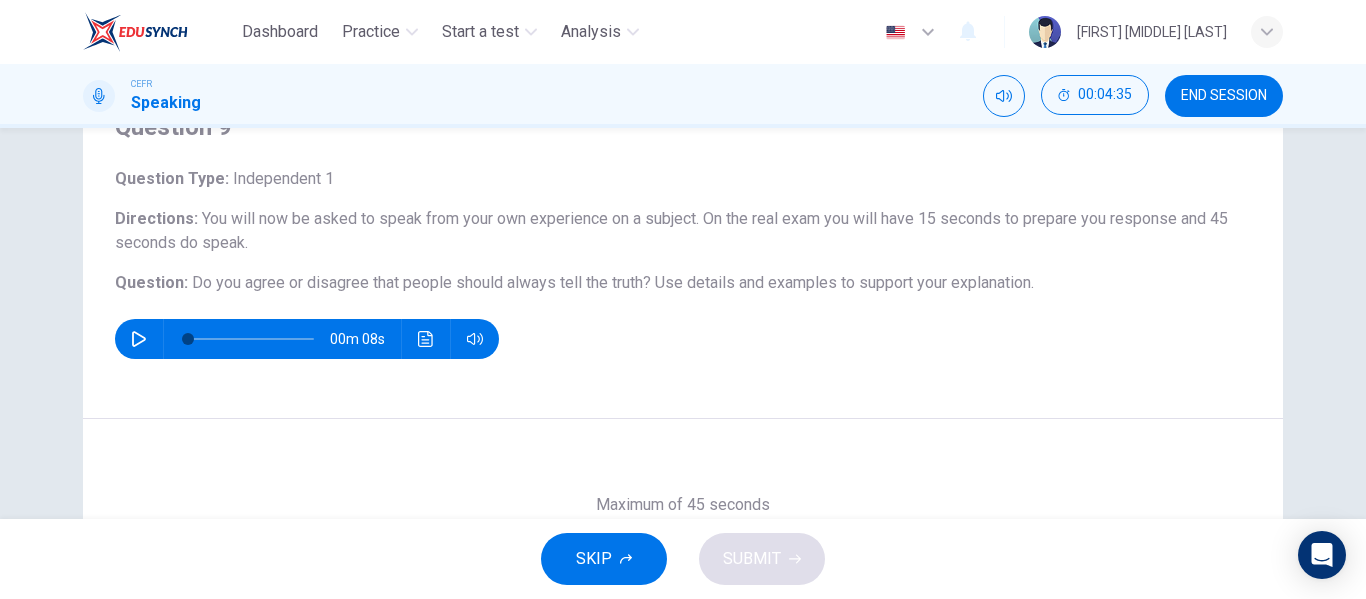 scroll, scrollTop: 89, scrollLeft: 0, axis: vertical 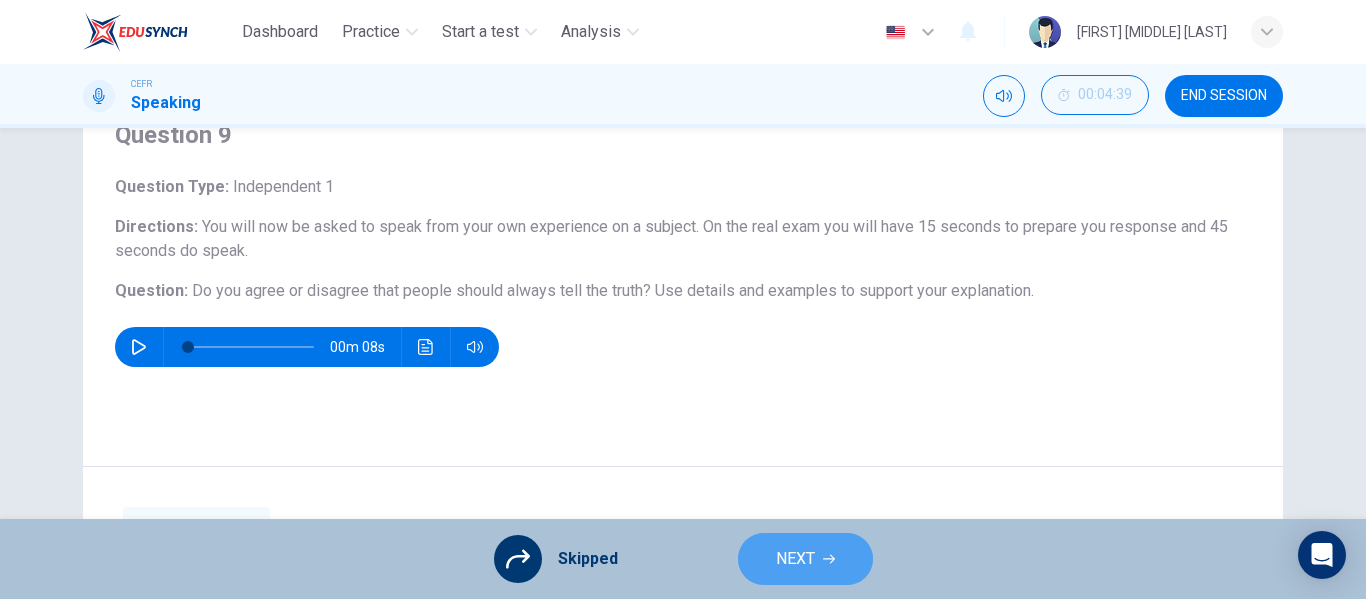 click on "NEXT" at bounding box center [805, 559] 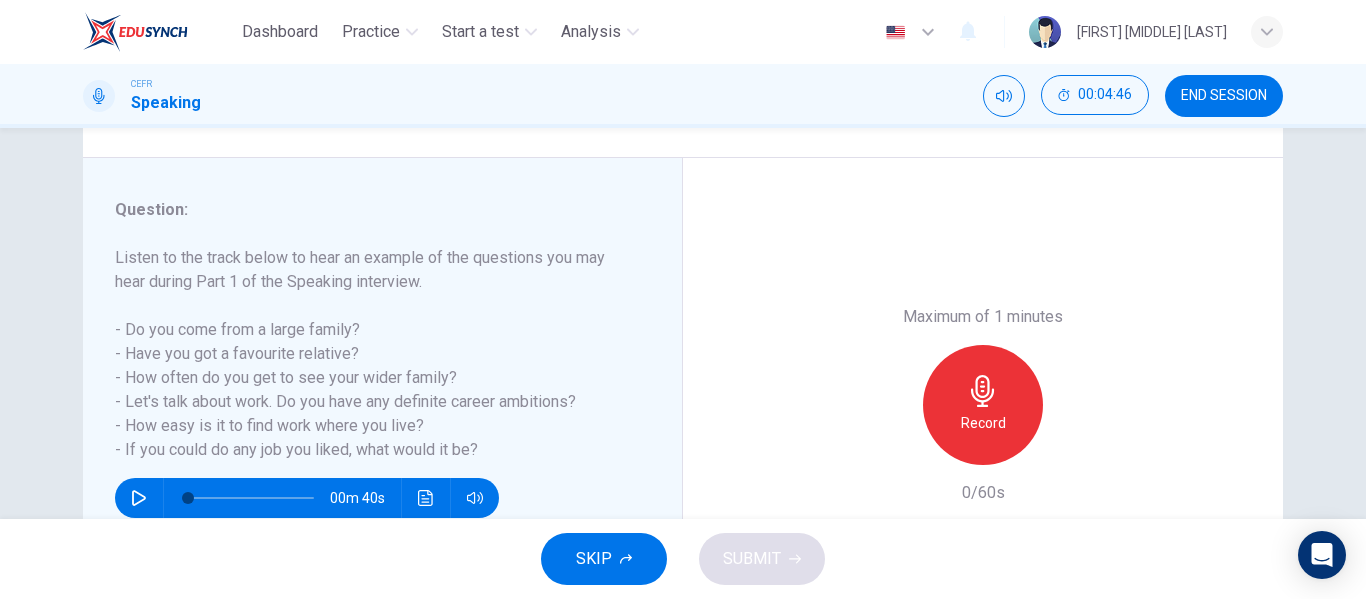 scroll, scrollTop: 237, scrollLeft: 0, axis: vertical 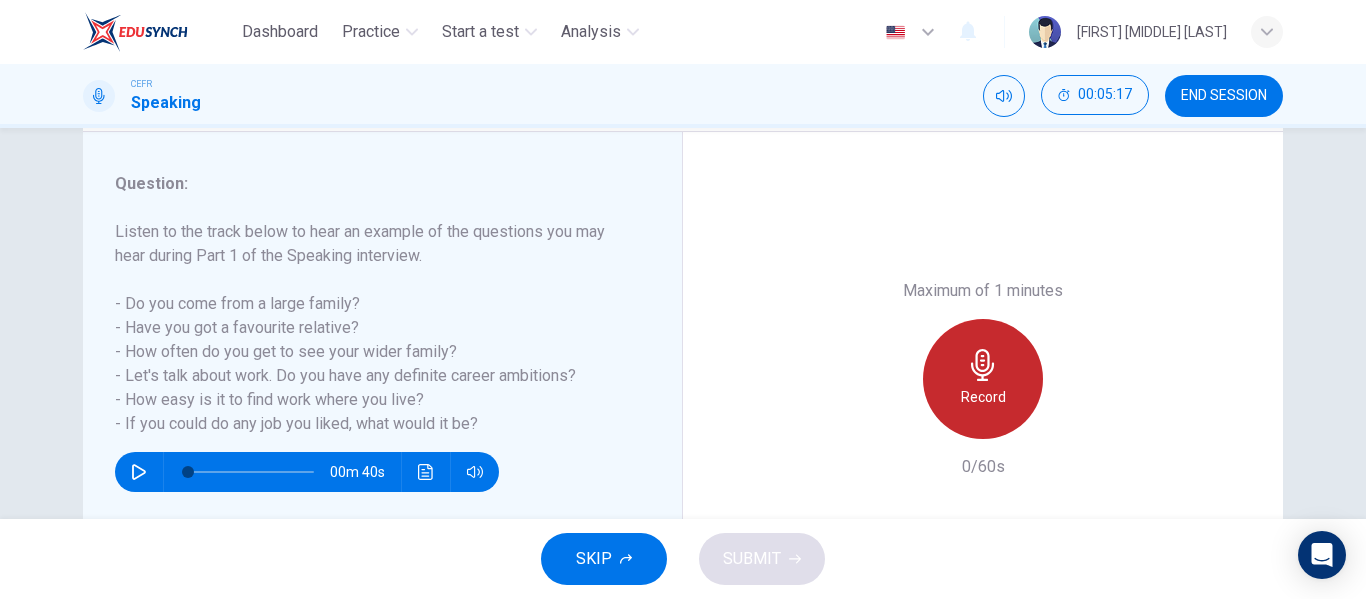 click on "Record" at bounding box center (983, 397) 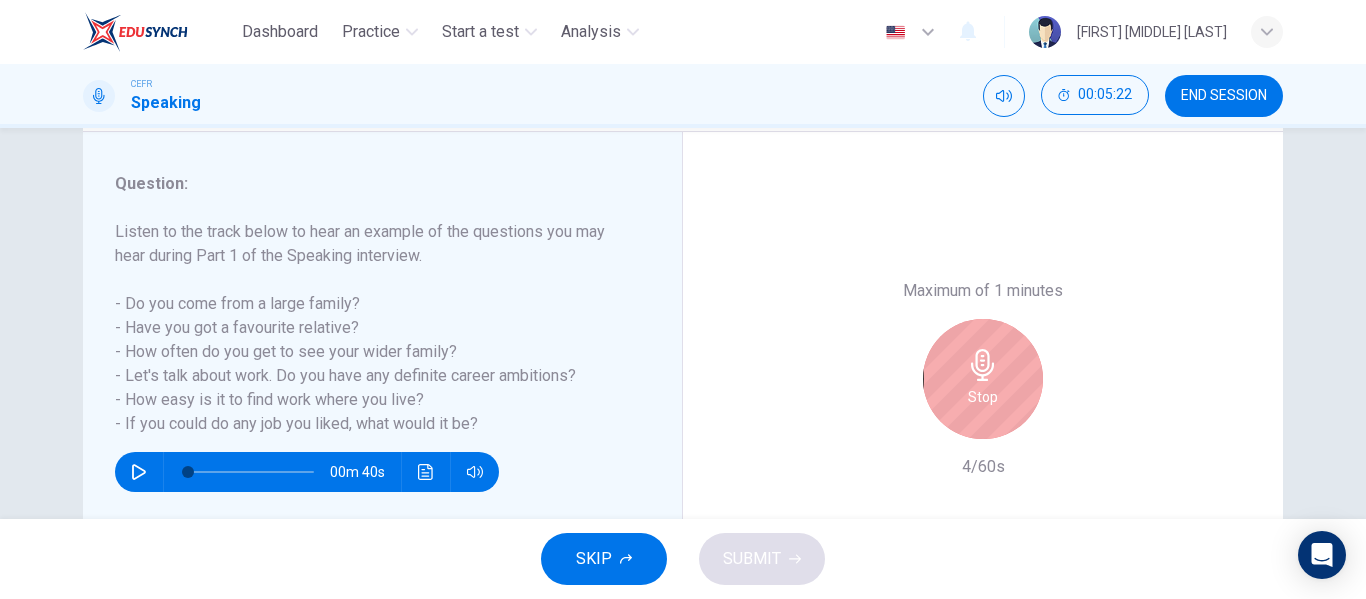 click on "Stop" at bounding box center (983, 379) 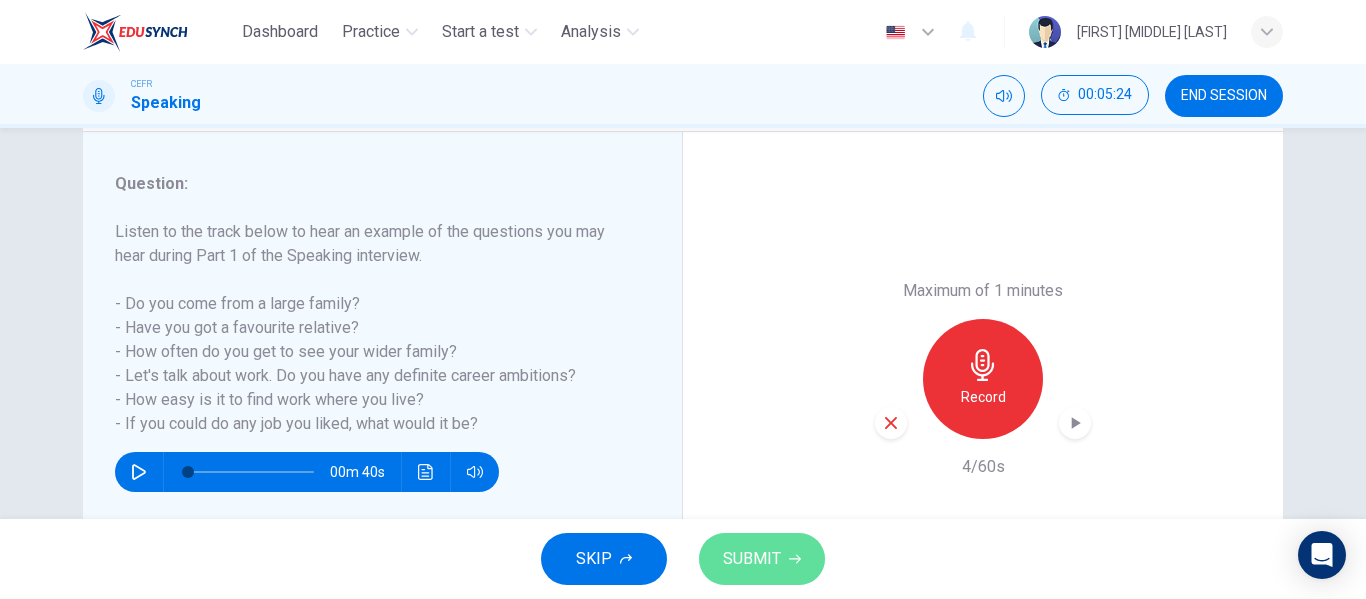 click on "SUBMIT" at bounding box center [762, 559] 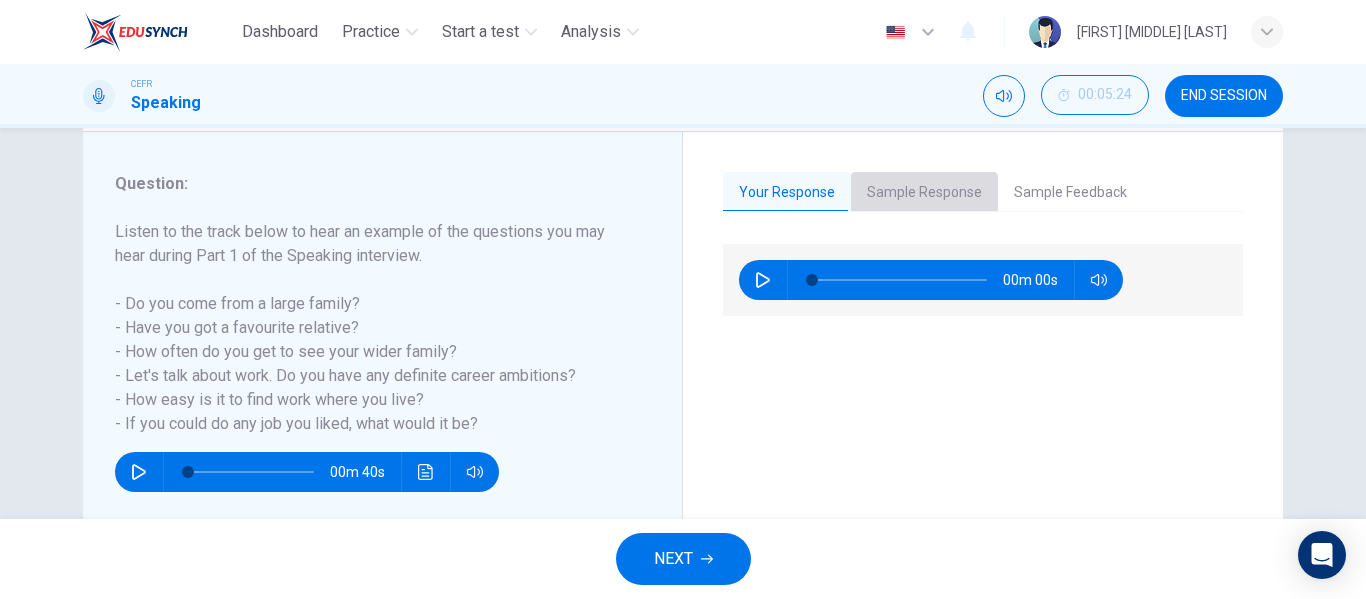 click on "Sample Response" at bounding box center (924, 193) 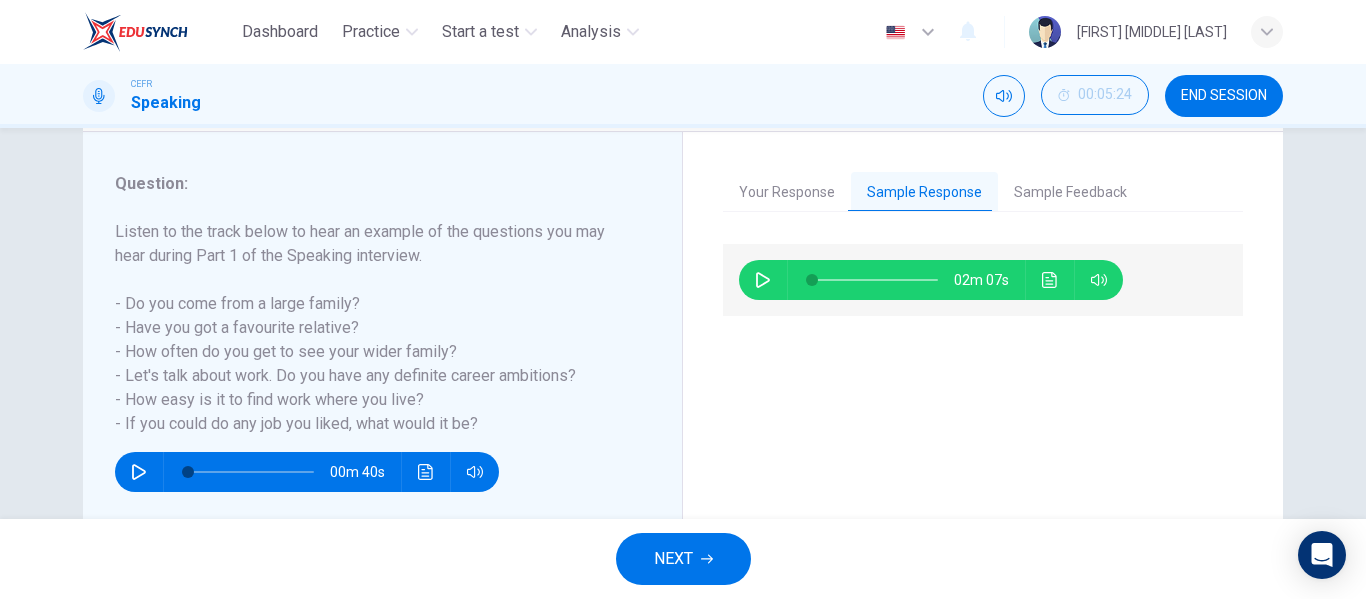 click on "02m 07s" at bounding box center (983, 280) 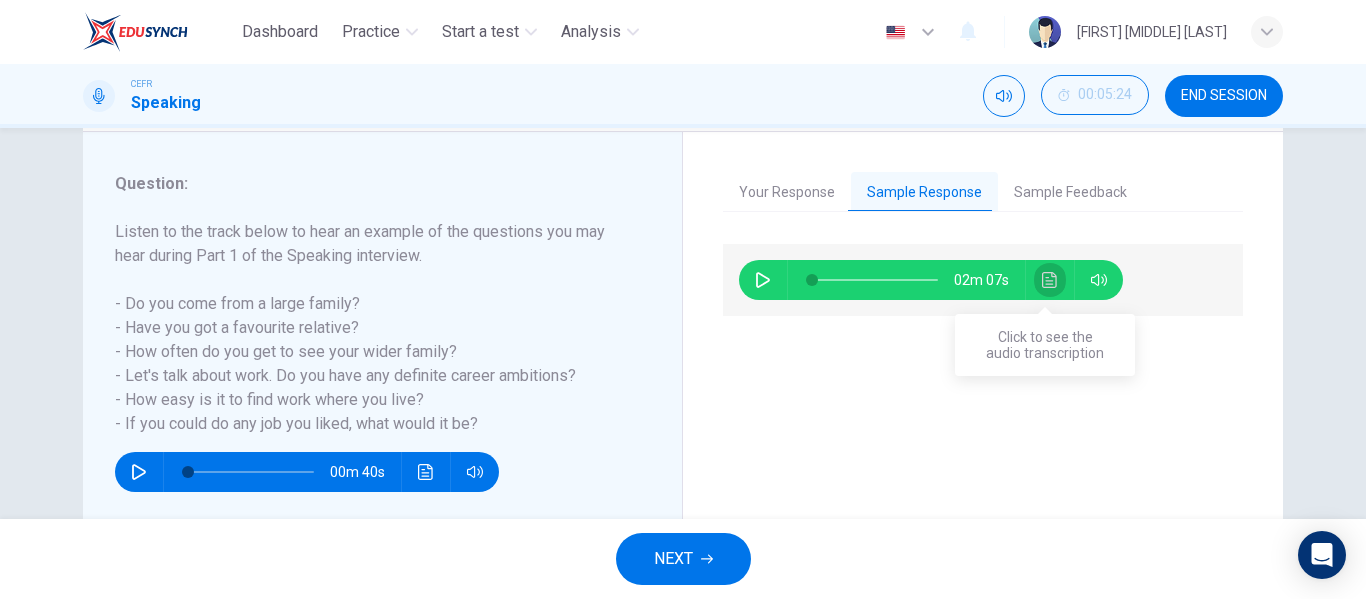 click at bounding box center (1050, 280) 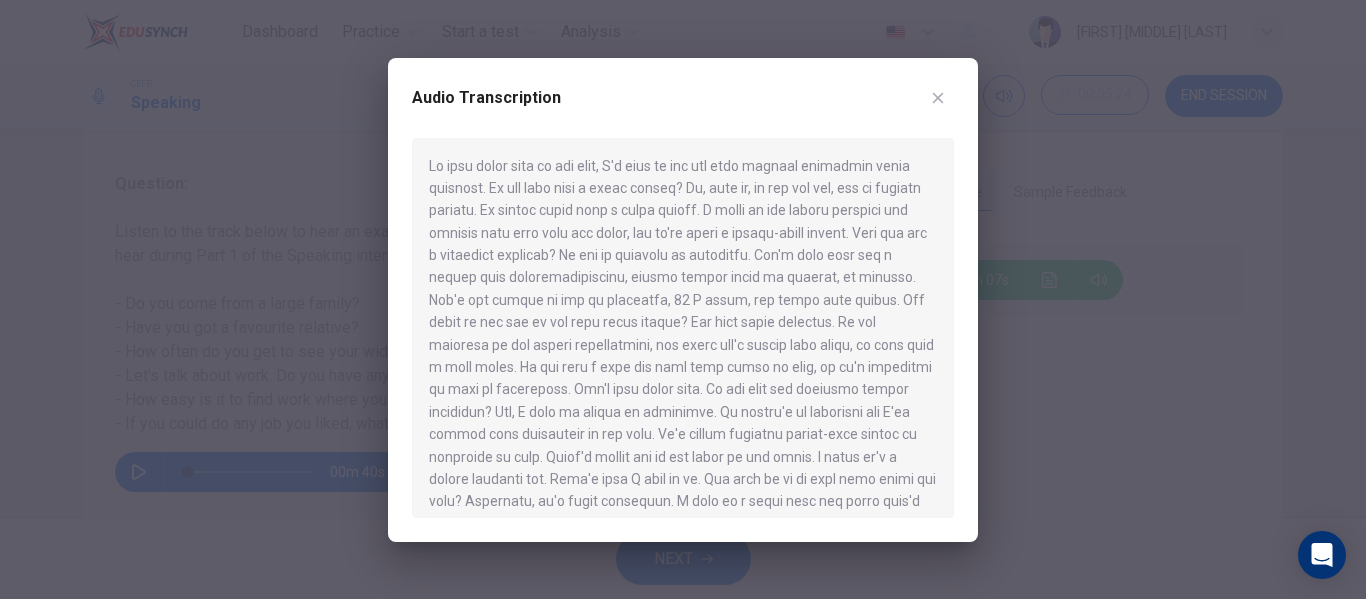 type 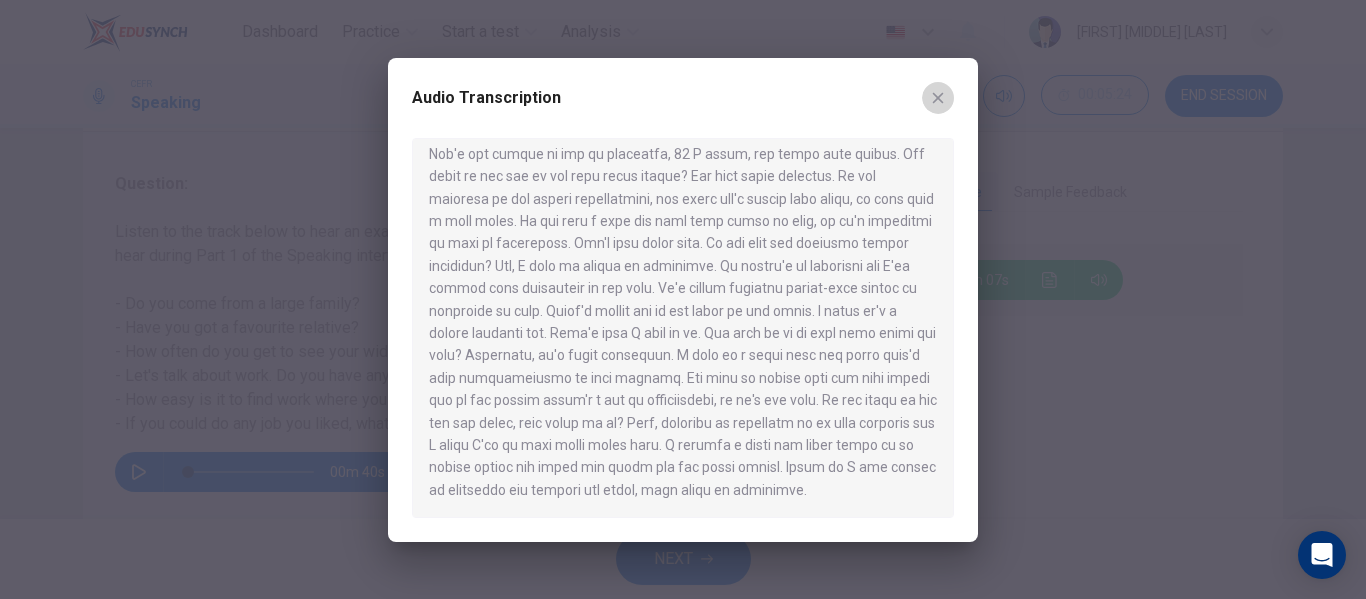 click at bounding box center (938, 98) 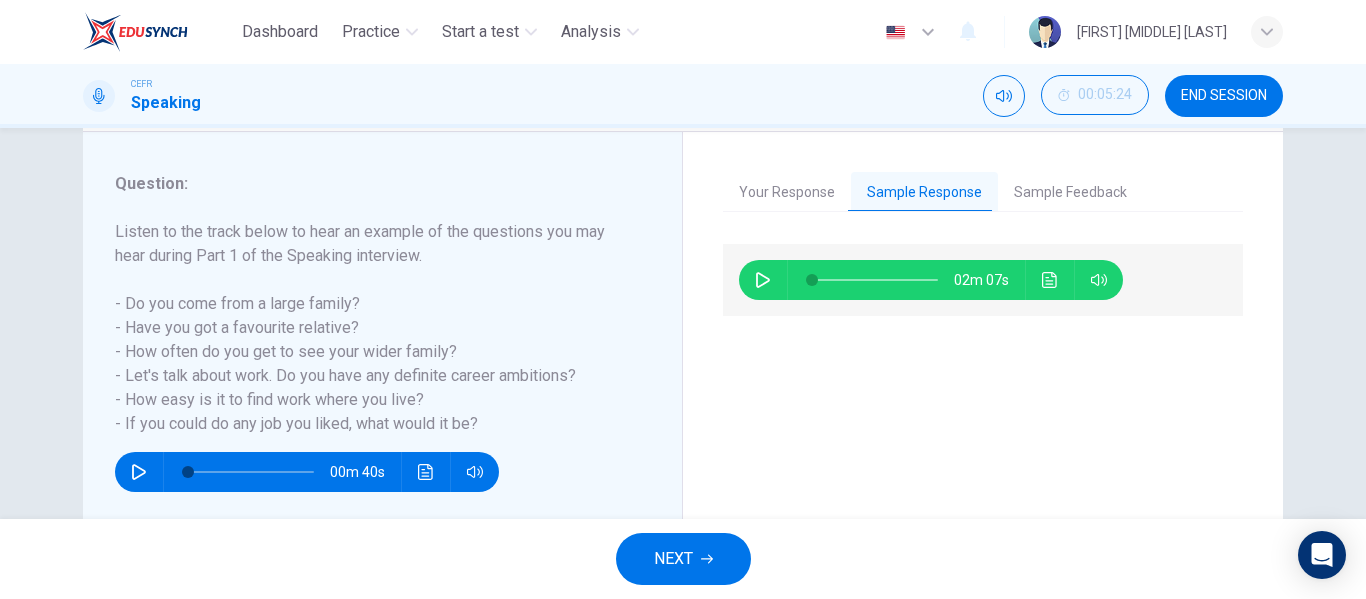 click on "NEXT" at bounding box center [683, 559] 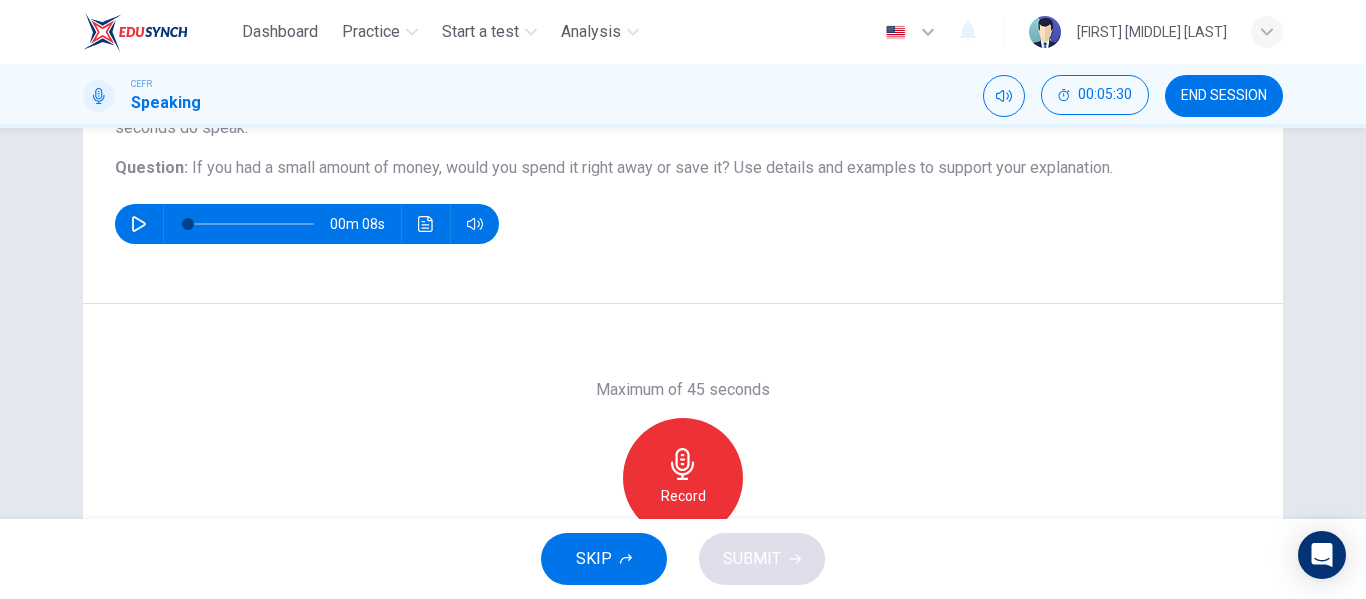 scroll, scrollTop: 210, scrollLeft: 0, axis: vertical 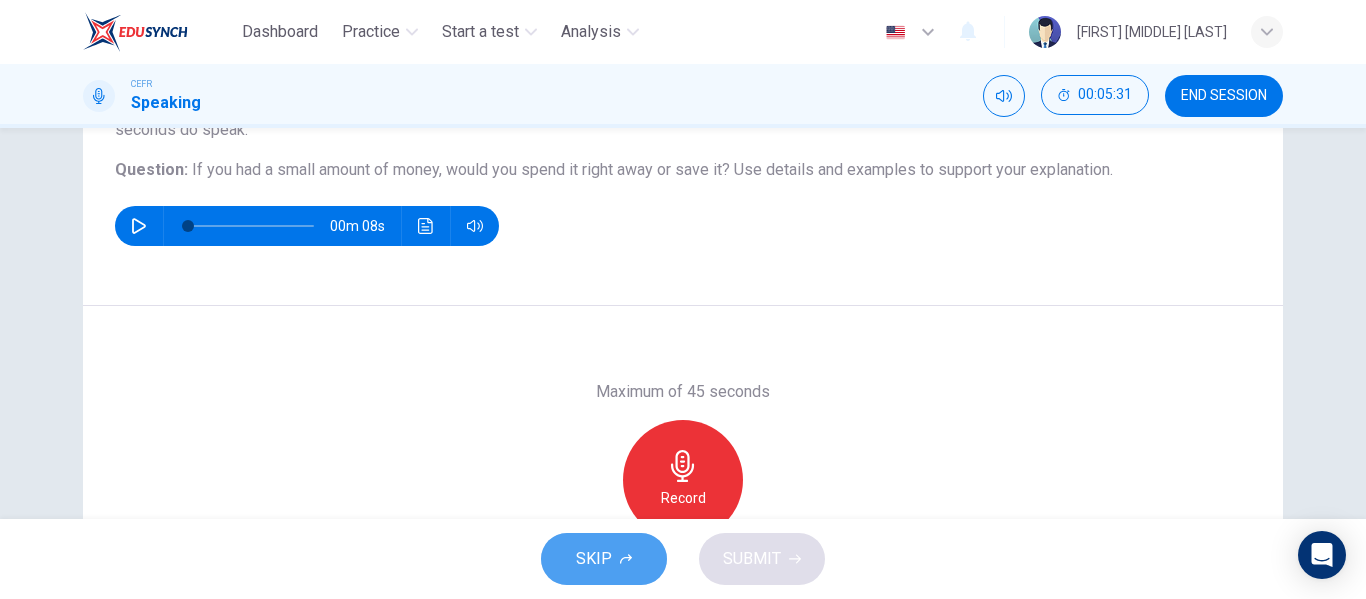click on "SKIP" at bounding box center [594, 559] 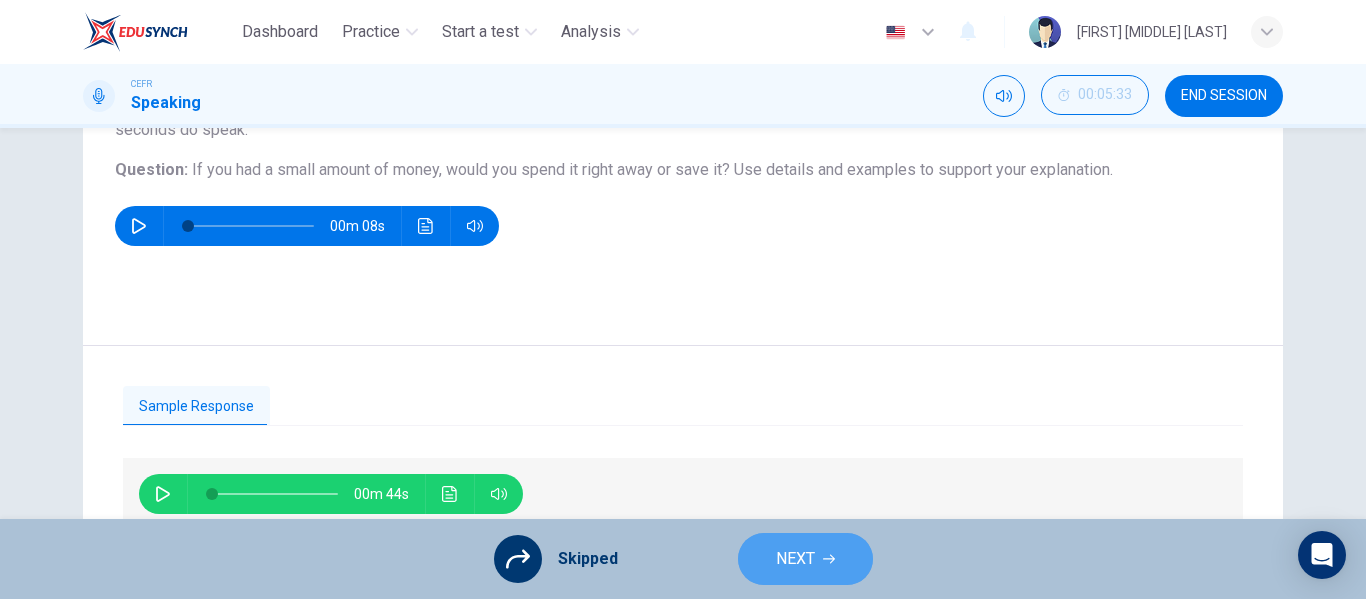 click at bounding box center [829, 559] 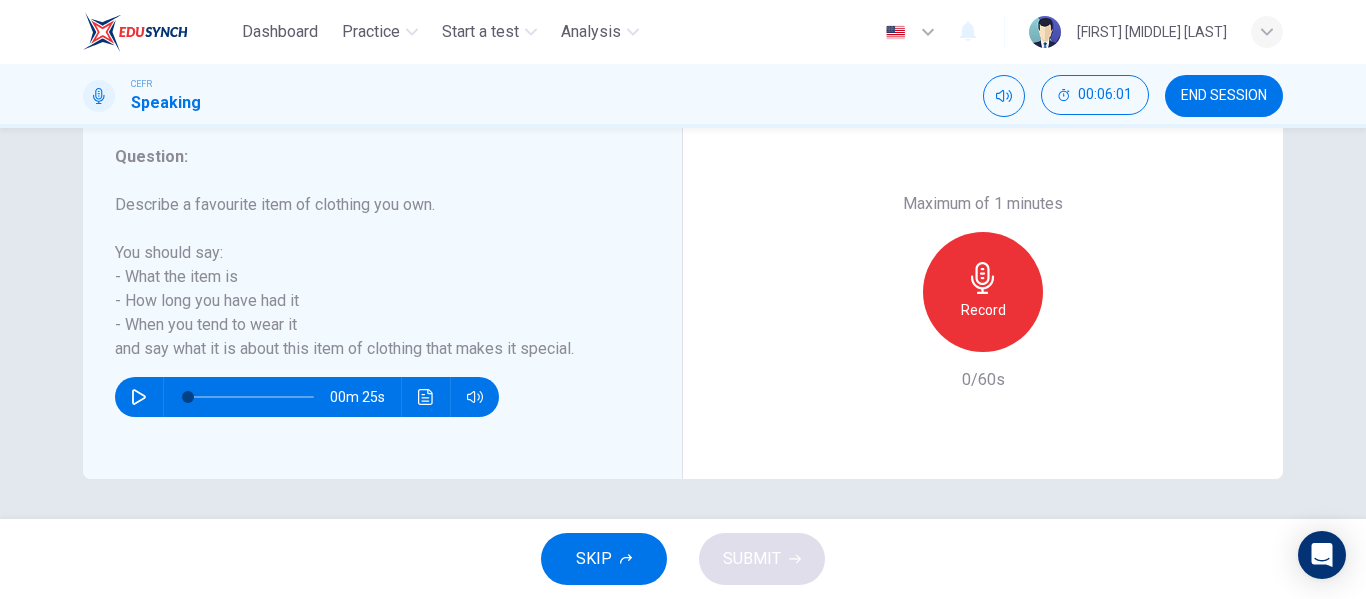 scroll, scrollTop: 354, scrollLeft: 0, axis: vertical 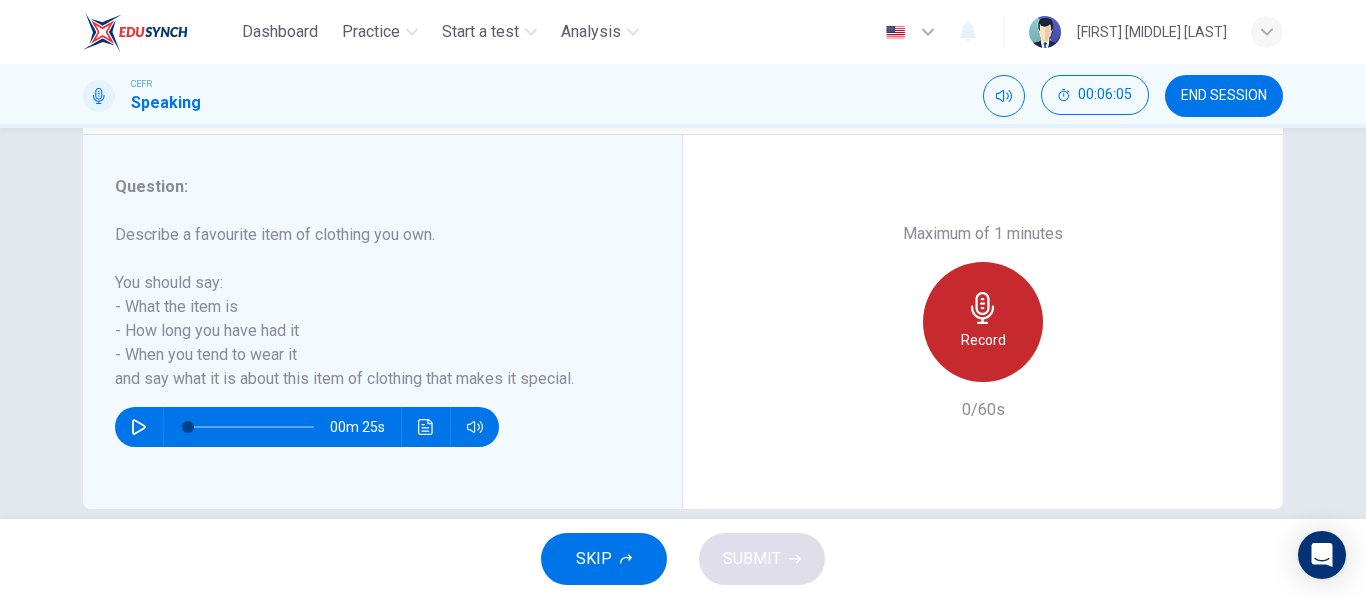 click on "Record" at bounding box center [983, 322] 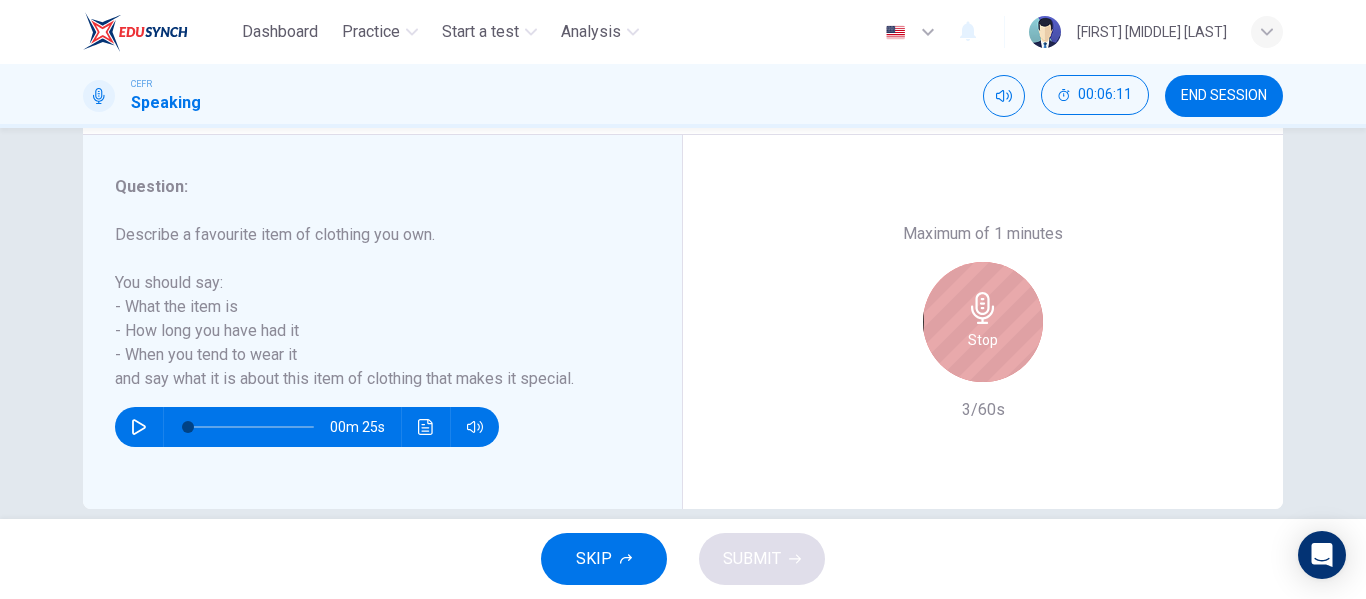 click on "Stop" at bounding box center (983, 322) 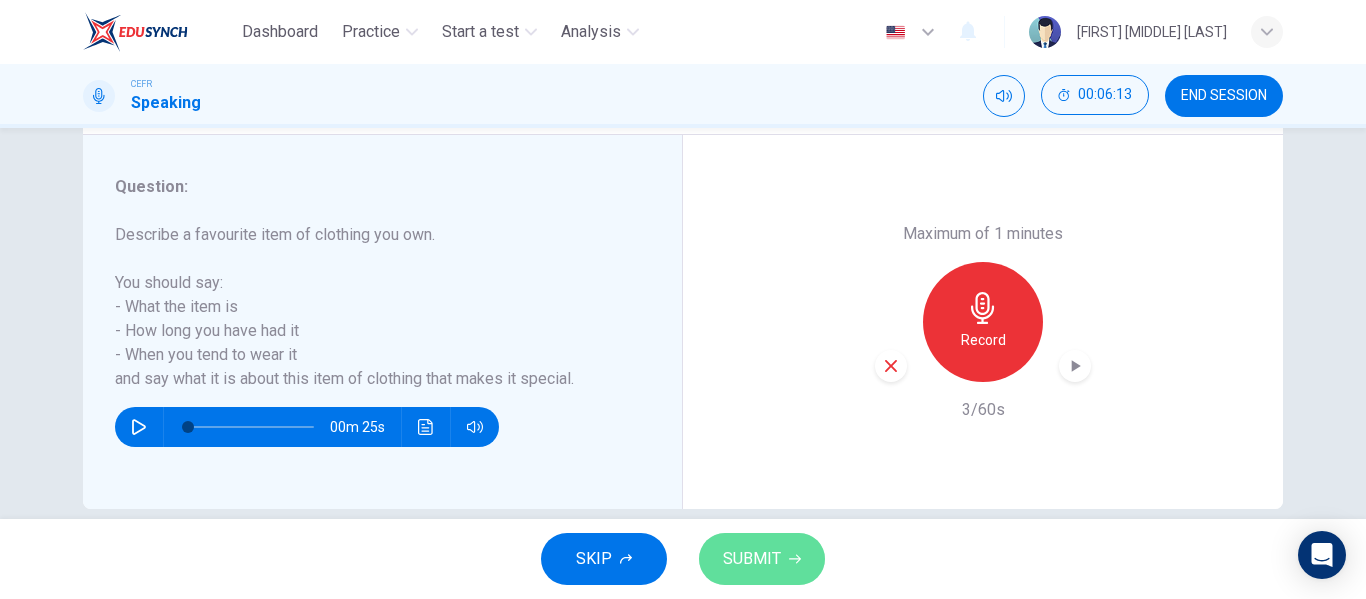 click on "SUBMIT" at bounding box center (762, 559) 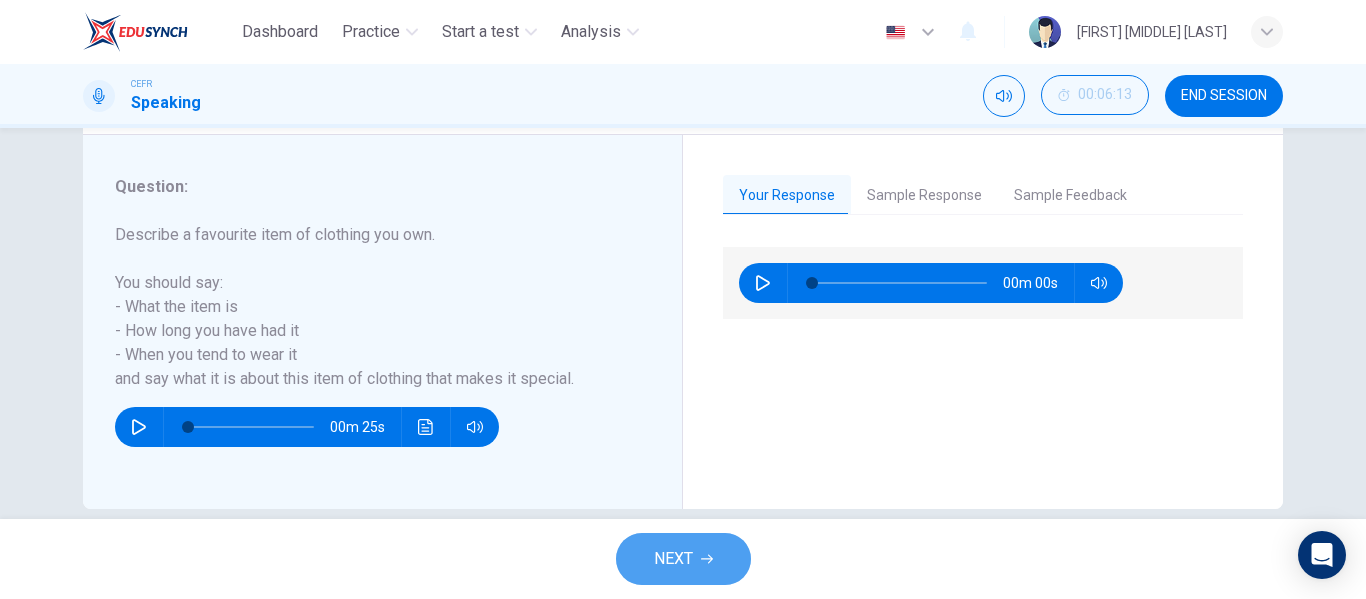 click on "NEXT" at bounding box center (683, 559) 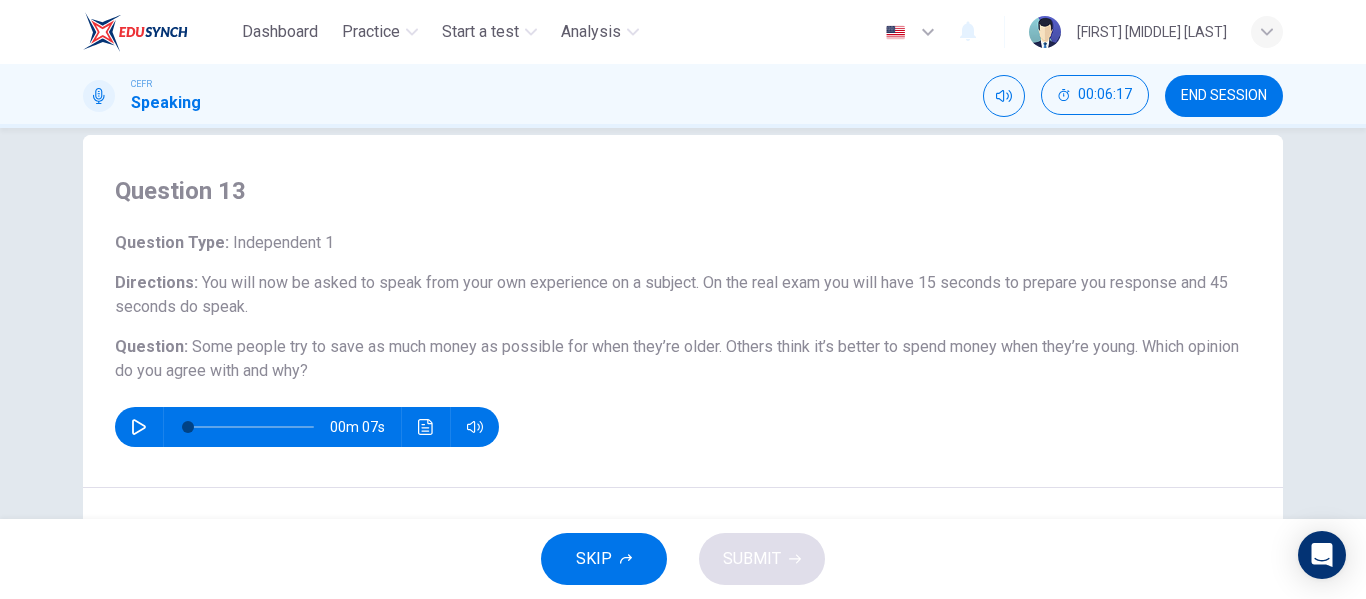 scroll, scrollTop: 32, scrollLeft: 0, axis: vertical 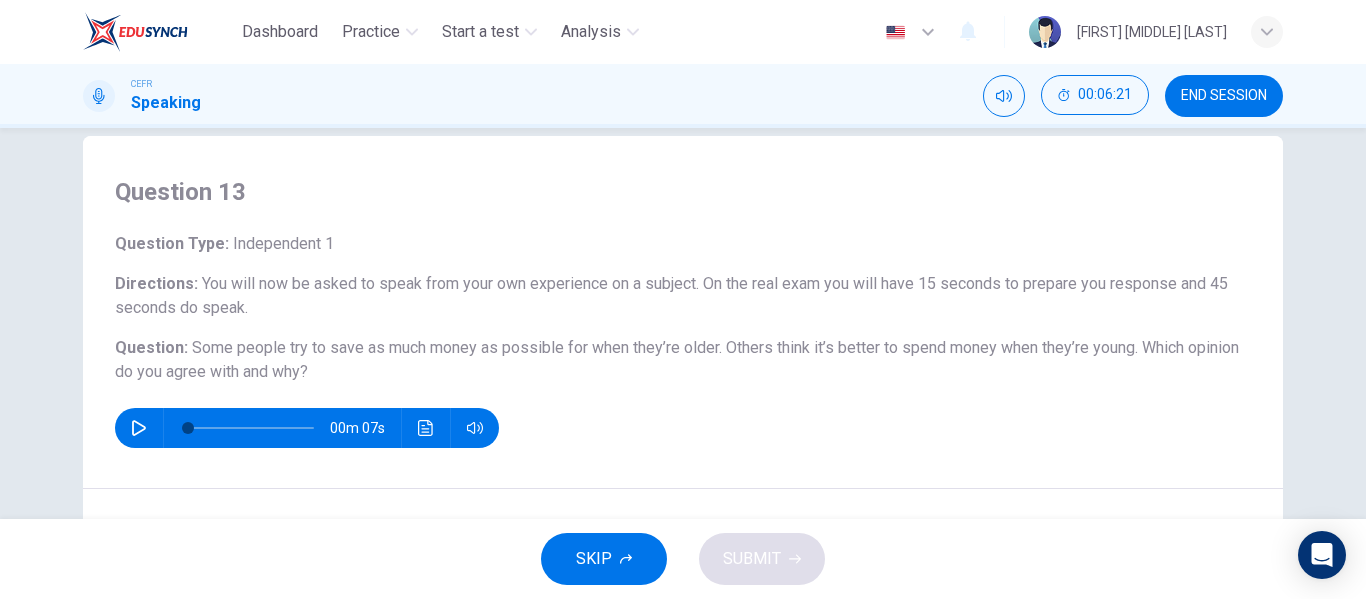 click on "SKIP" at bounding box center (594, 559) 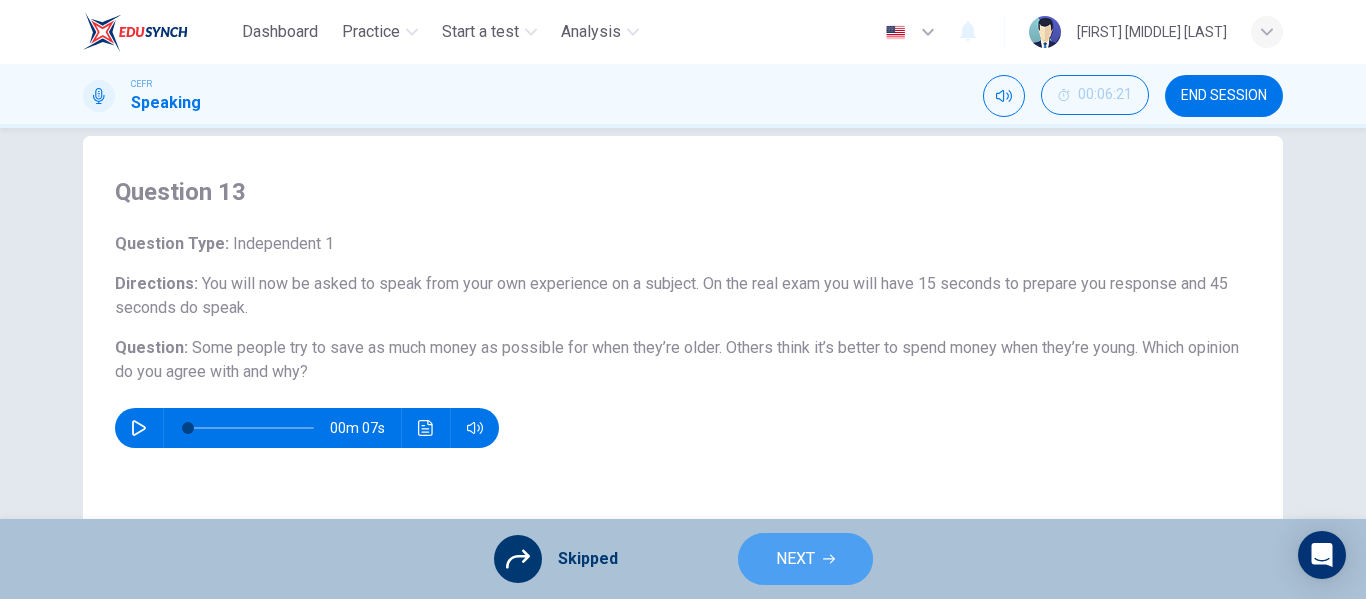click on "NEXT" at bounding box center (805, 559) 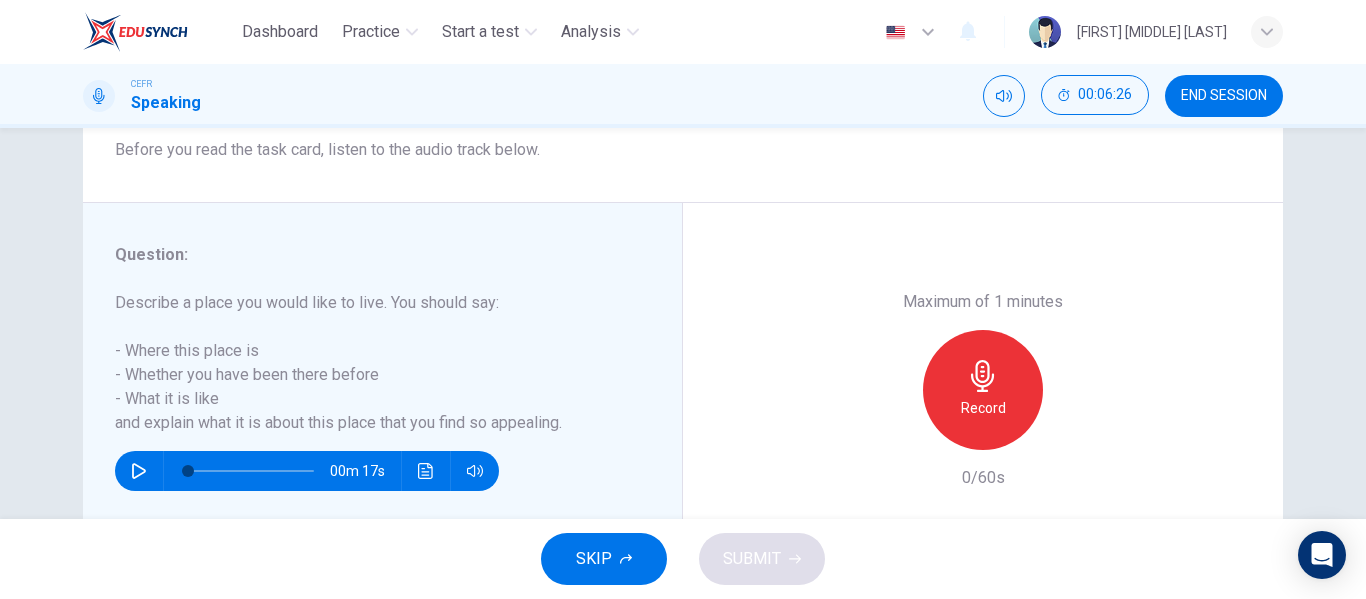 scroll, scrollTop: 287, scrollLeft: 0, axis: vertical 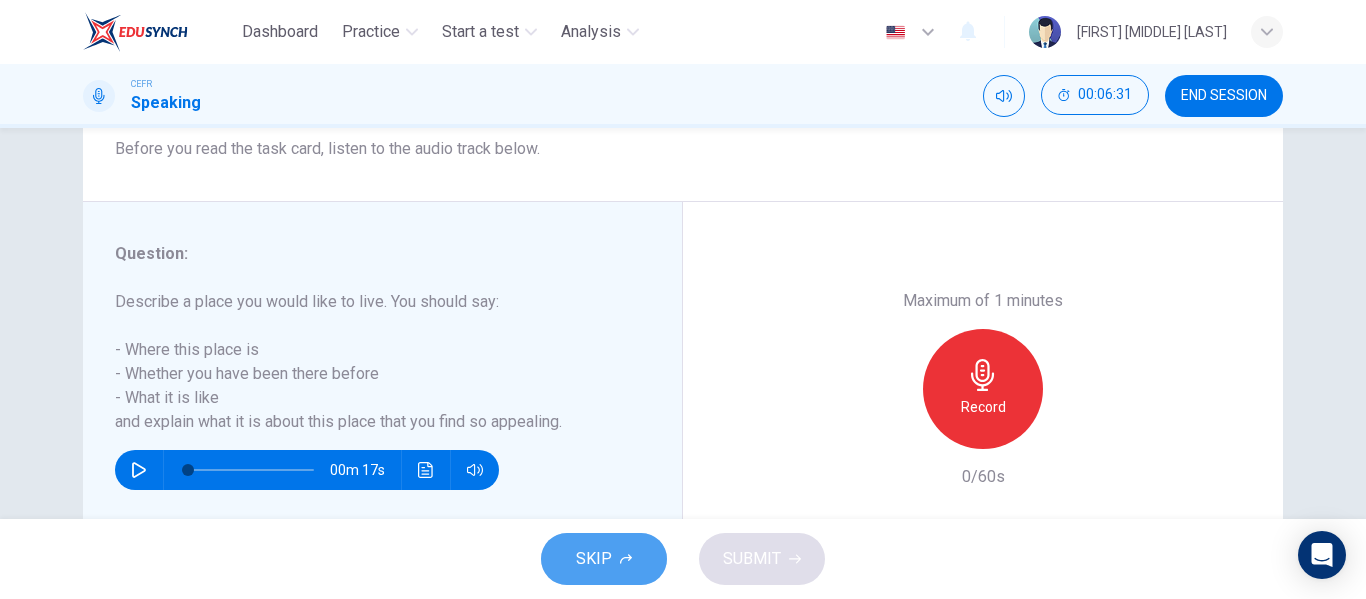 click on "SKIP" at bounding box center (604, 559) 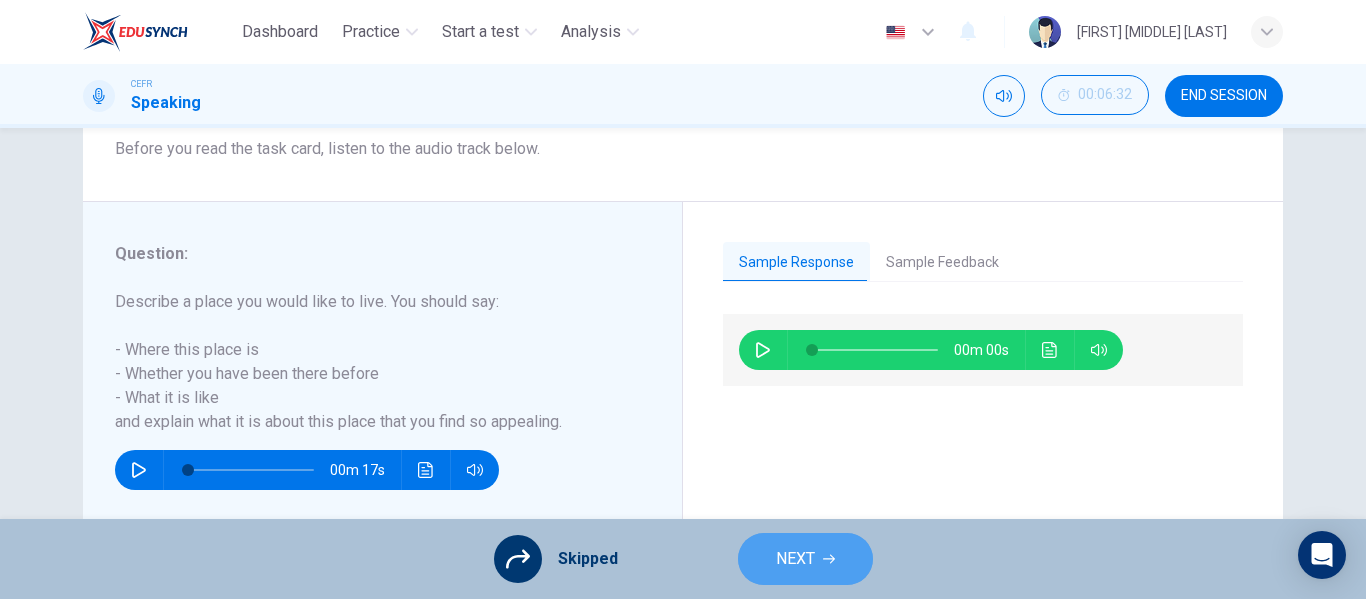 click on "NEXT" at bounding box center [805, 559] 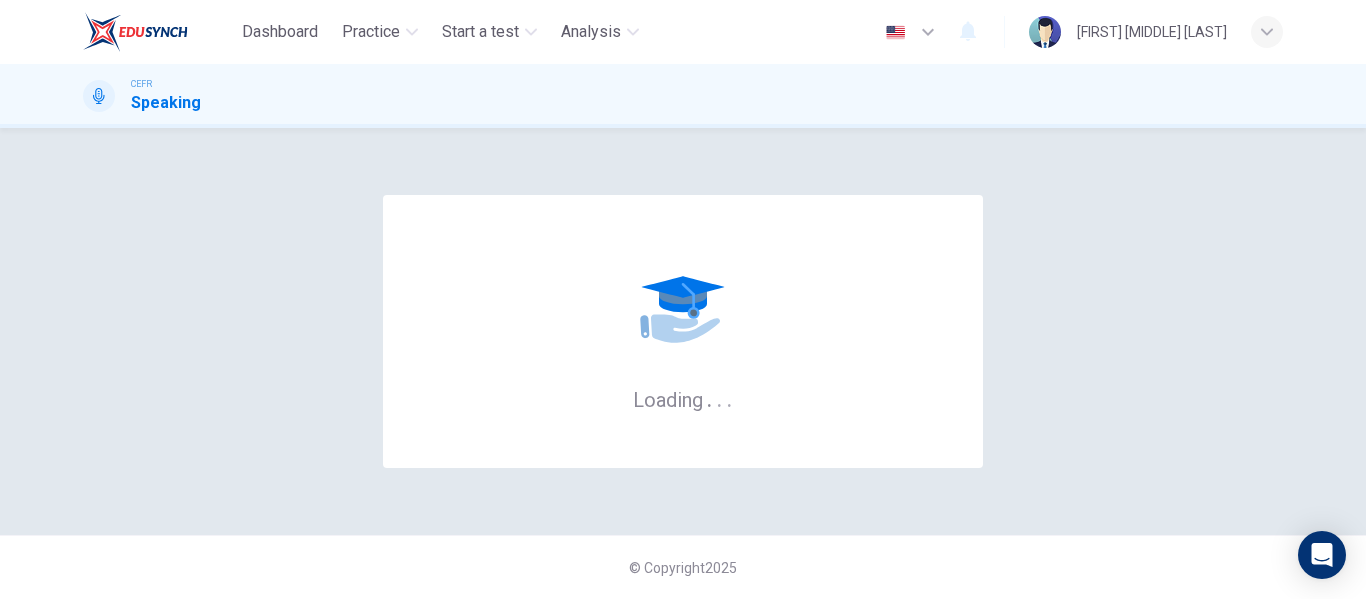 scroll, scrollTop: 0, scrollLeft: 0, axis: both 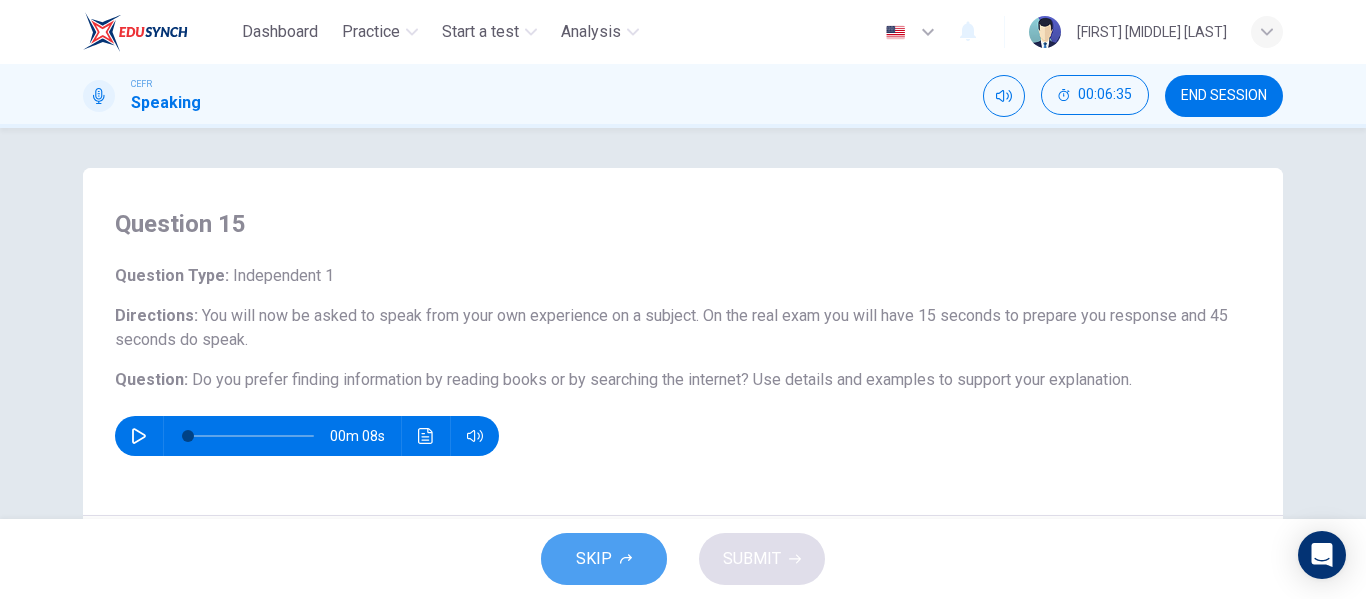 click on "SKIP" at bounding box center (594, 559) 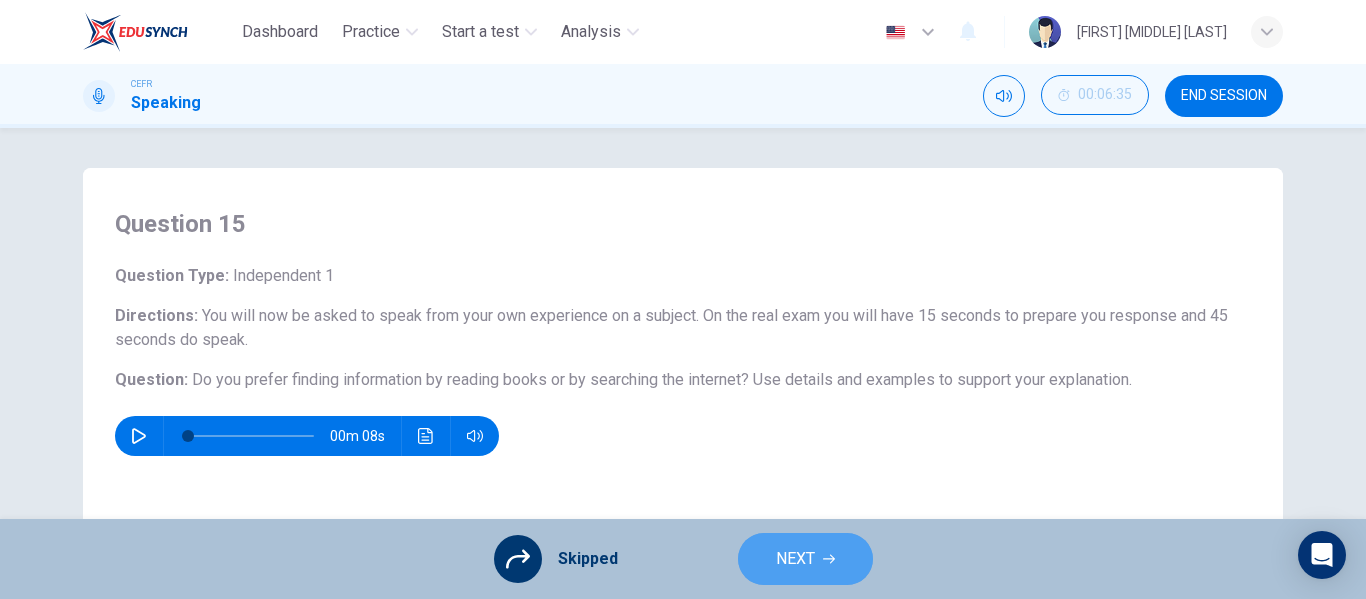 click on "NEXT" at bounding box center [795, 559] 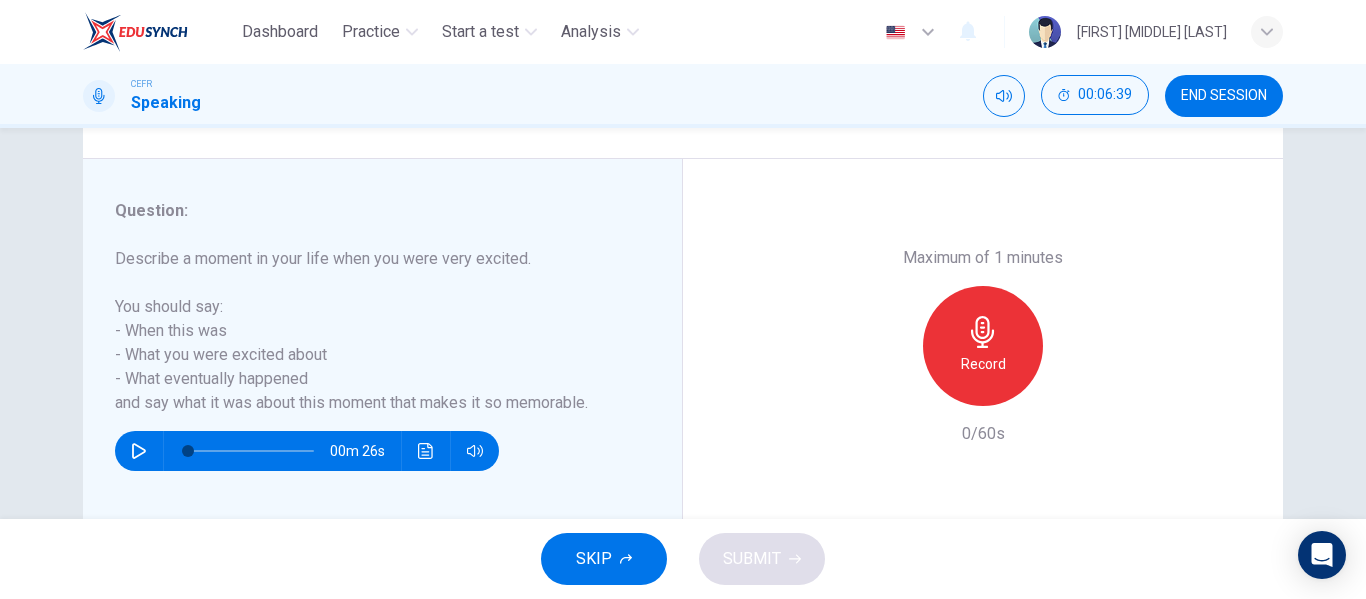 scroll, scrollTop: 331, scrollLeft: 0, axis: vertical 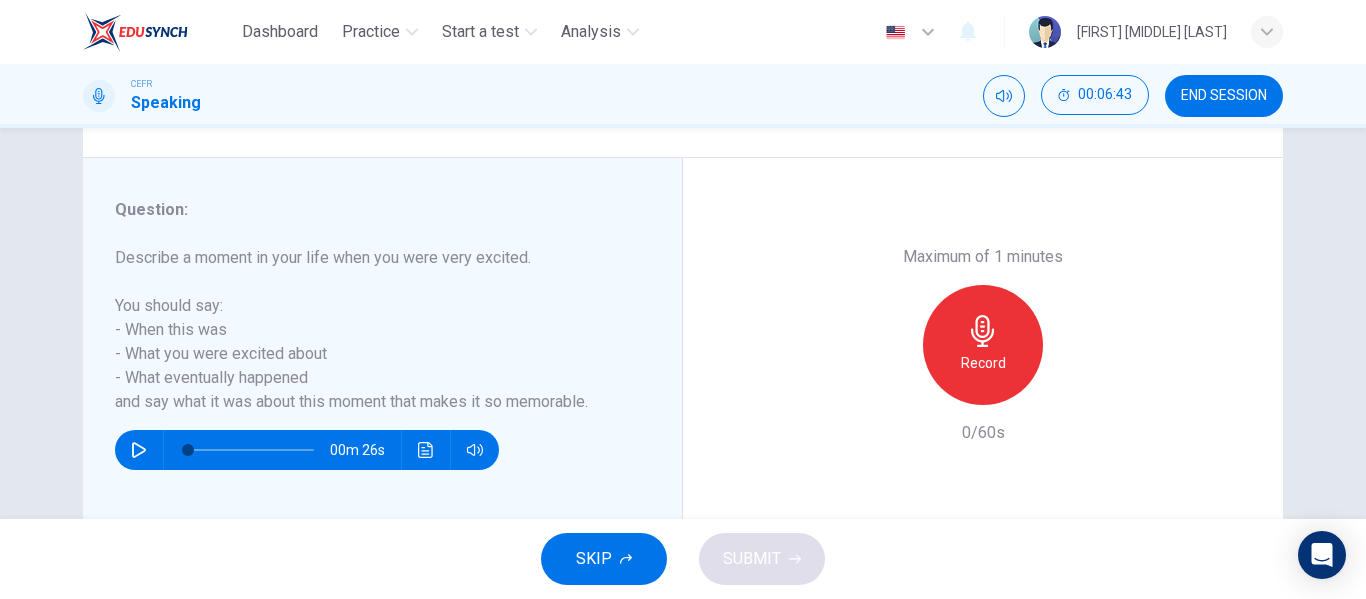 click on "SKIP" at bounding box center [594, 559] 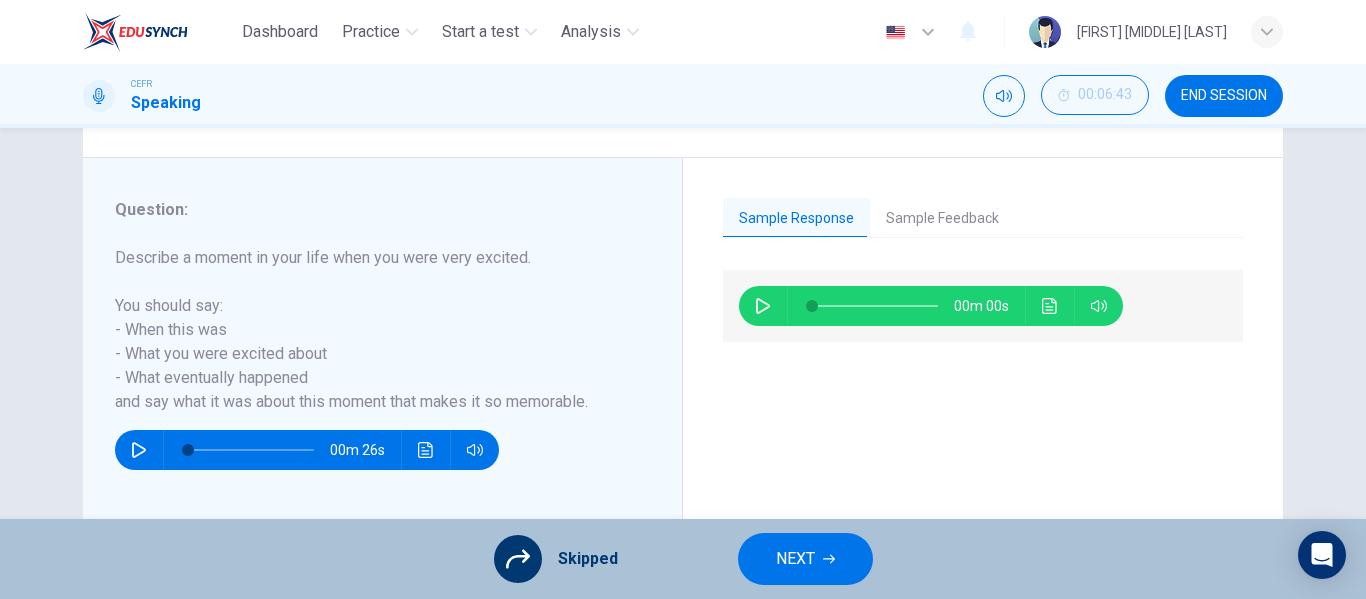 drag, startPoint x: 946, startPoint y: 241, endPoint x: 981, endPoint y: 241, distance: 35 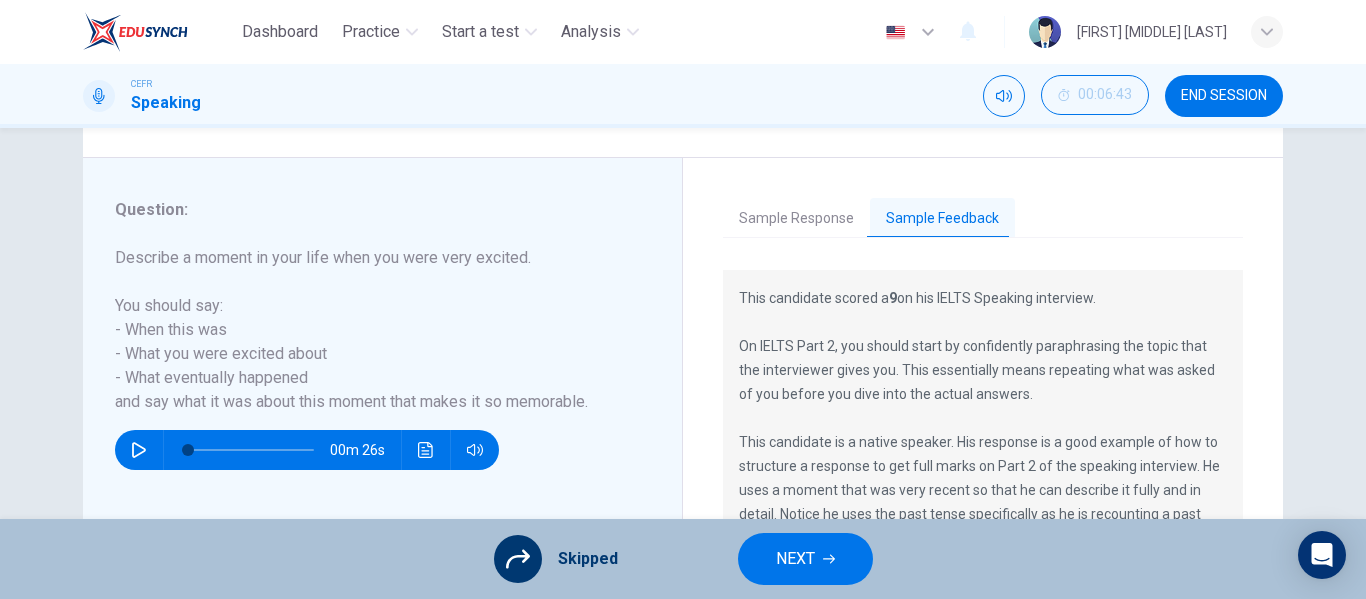 click on "Sample Response Sample Feedback" at bounding box center [983, 218] 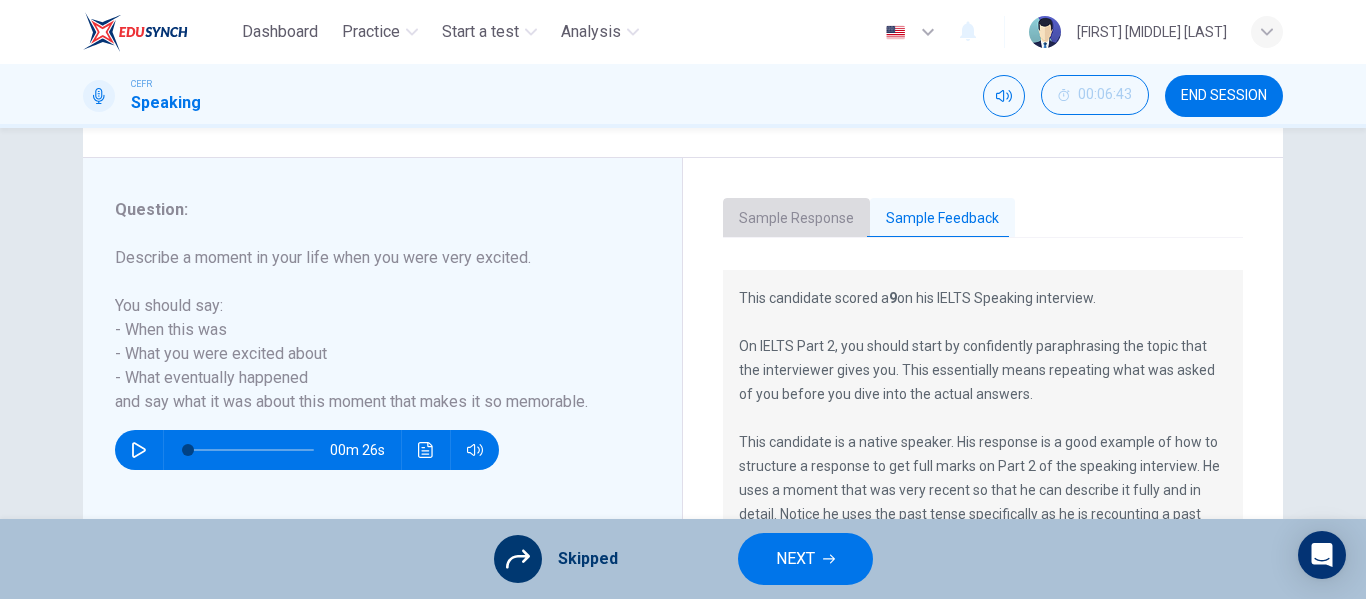 click on "Sample Response" at bounding box center [796, 219] 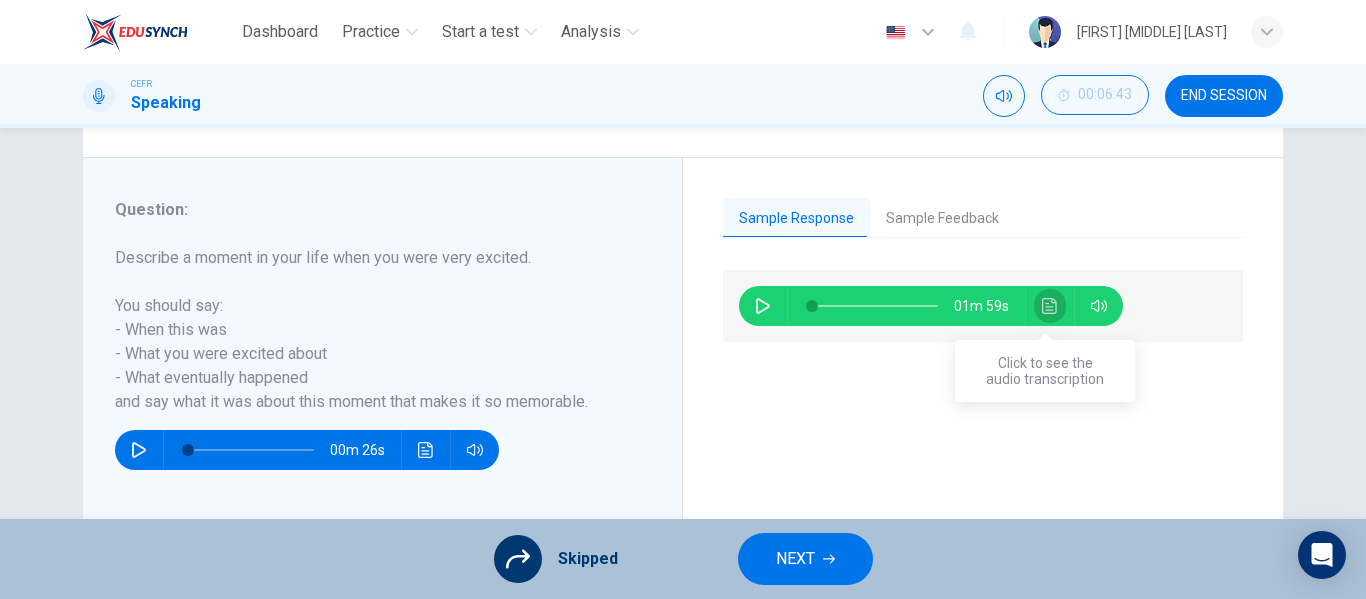 click at bounding box center [1050, 306] 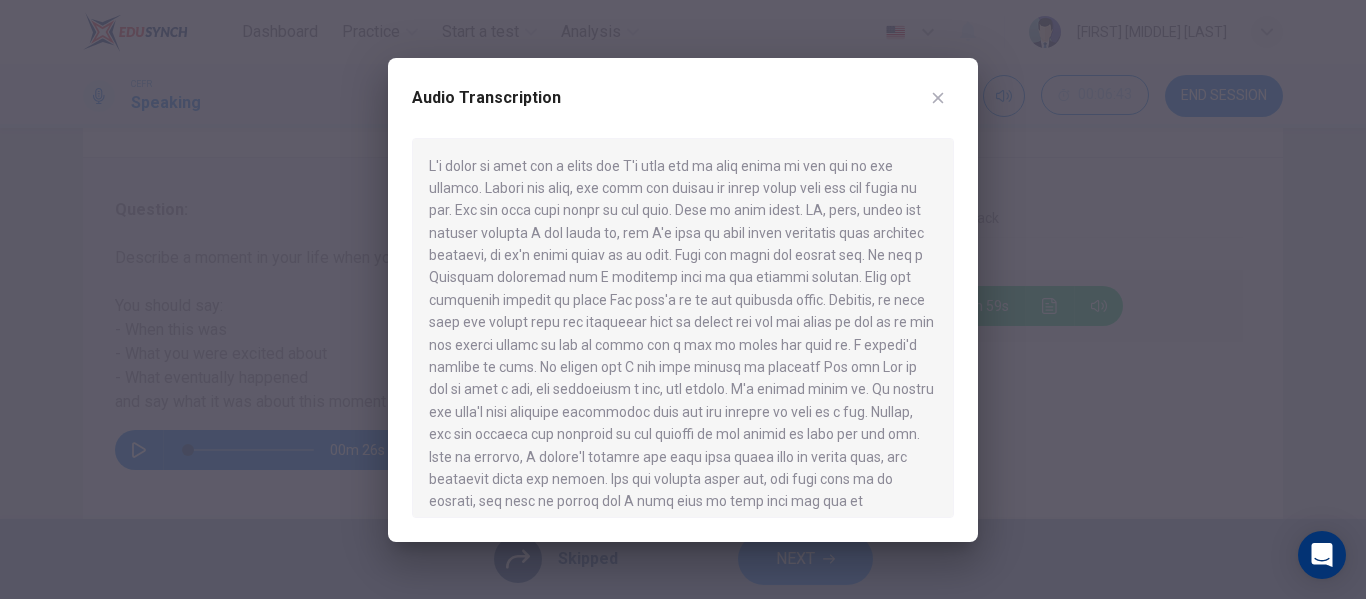 type 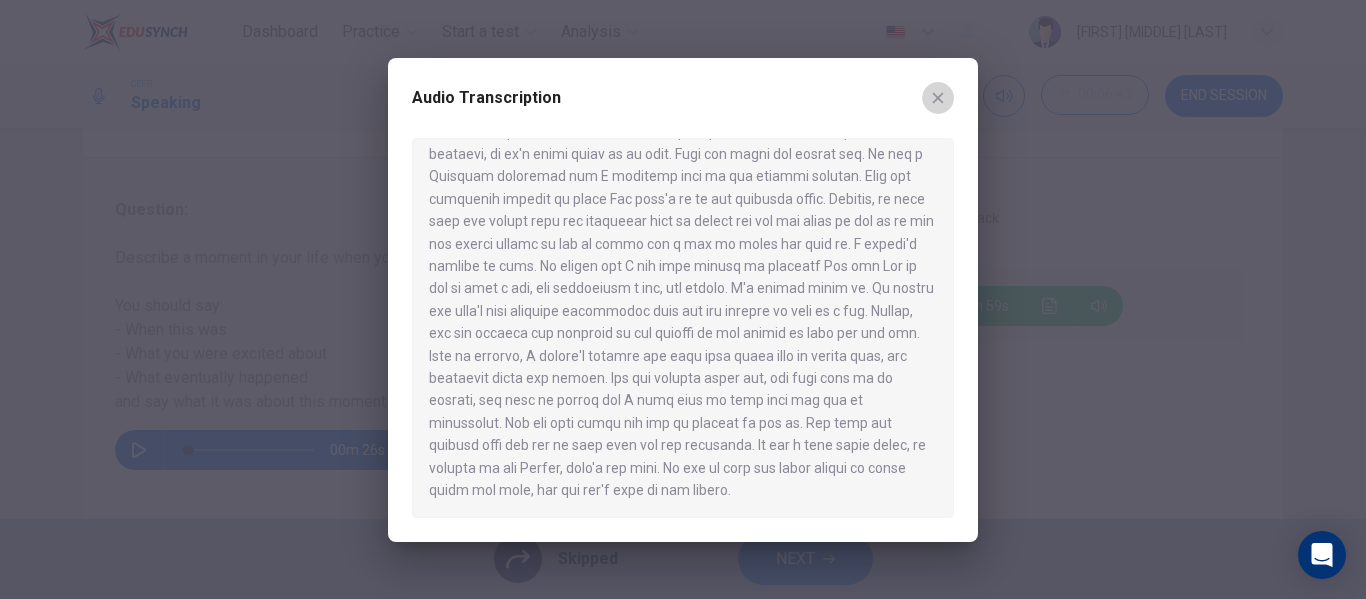 click at bounding box center [938, 98] 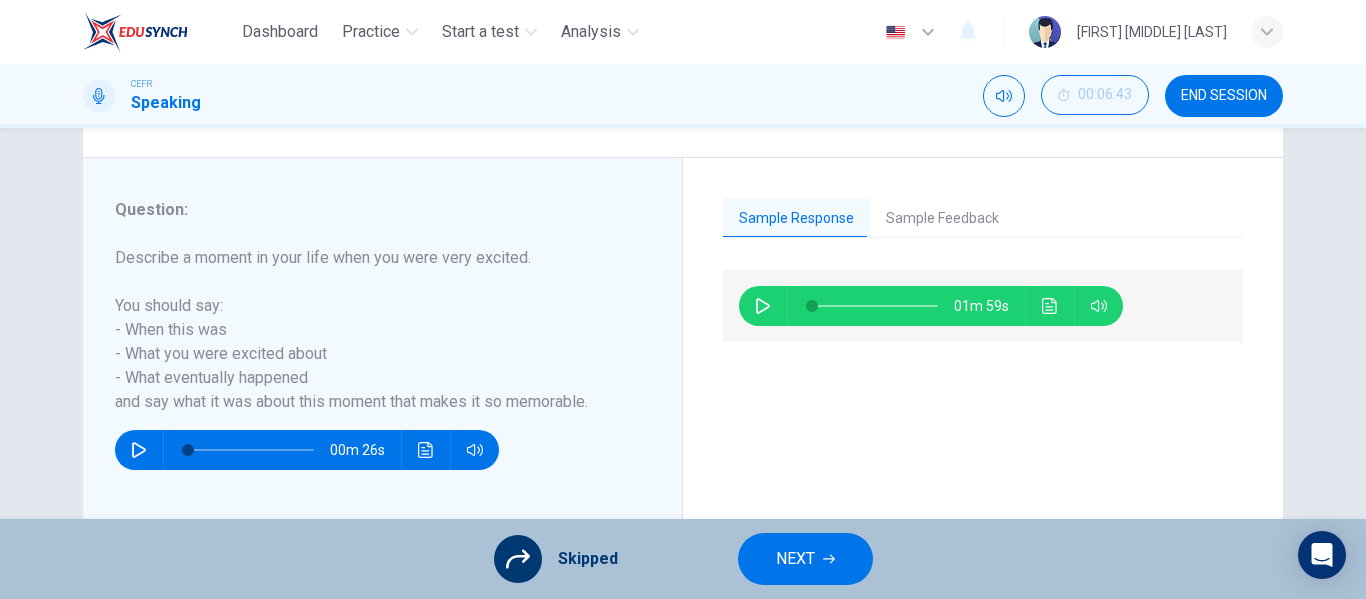 scroll, scrollTop: 0, scrollLeft: 0, axis: both 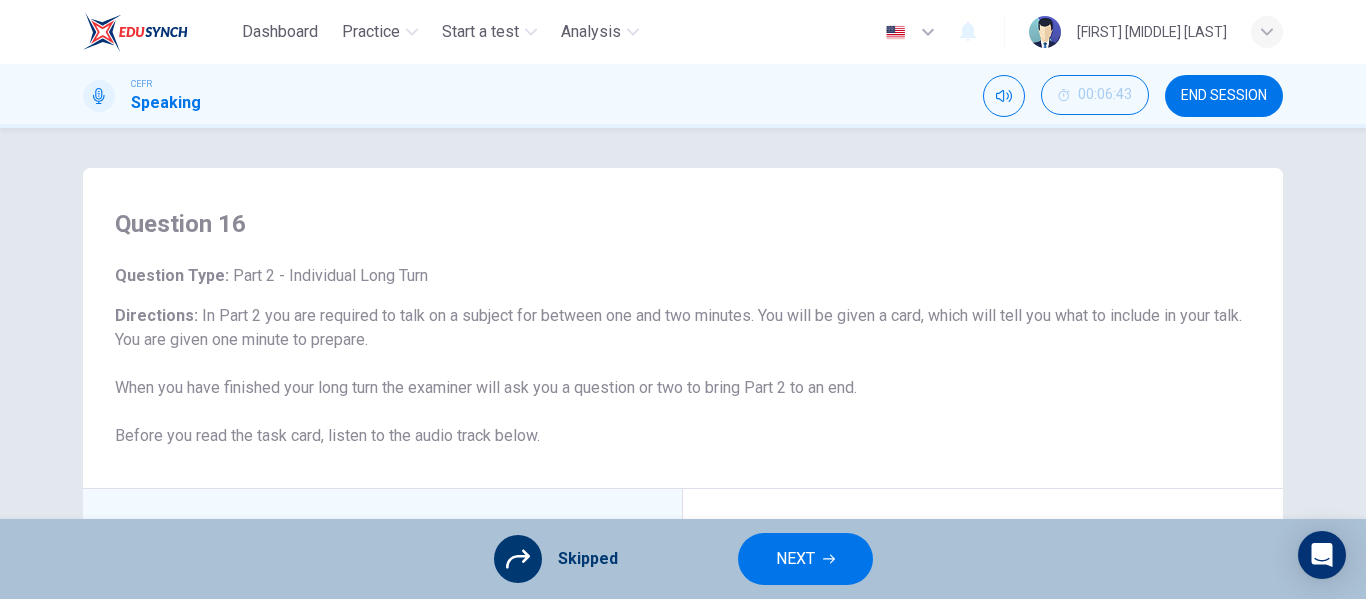 click on "END SESSION" at bounding box center (1224, 96) 